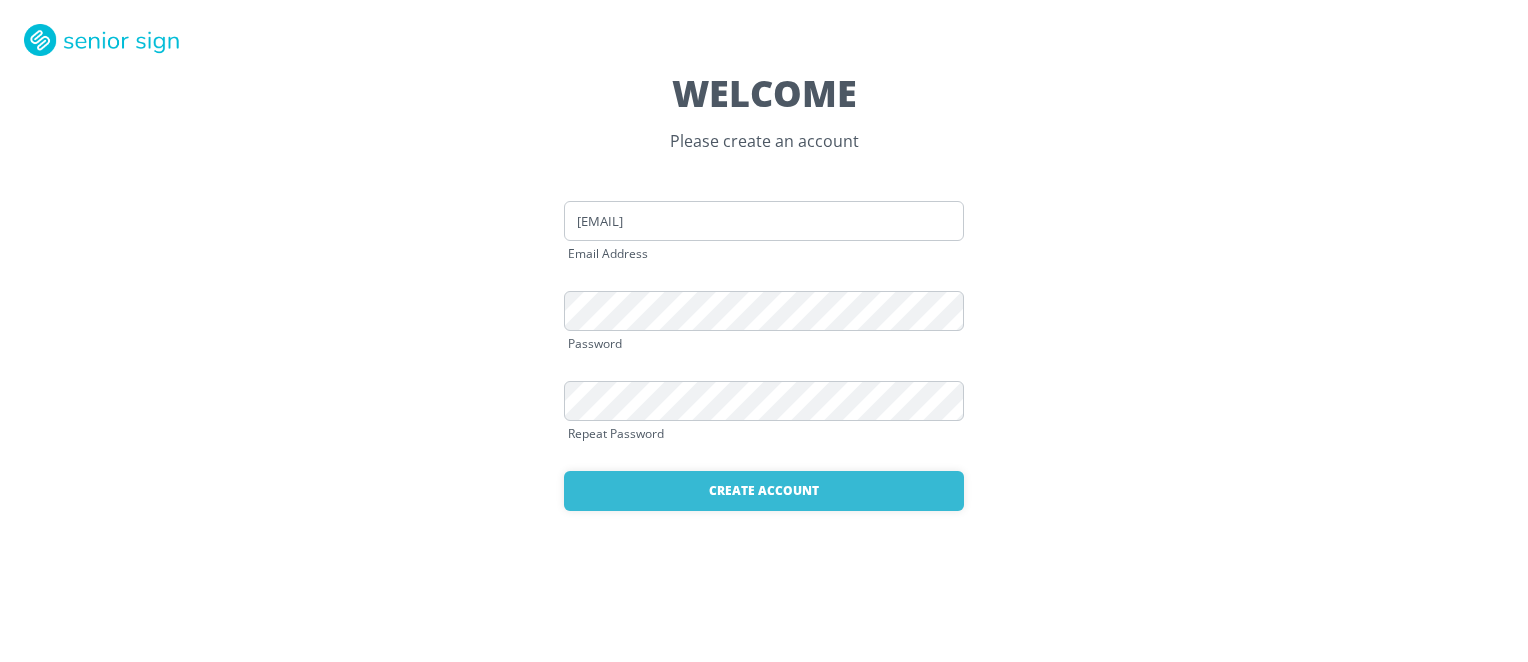 scroll, scrollTop: 0, scrollLeft: 0, axis: both 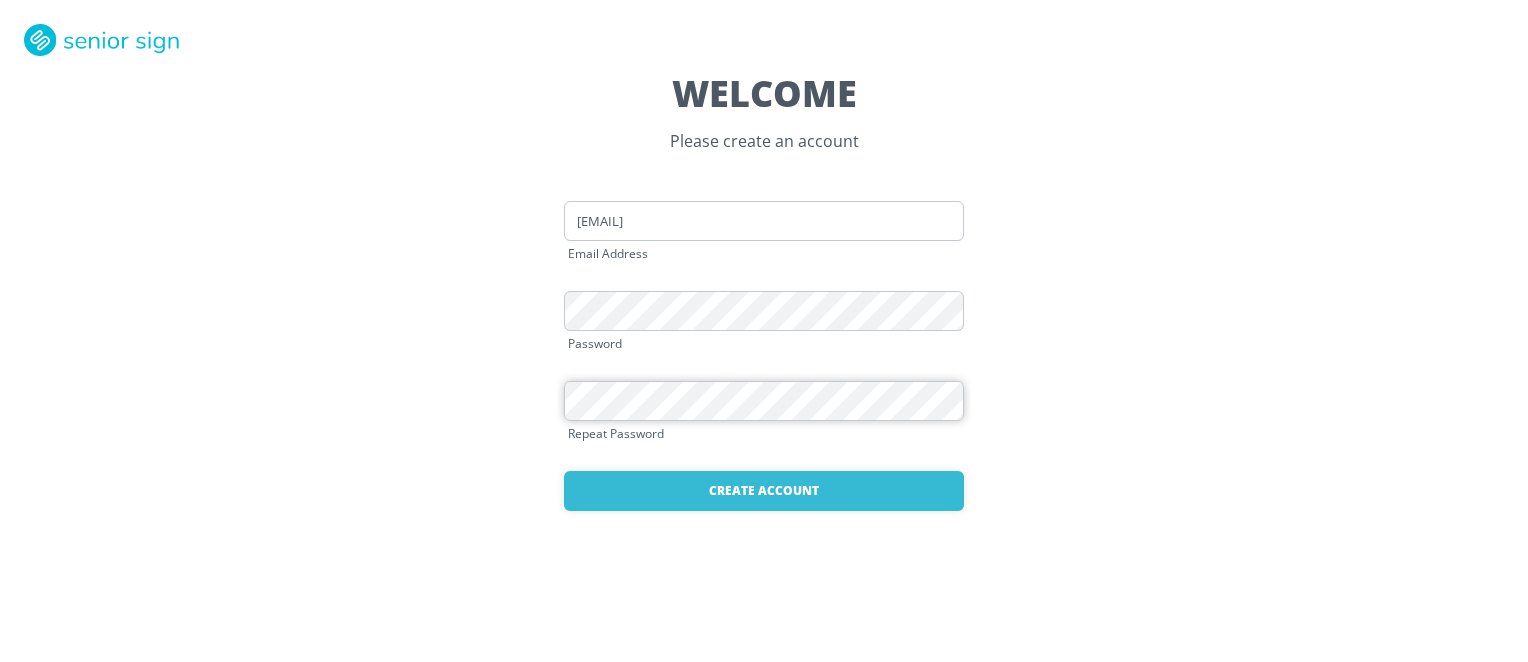click on "Create Account" at bounding box center (764, 491) 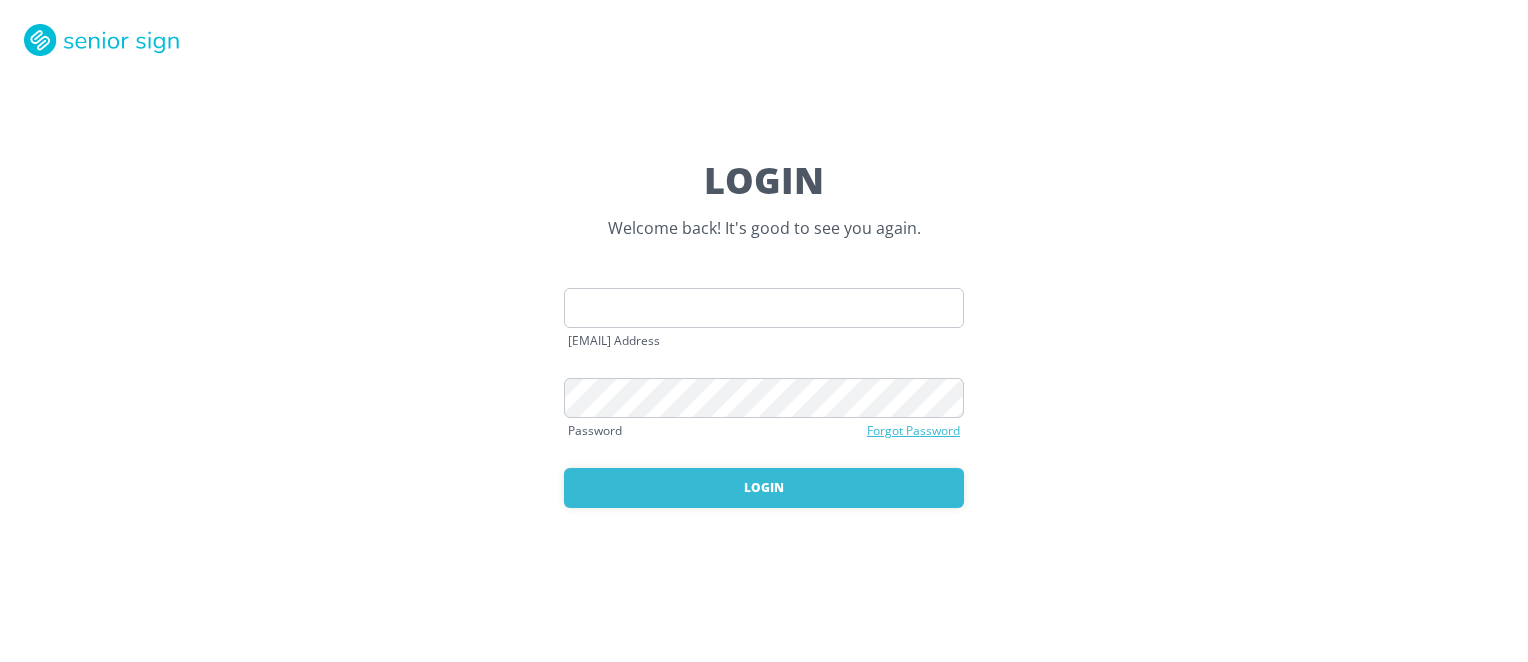 scroll, scrollTop: 0, scrollLeft: 0, axis: both 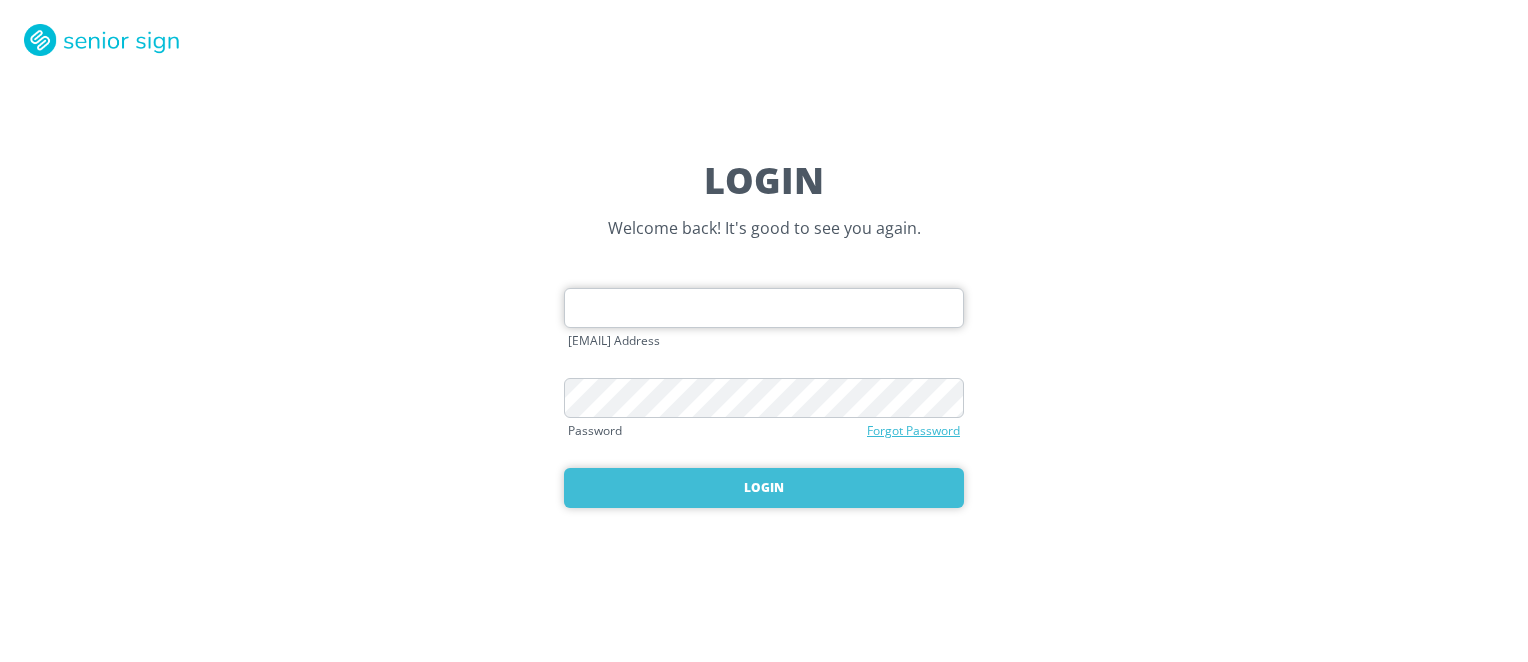 type on "[EMAIL]" 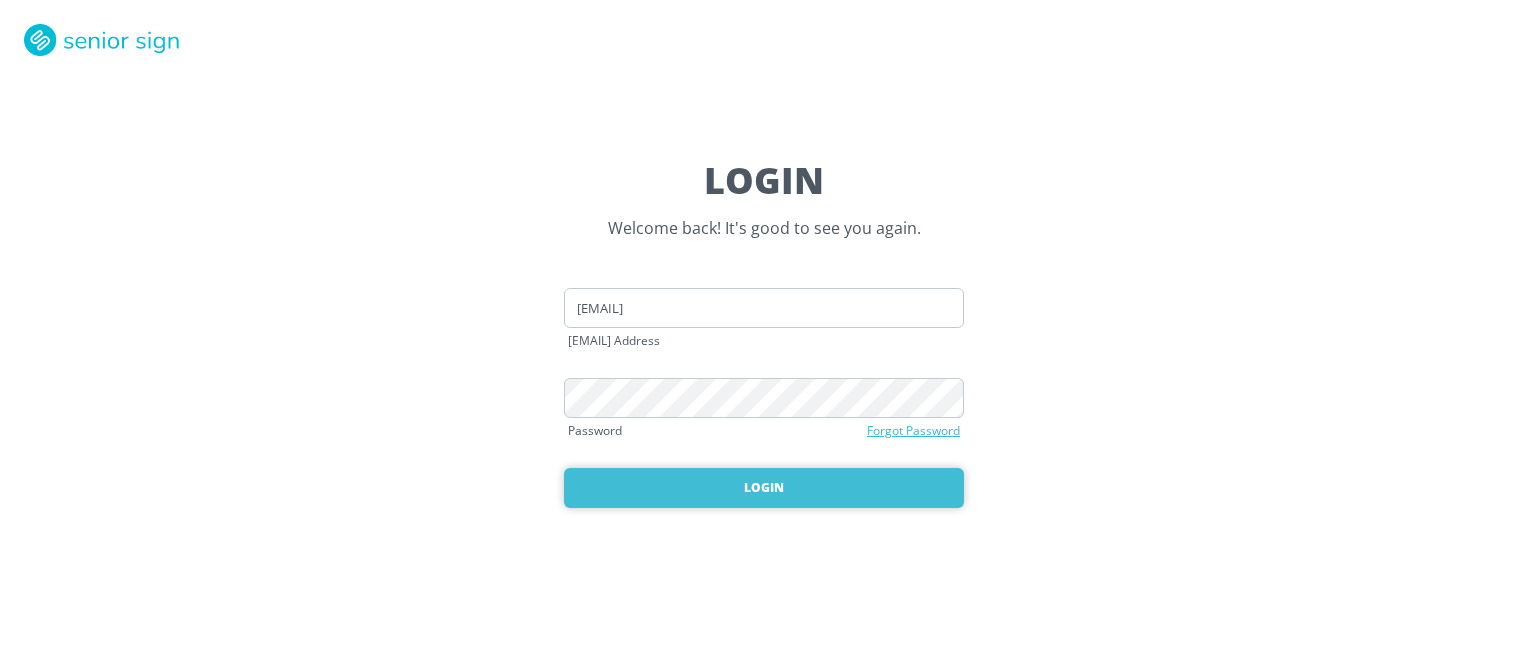 click on "Login" at bounding box center [764, 488] 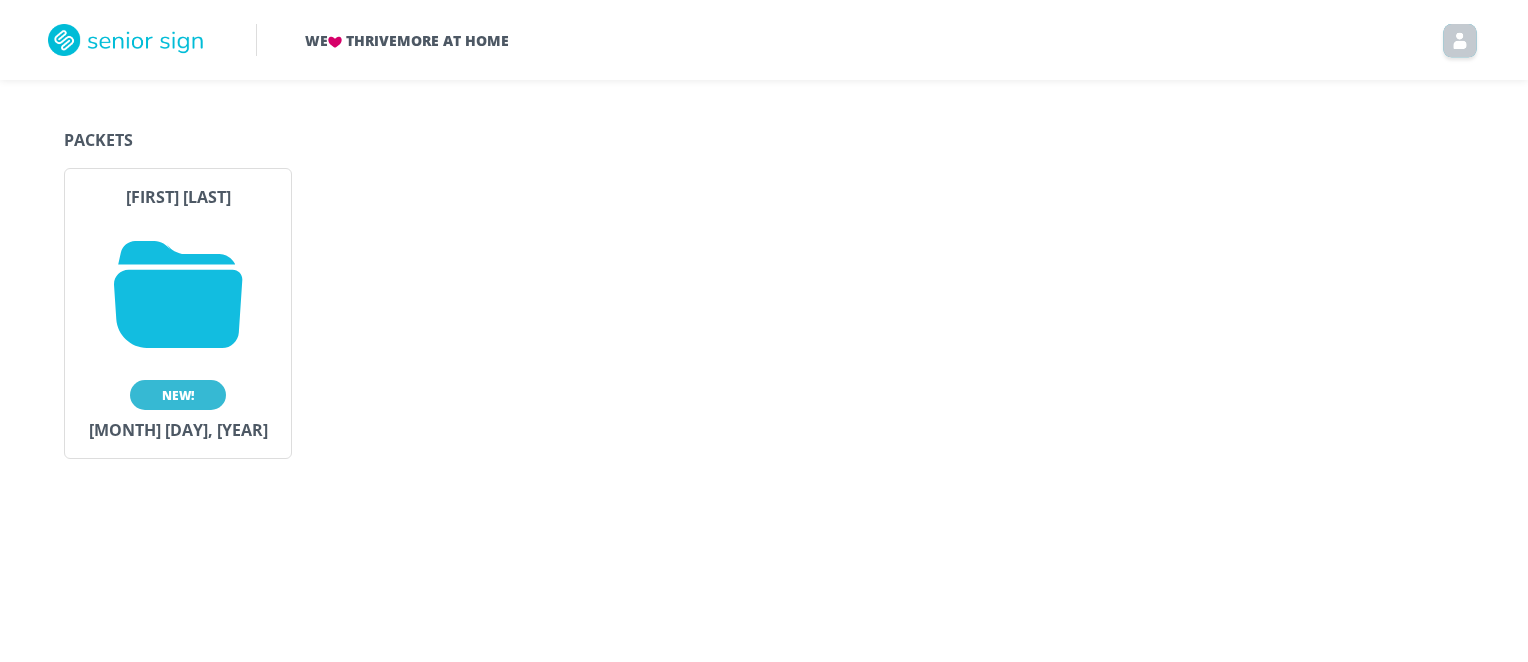click at bounding box center (178, 294) 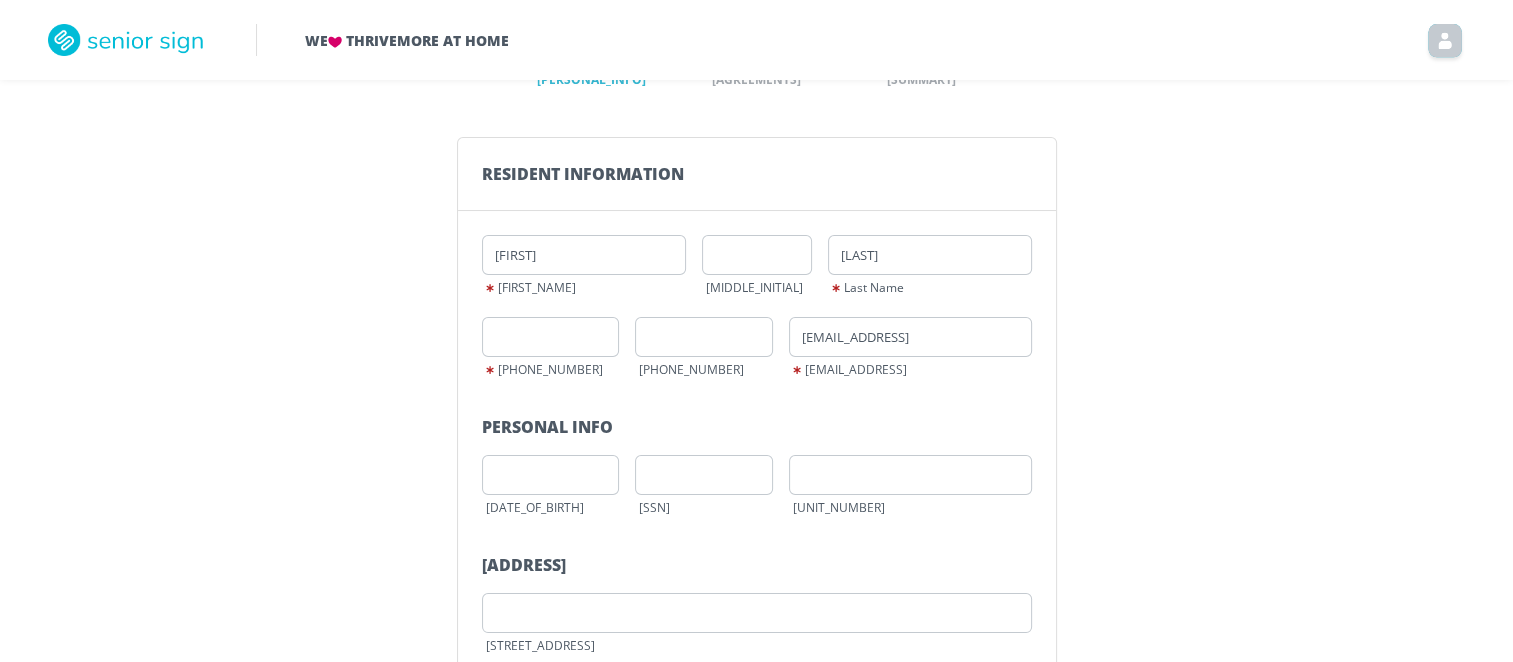 scroll, scrollTop: 104, scrollLeft: 0, axis: vertical 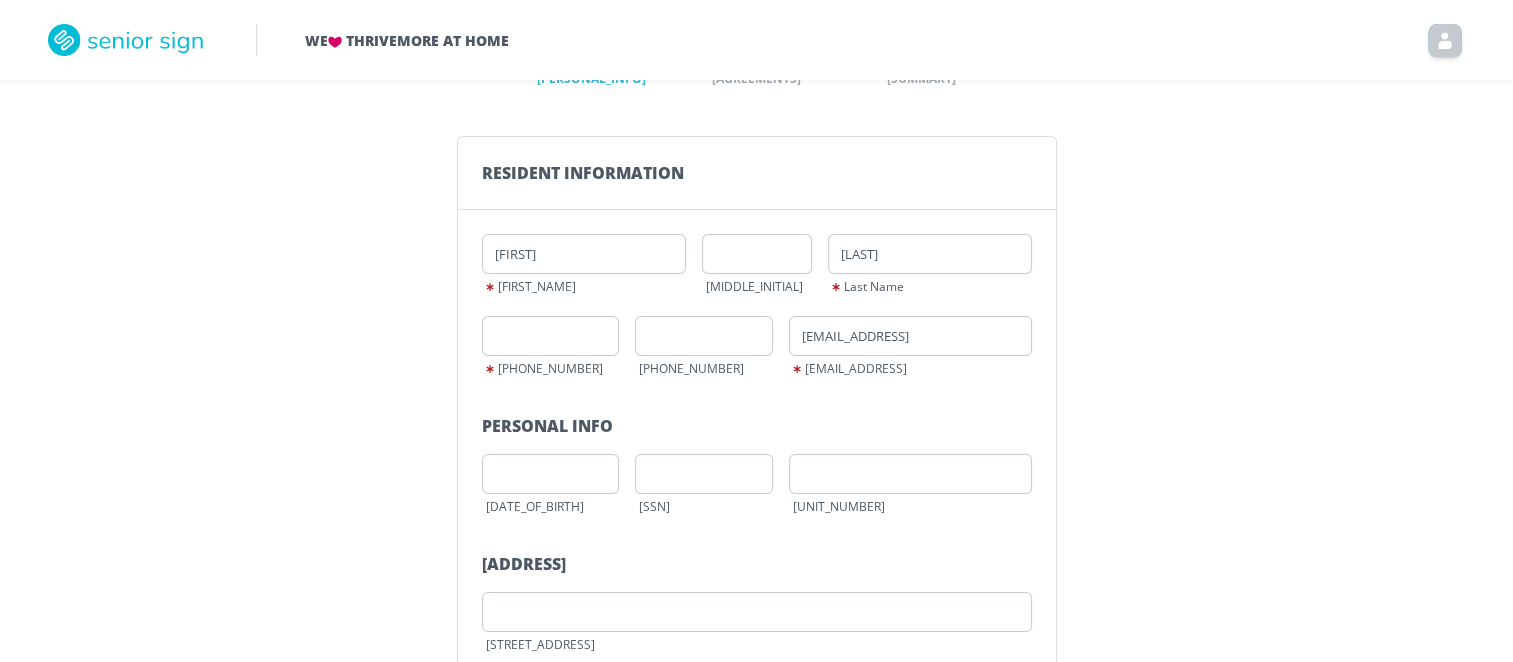 click on "[PHONE_NUMBER]" at bounding box center [544, 369] 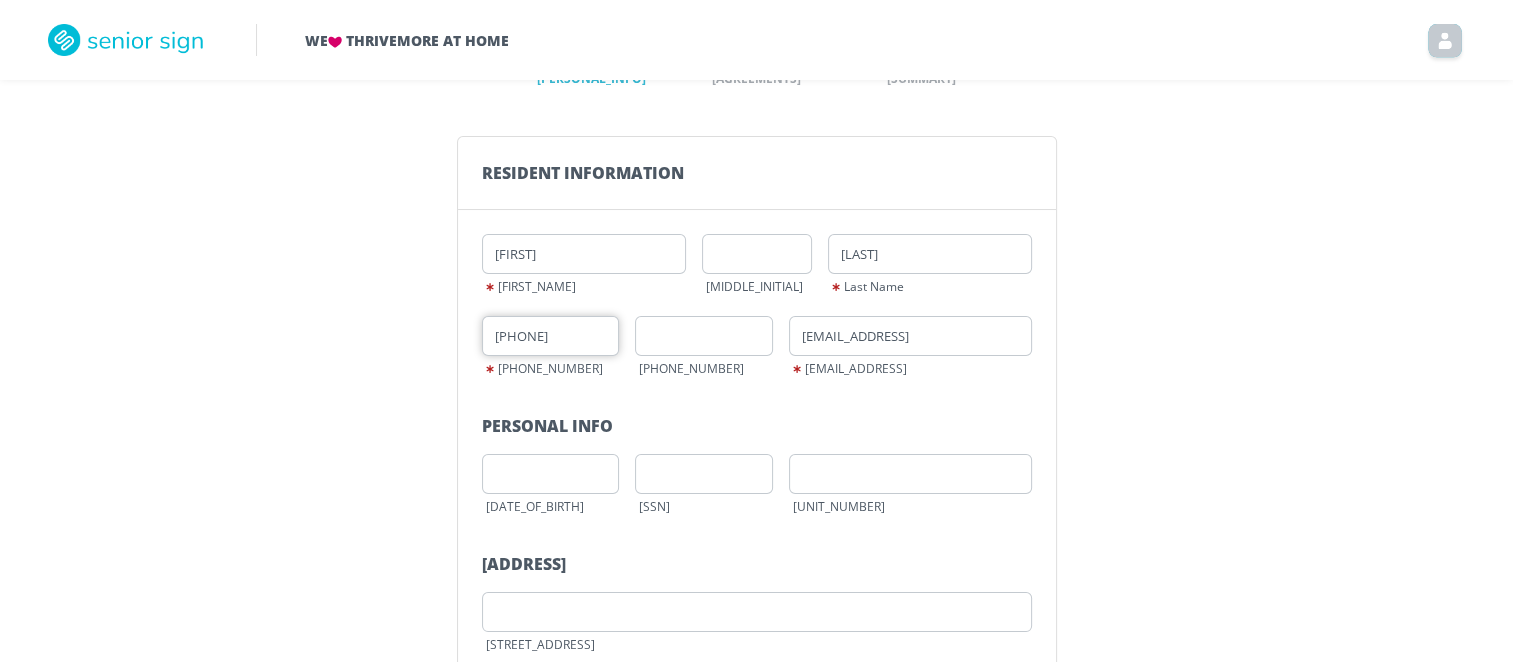 click on "[PHONE]" at bounding box center (551, 336) 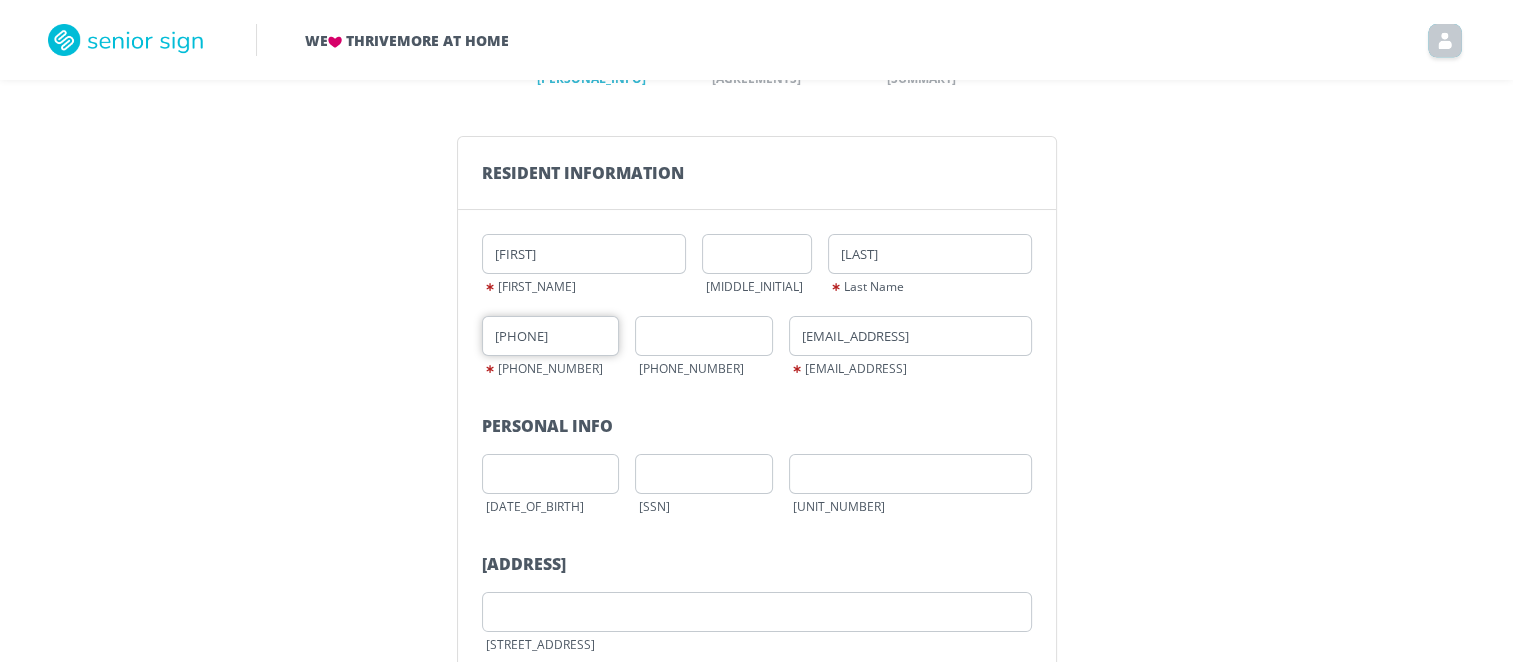 type on "[PHONE]" 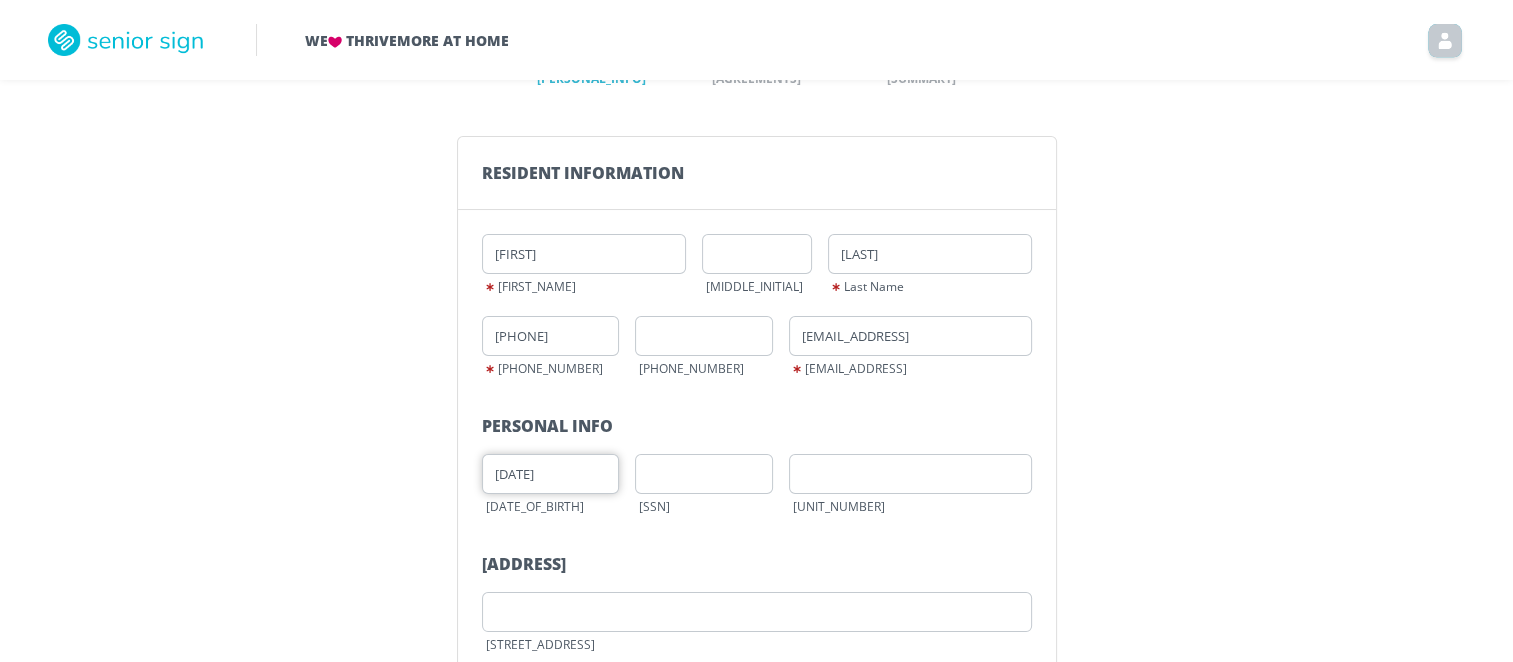 click on "[DATE]" at bounding box center [551, 474] 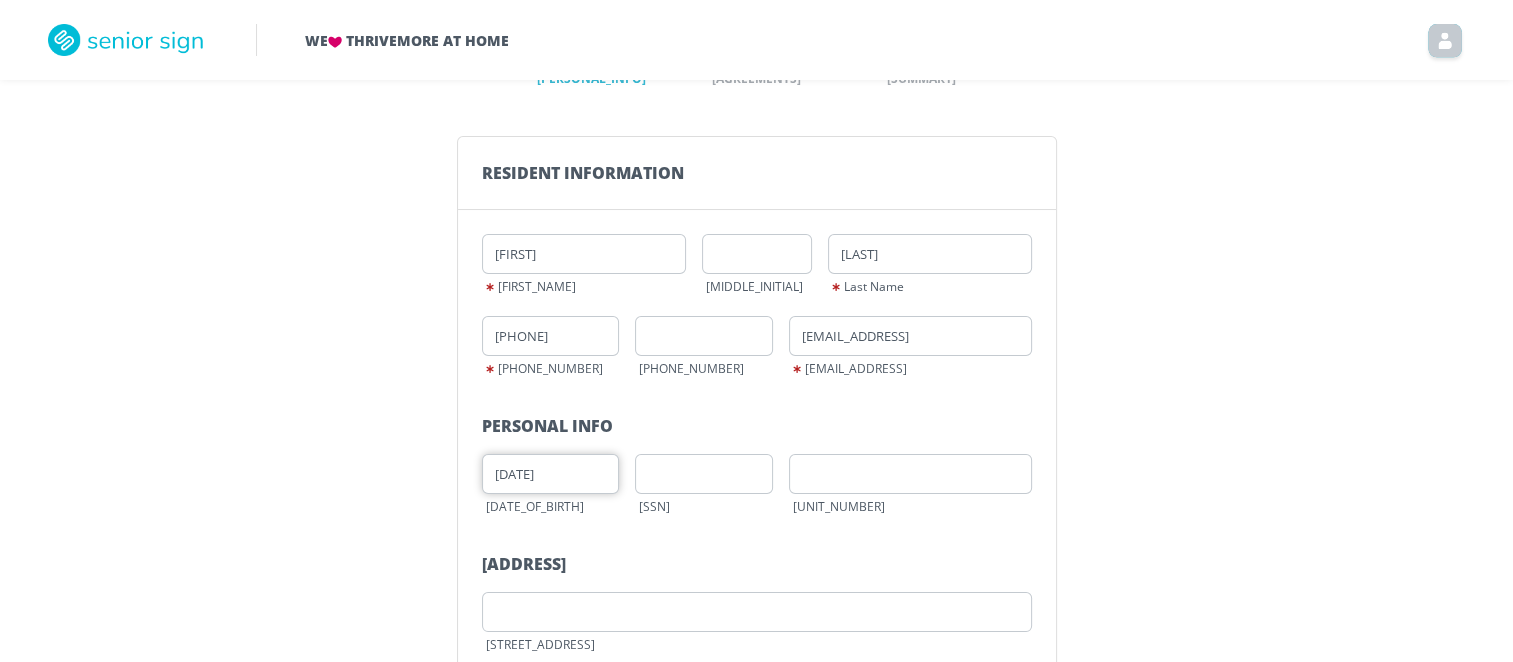 type on "[DATE]" 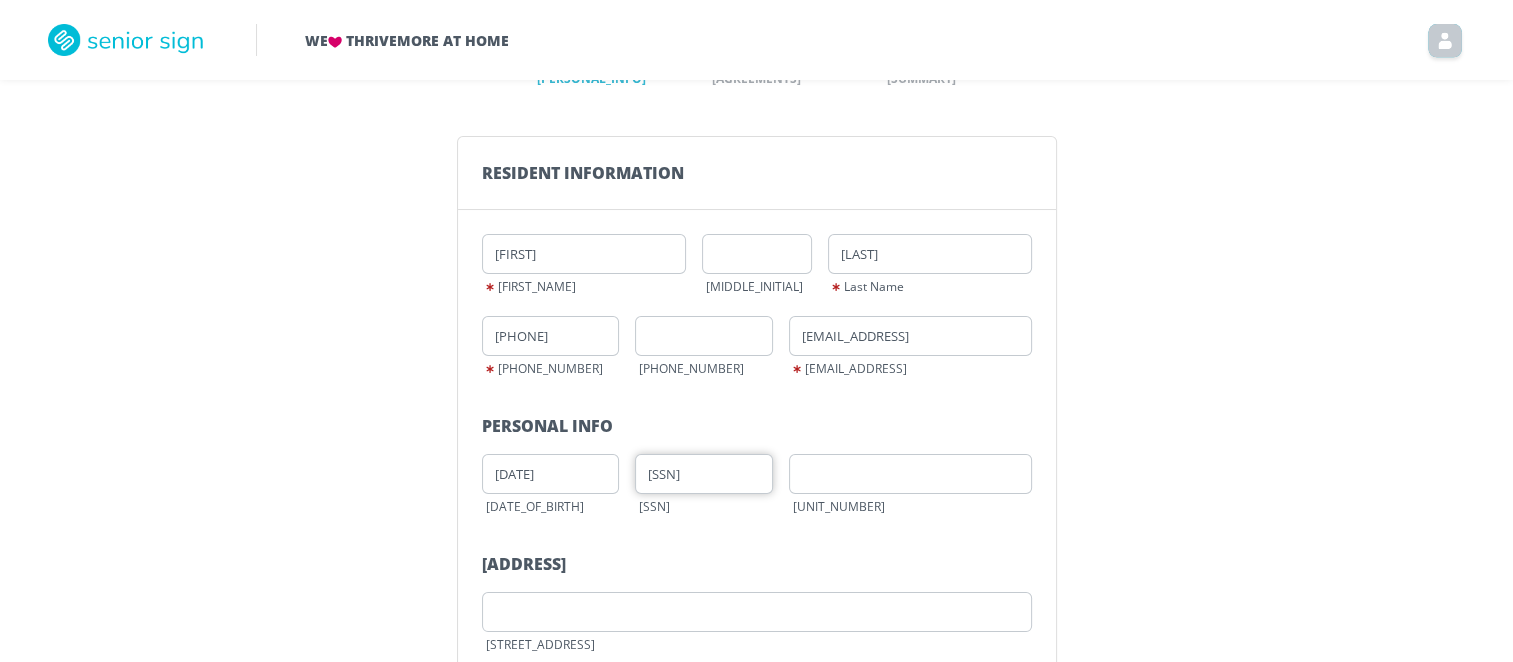 click on "[SSN]" at bounding box center (704, 474) 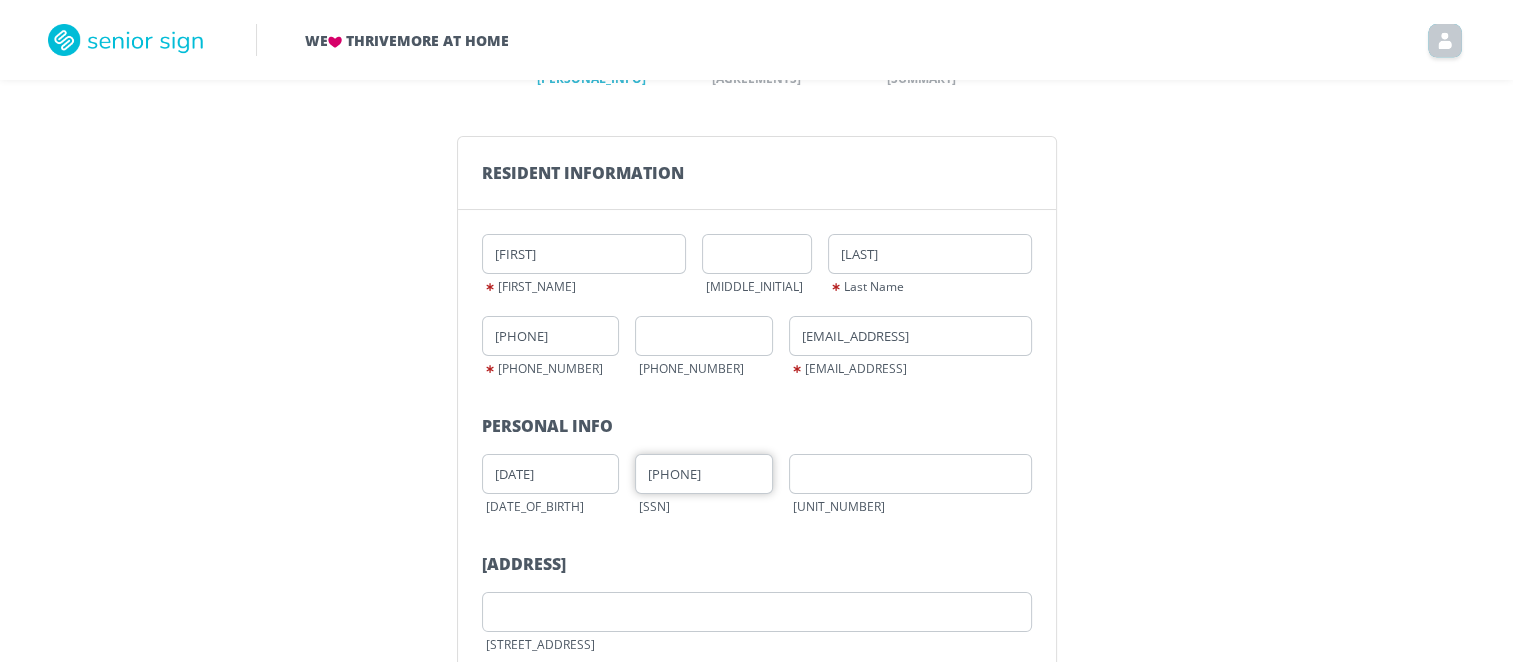 type on "[PHONE]" 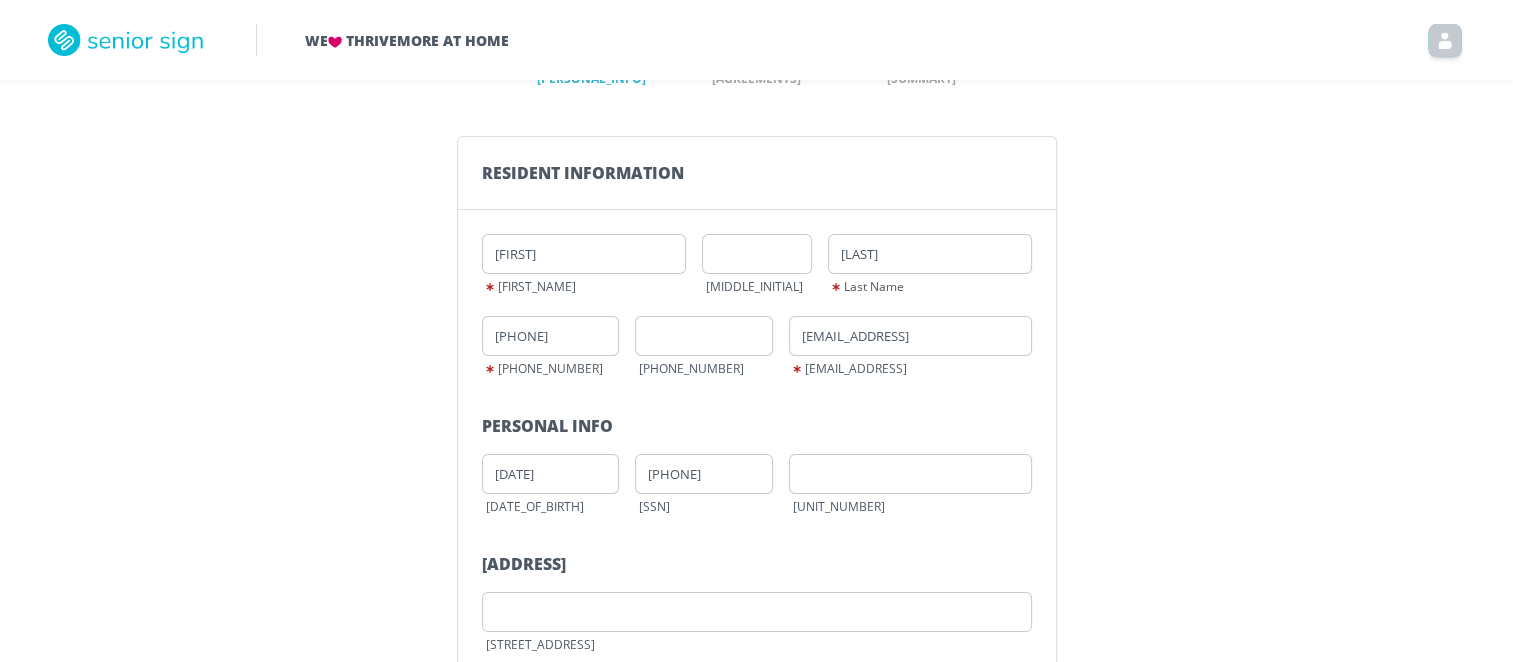 scroll, scrollTop: 343, scrollLeft: 0, axis: vertical 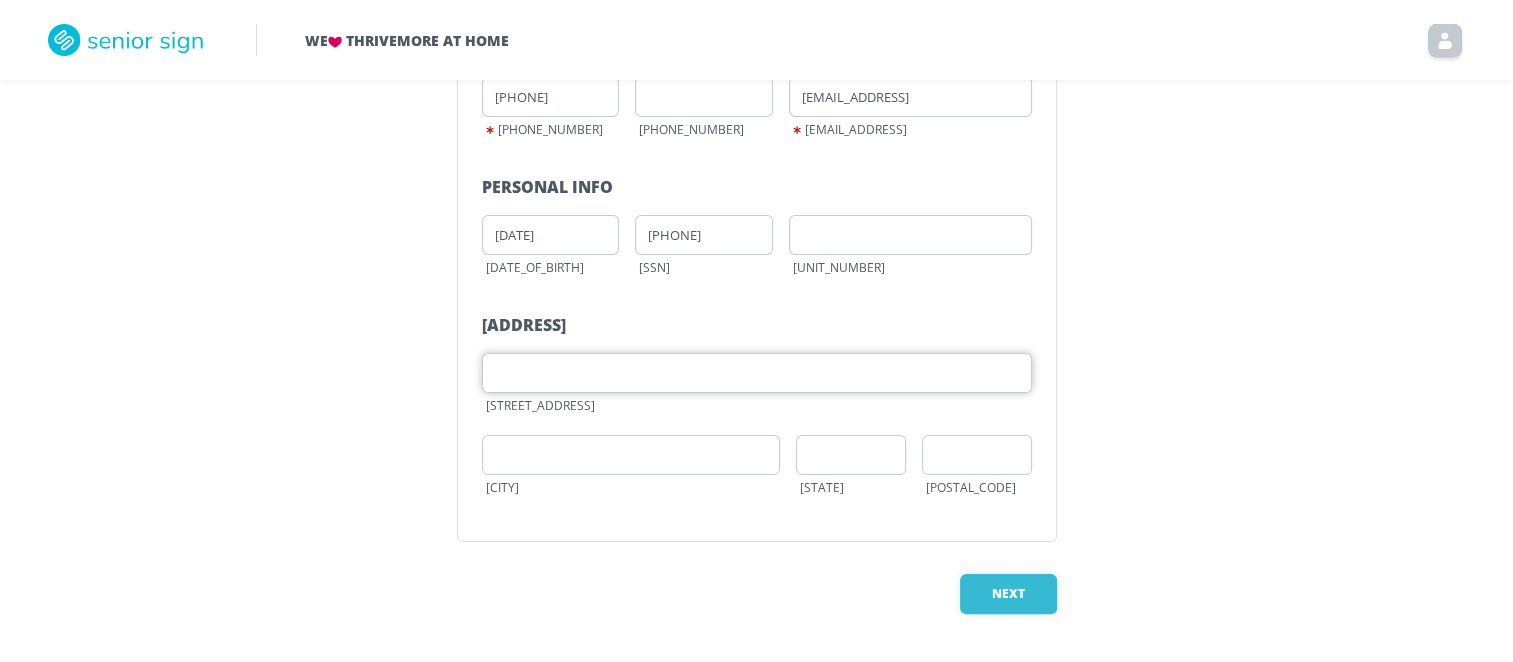click at bounding box center [757, 373] 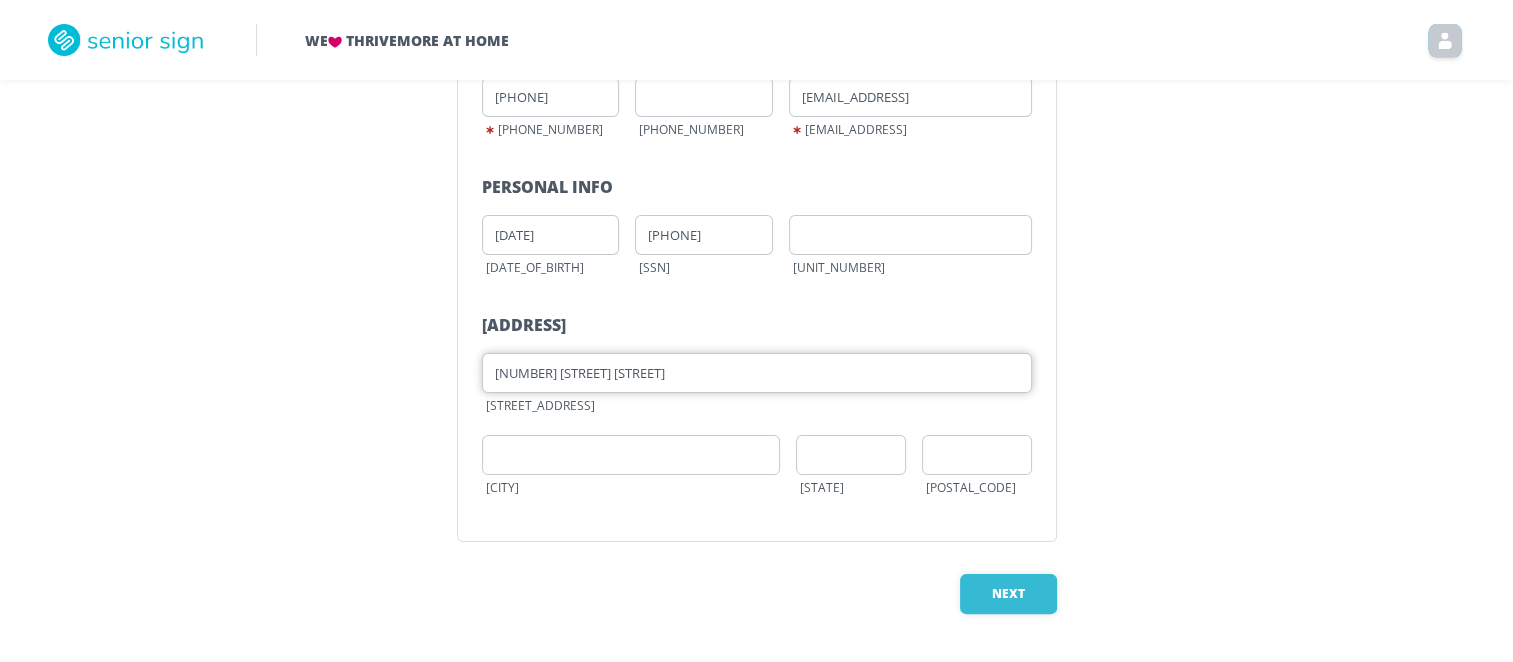 type on "[NUMBER] [STREET] [STREET]" 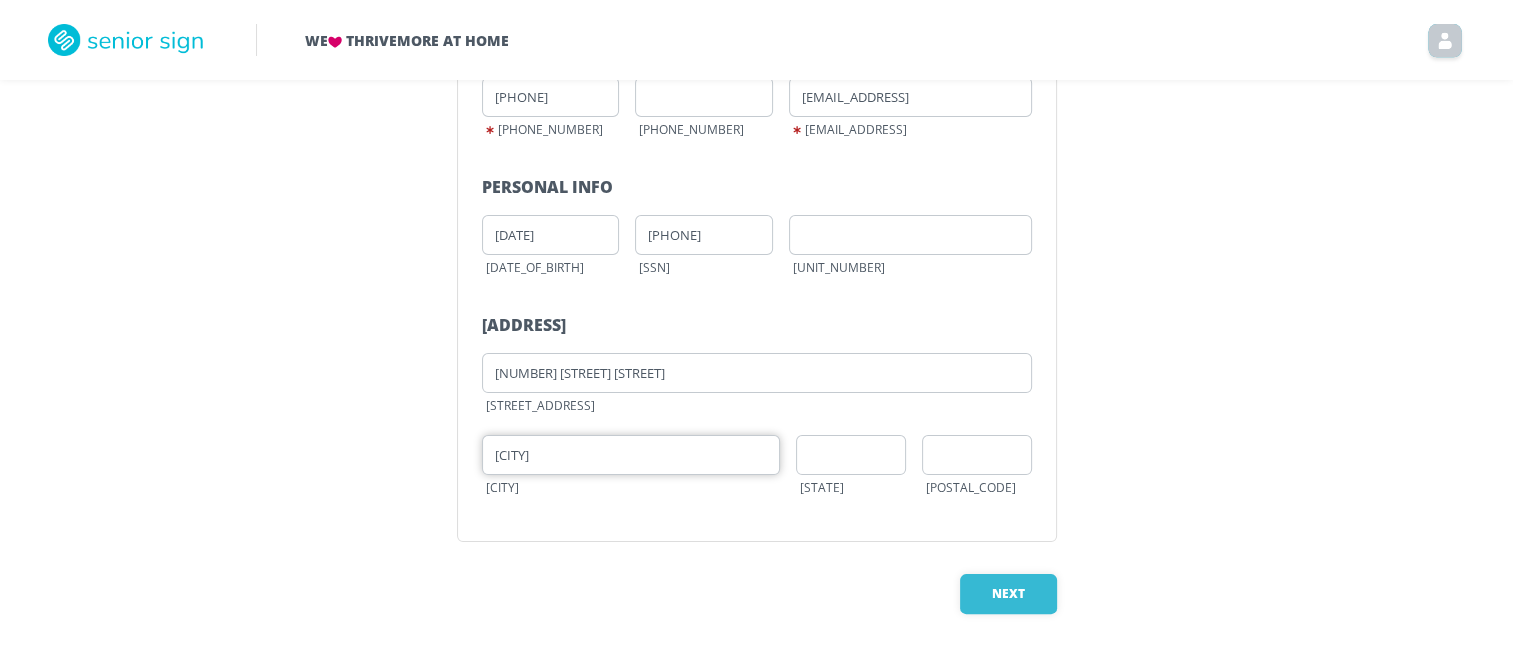 type on "[CITY]" 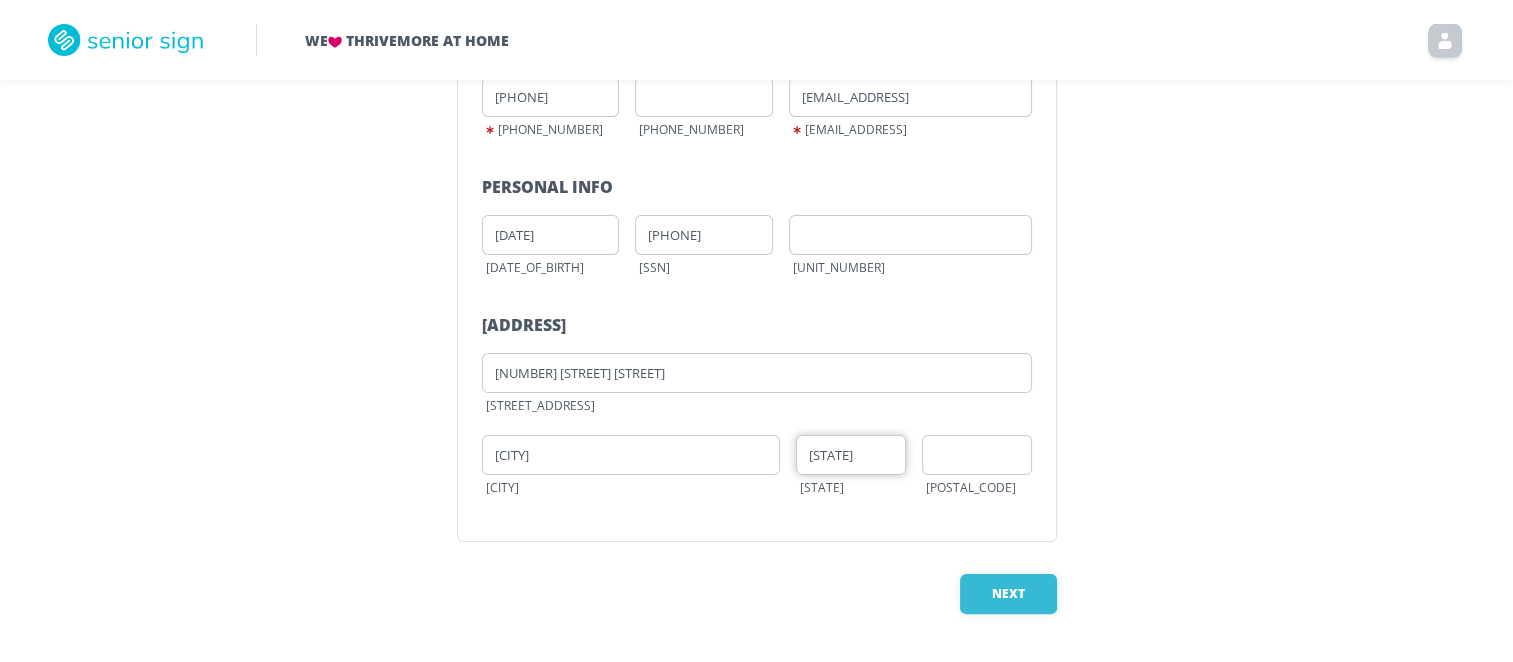 type on "[STATE]" 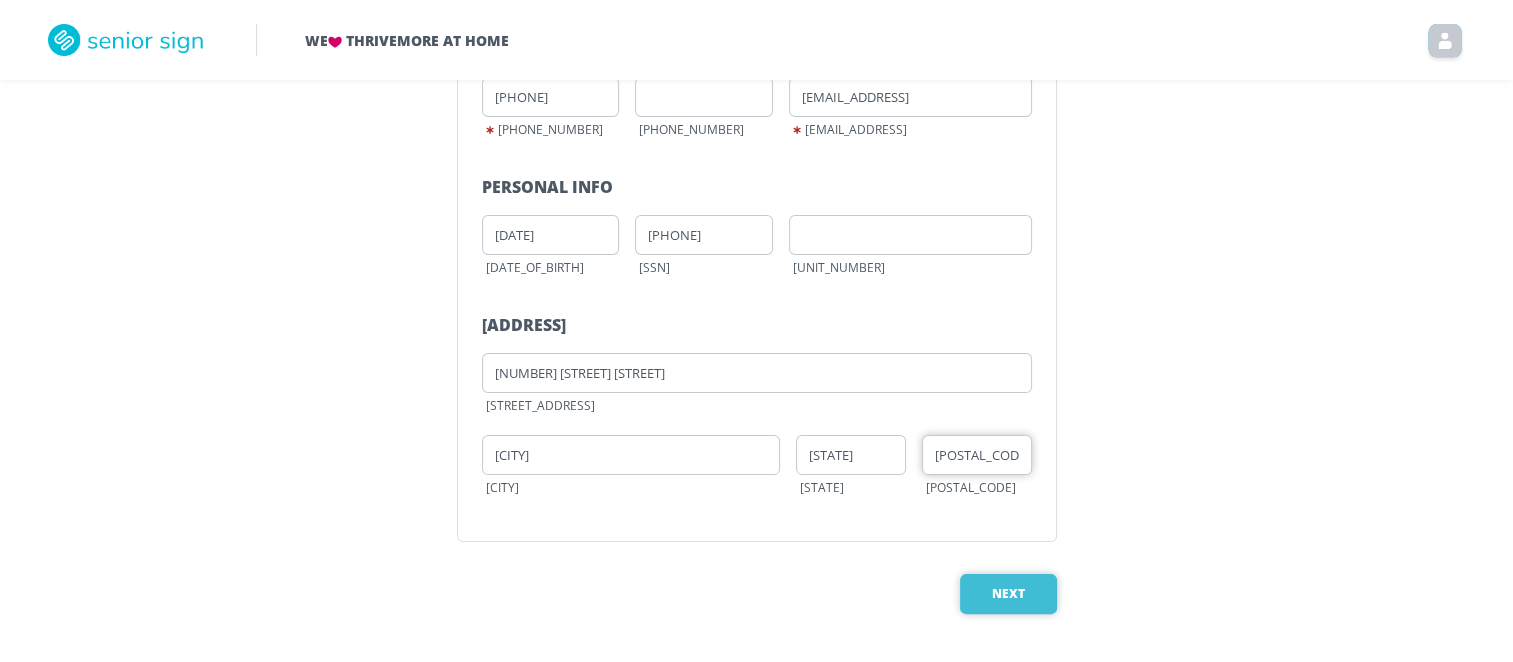 type on "[POSTAL_CODE]" 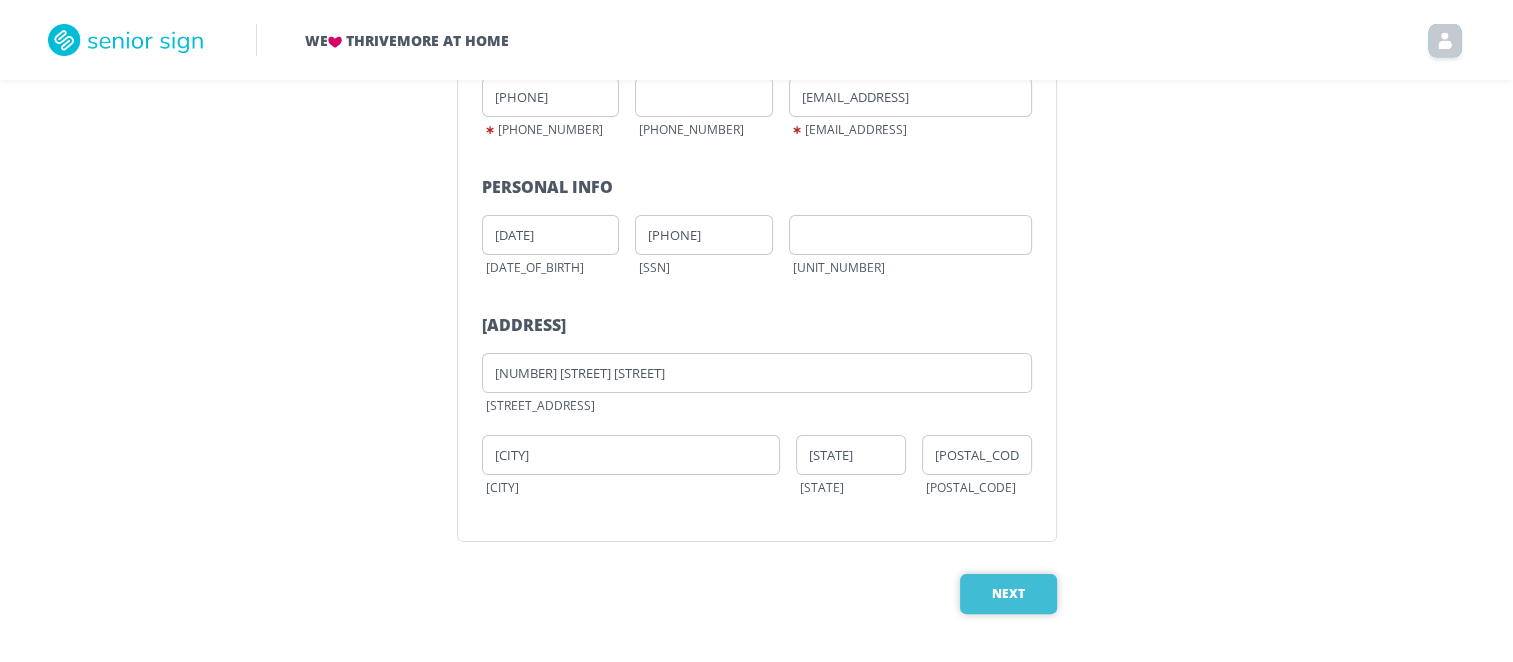 click on "Next" at bounding box center [1008, 594] 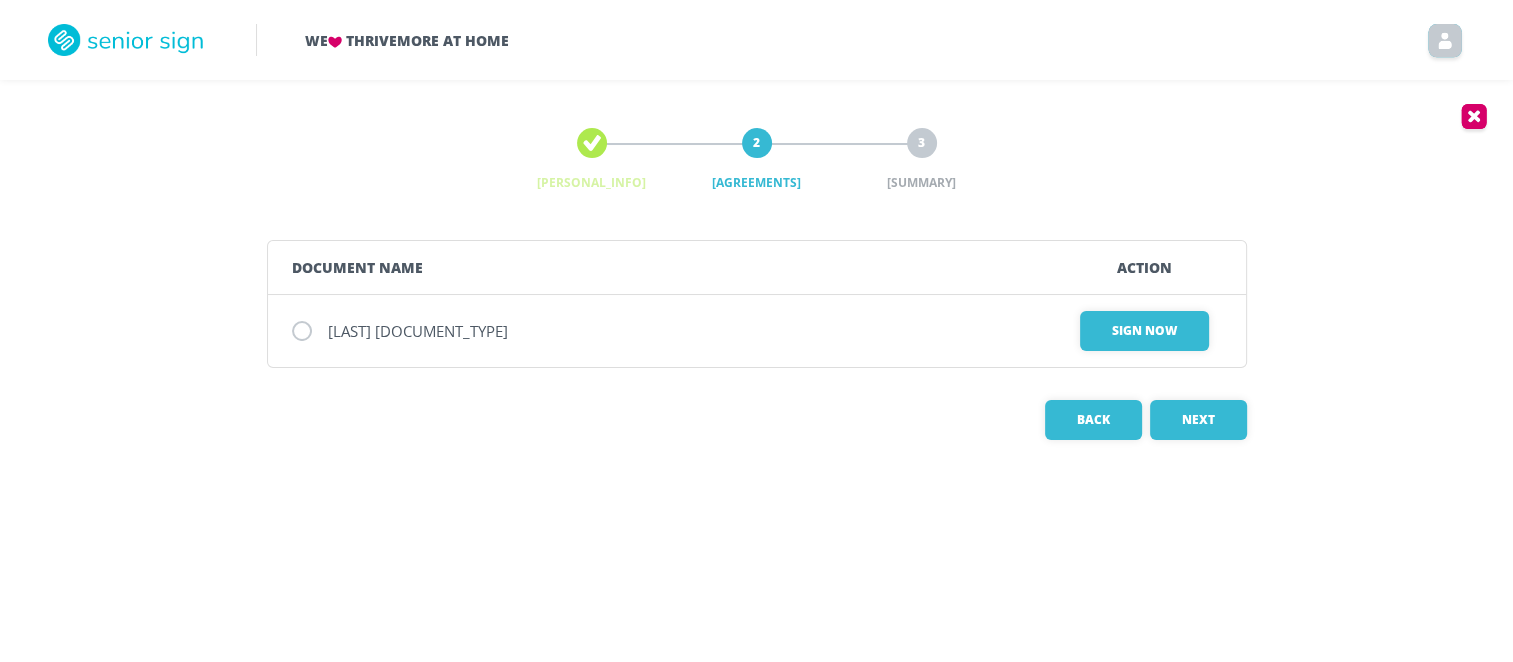 scroll, scrollTop: 0, scrollLeft: 0, axis: both 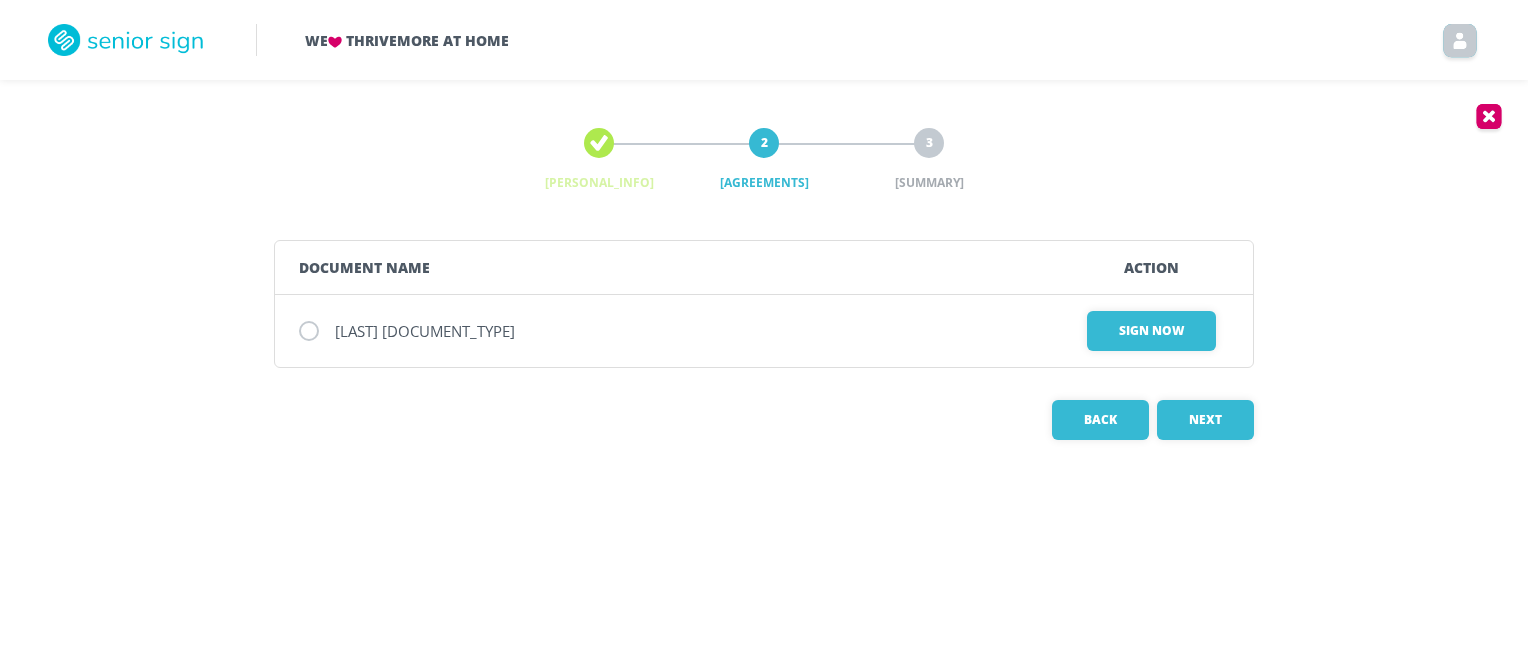 click at bounding box center [309, 331] 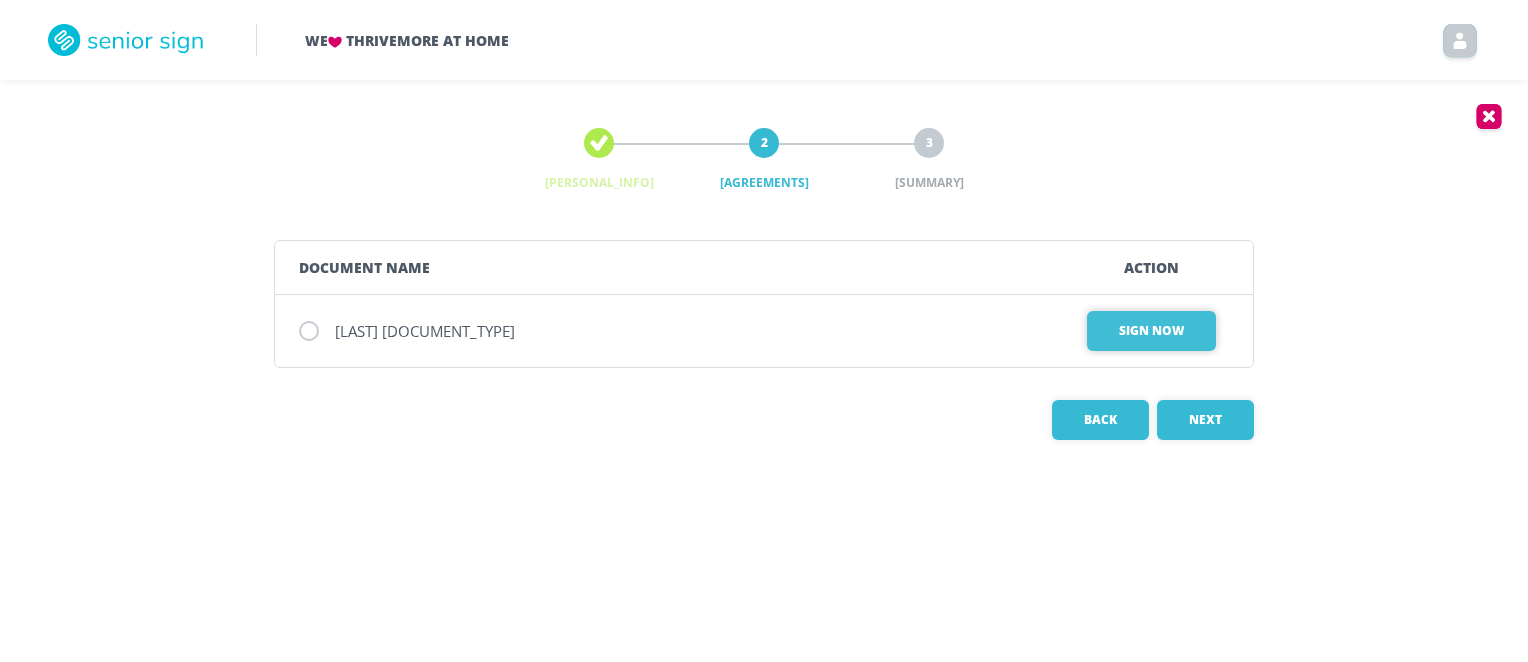 click on "Sign Now" at bounding box center (1151, 331) 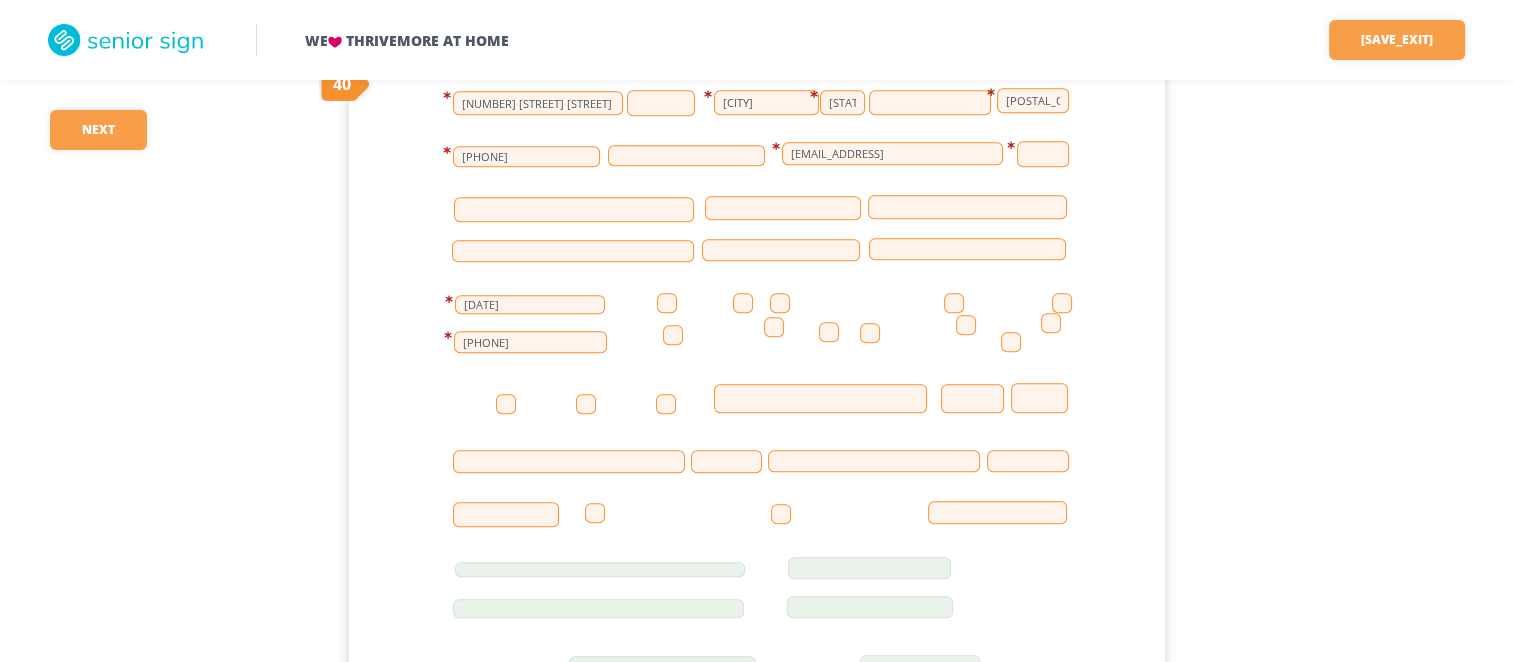 scroll, scrollTop: 1374, scrollLeft: 0, axis: vertical 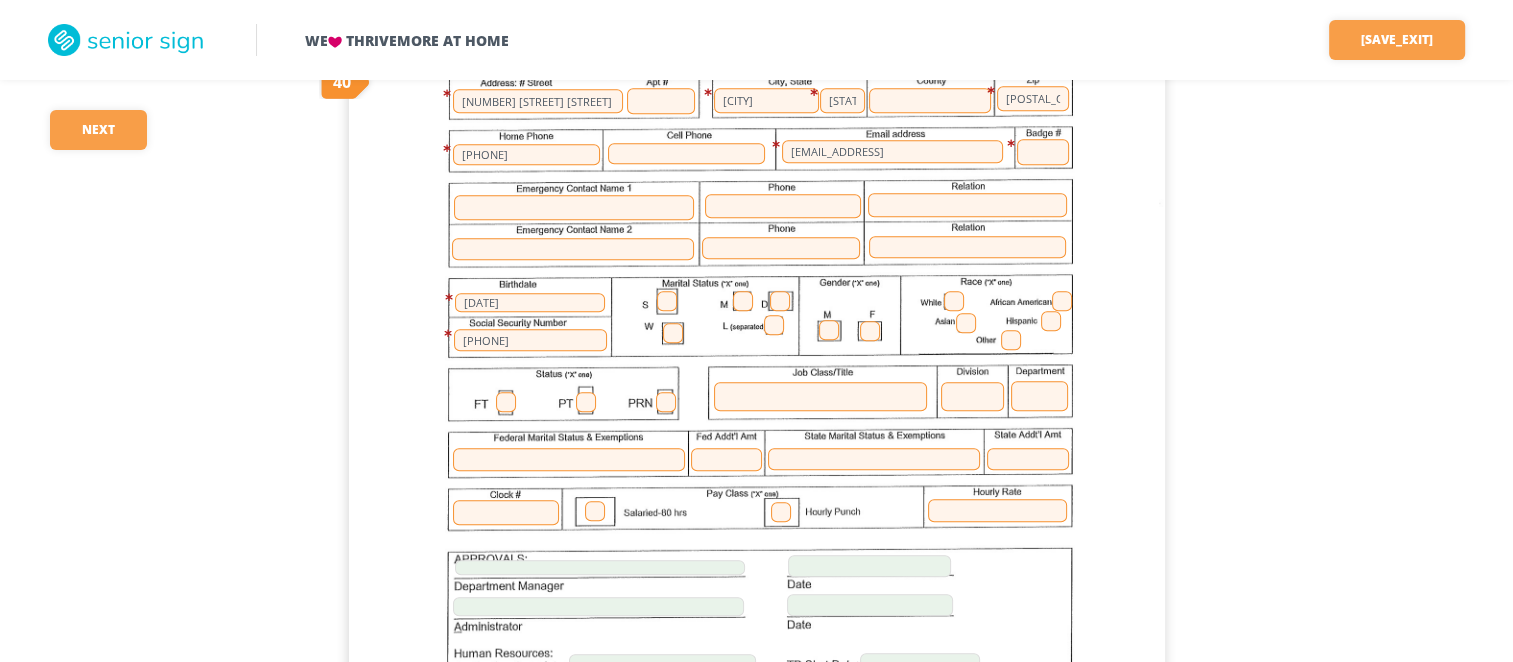click at bounding box center (743, 301) 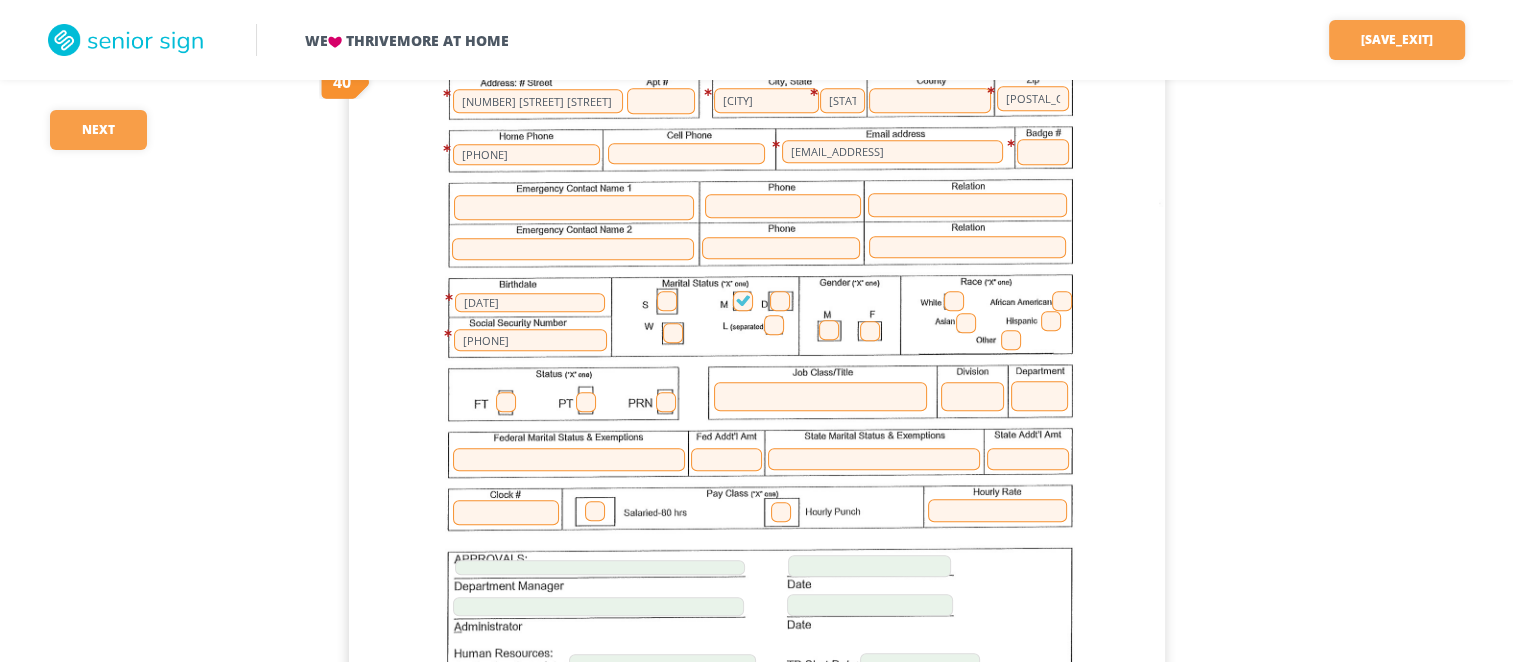 click at bounding box center [870, 331] 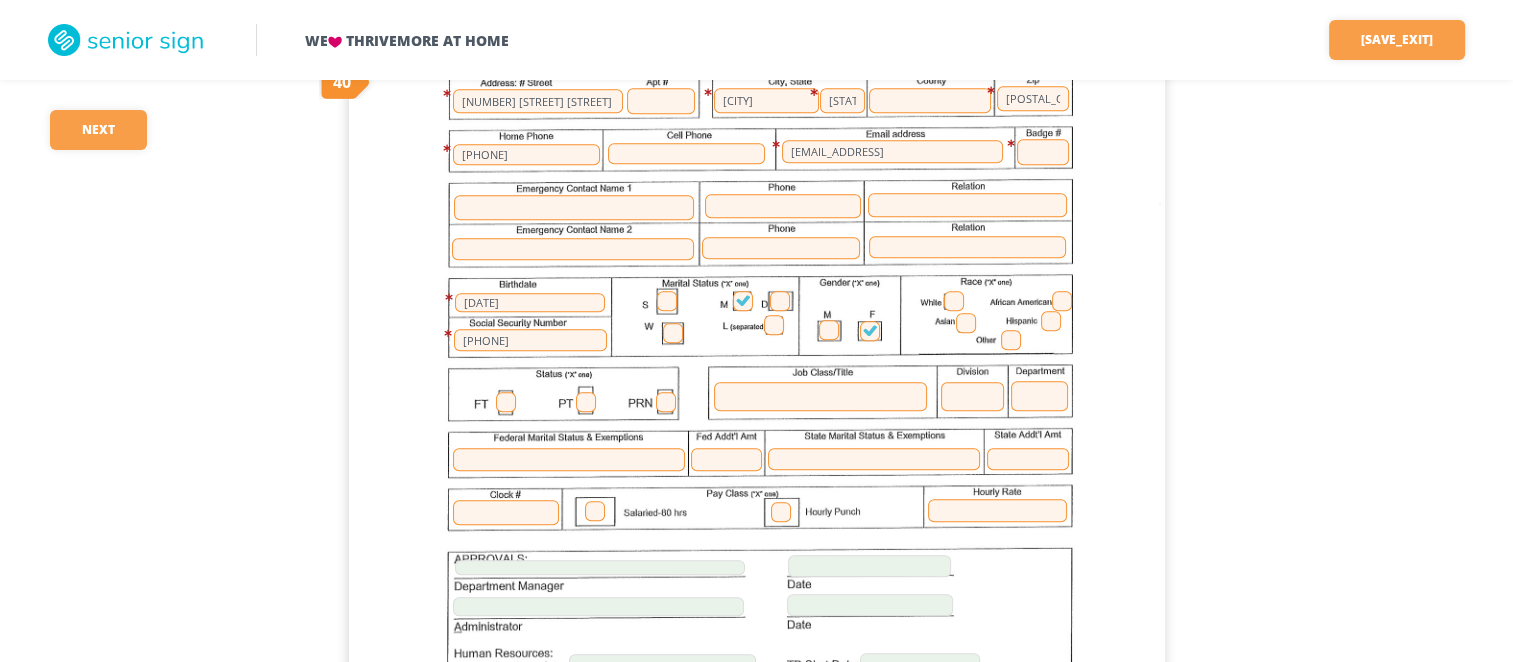 click at bounding box center [954, 301] 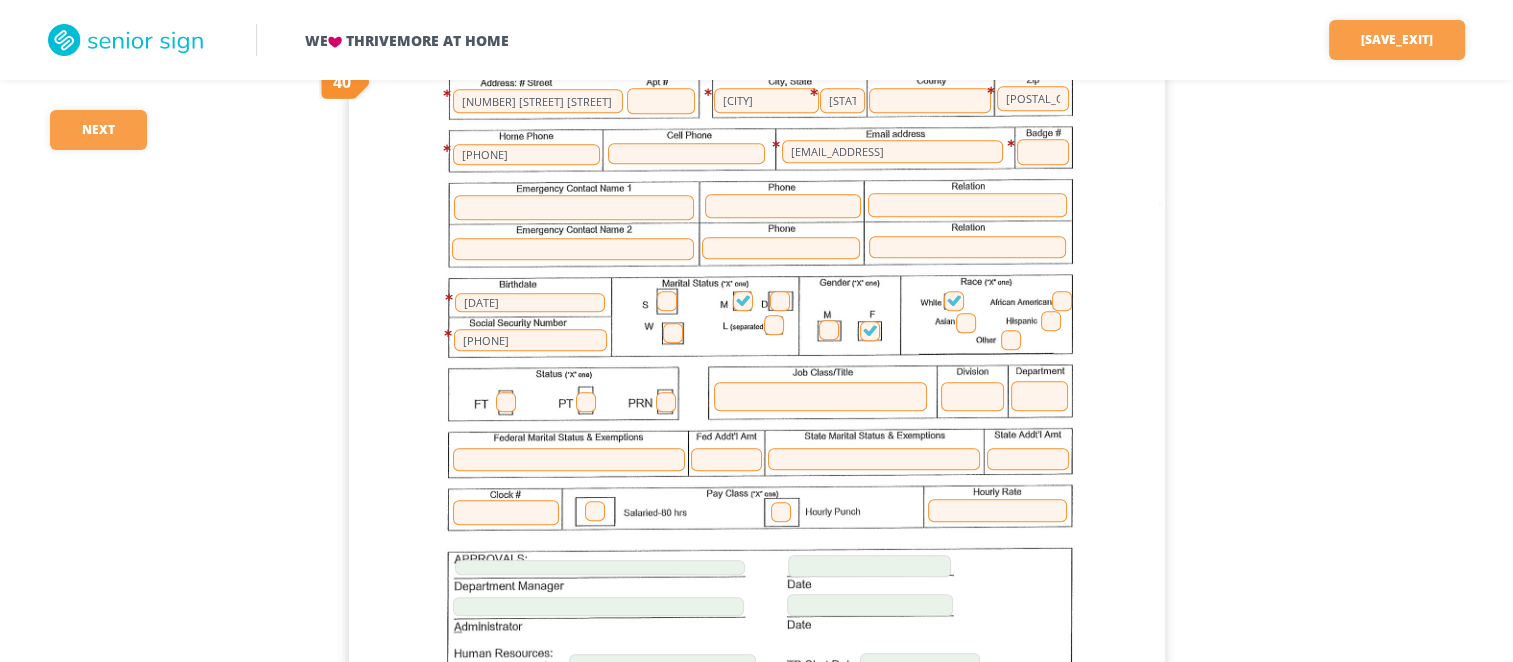 click at bounding box center (586, 402) 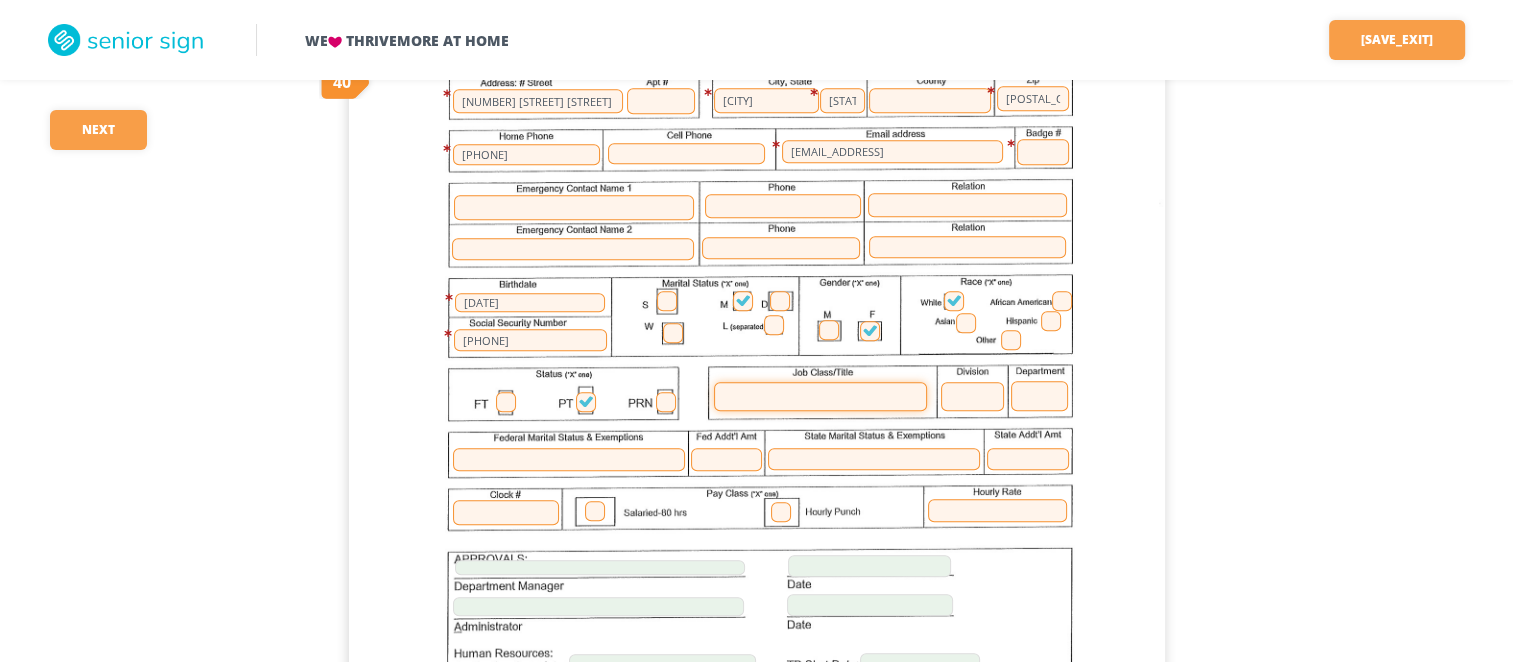 click at bounding box center [820, 396] 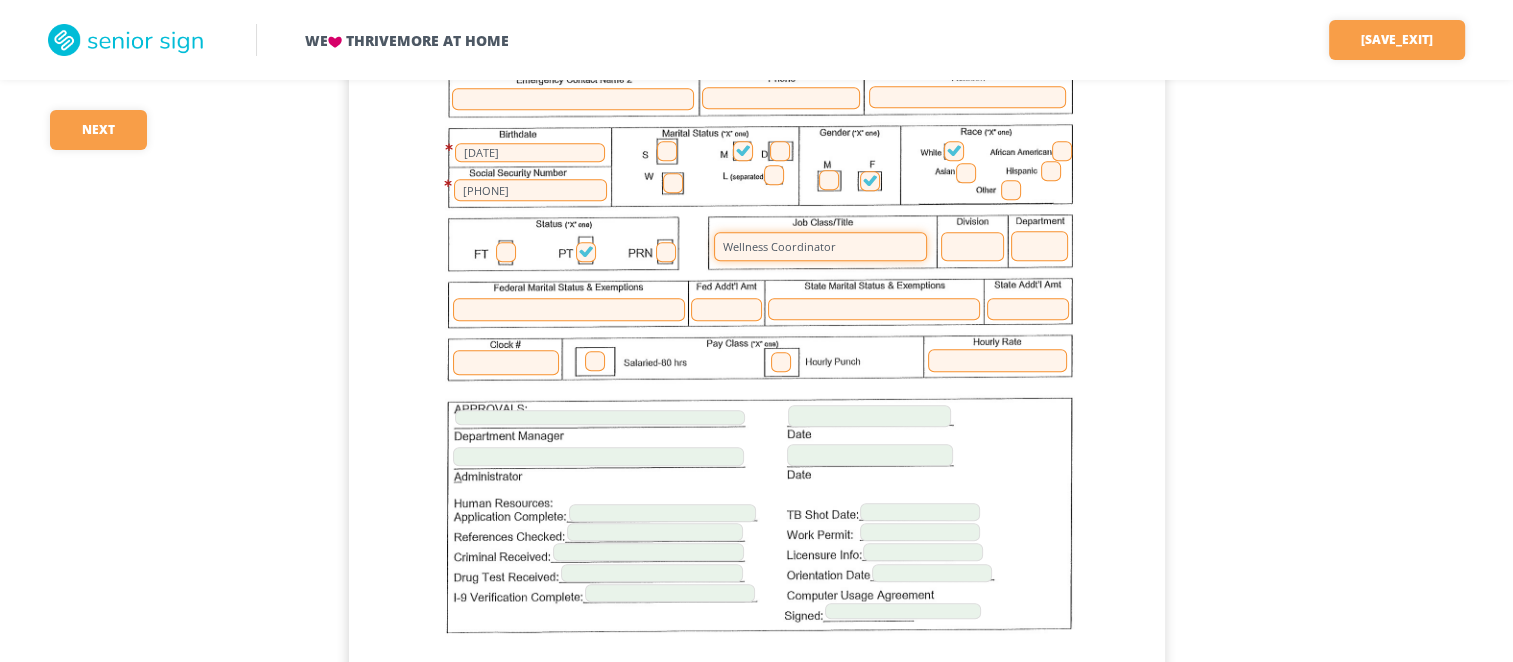 scroll, scrollTop: 1522, scrollLeft: 0, axis: vertical 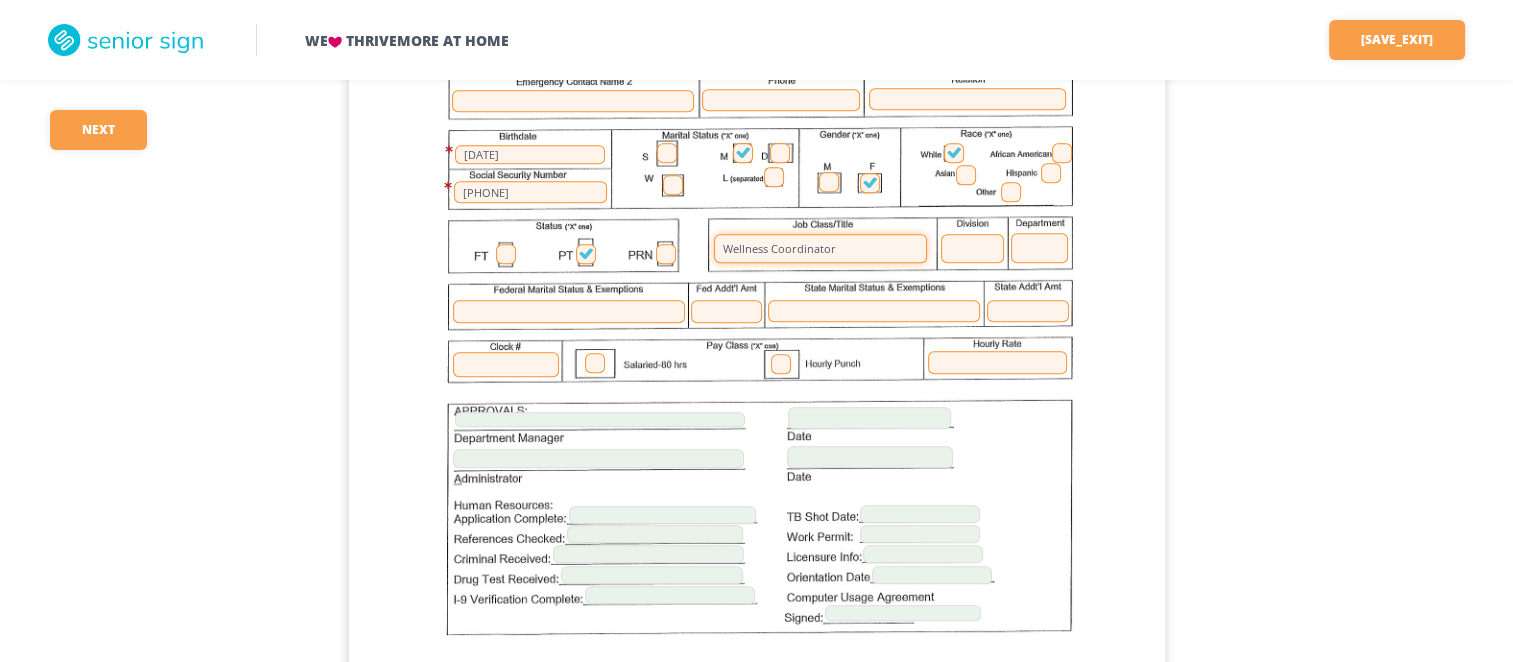 type on "Wellness Coordinator" 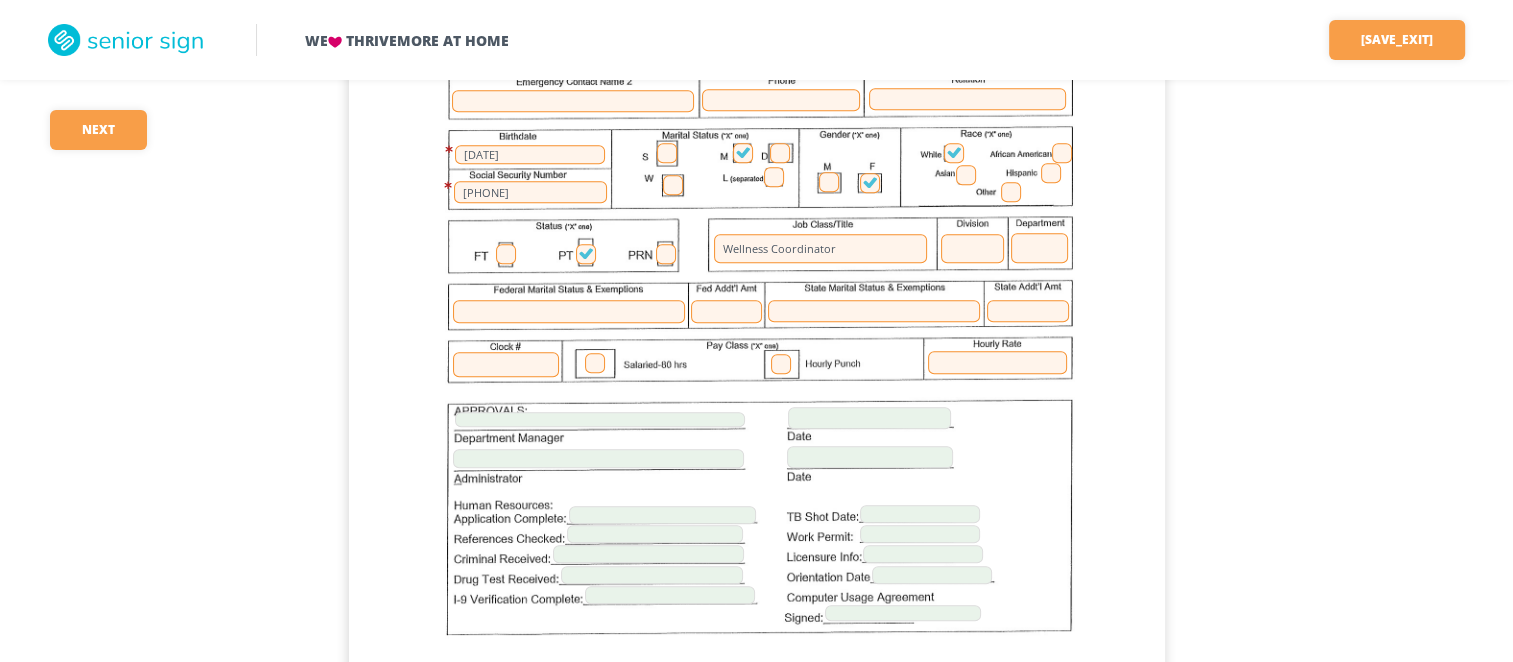 click at bounding box center [781, 364] 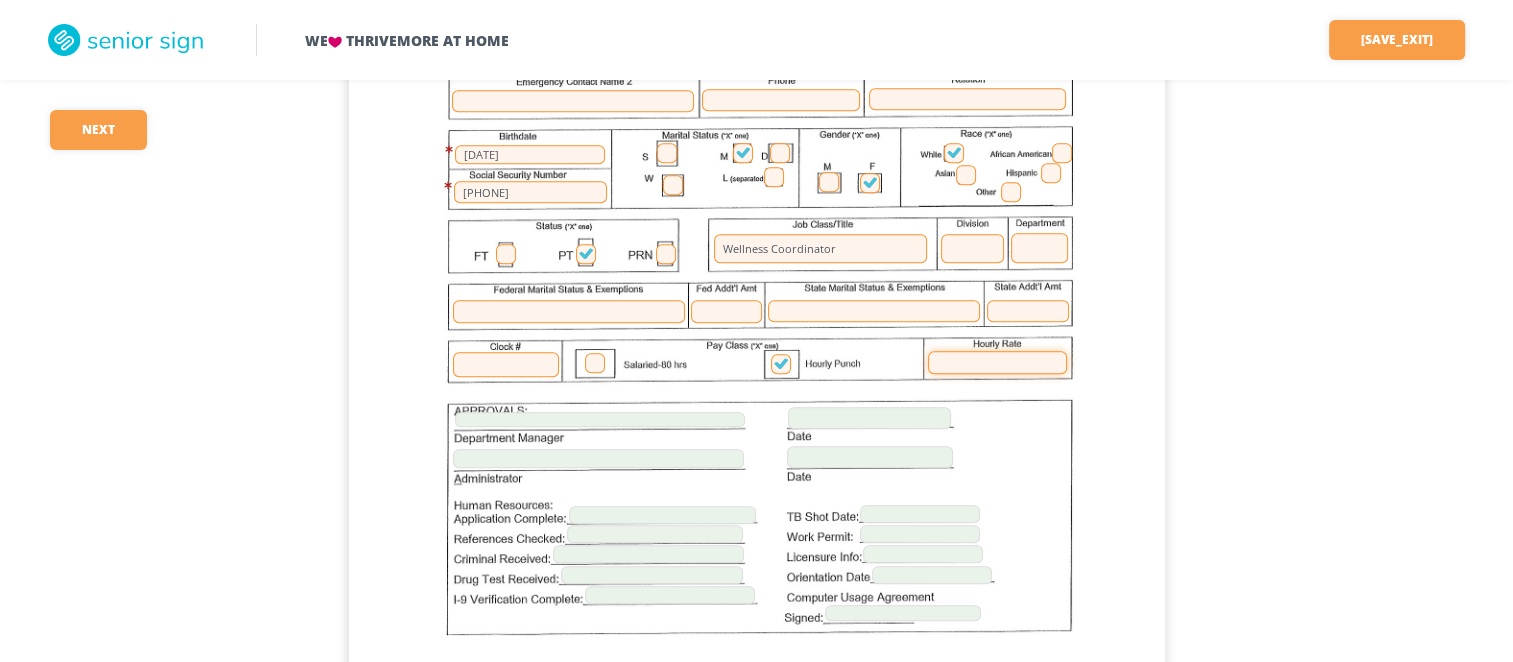click at bounding box center [997, 362] 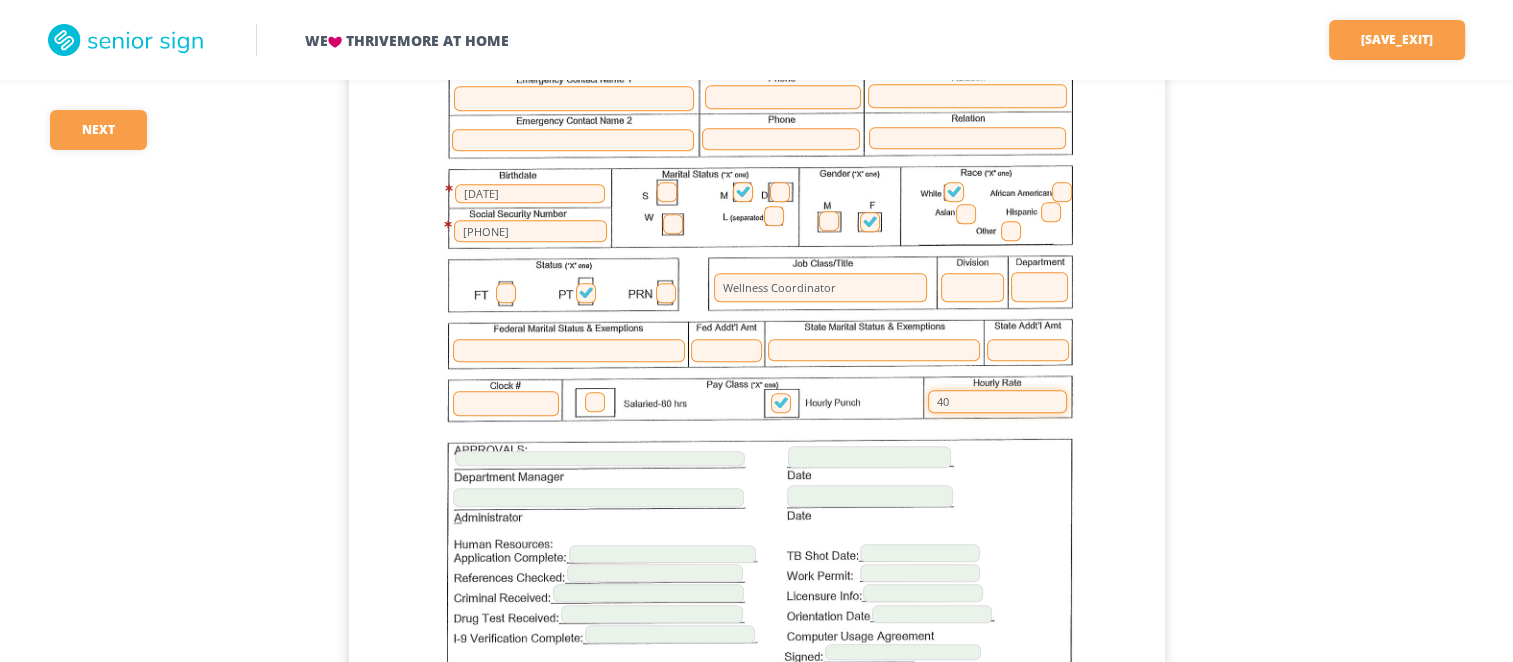 scroll, scrollTop: 1484, scrollLeft: 0, axis: vertical 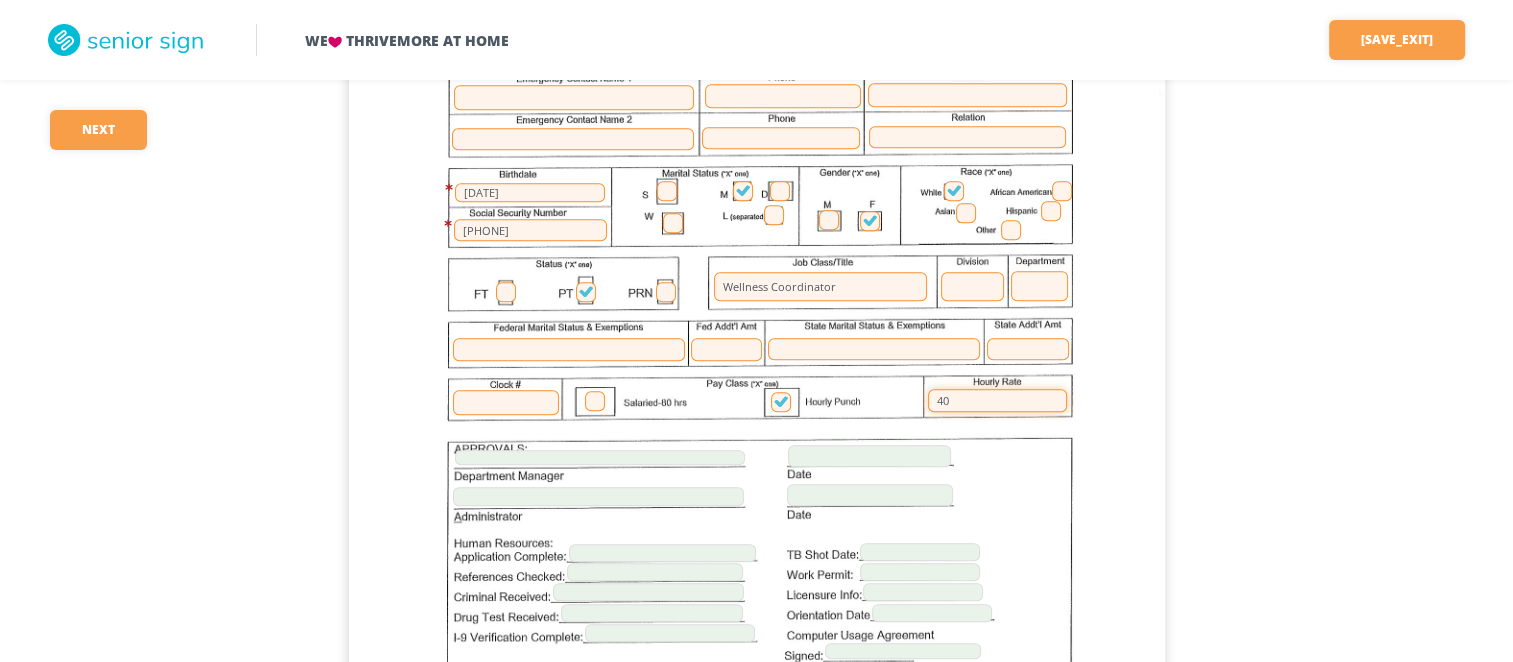 type on "40" 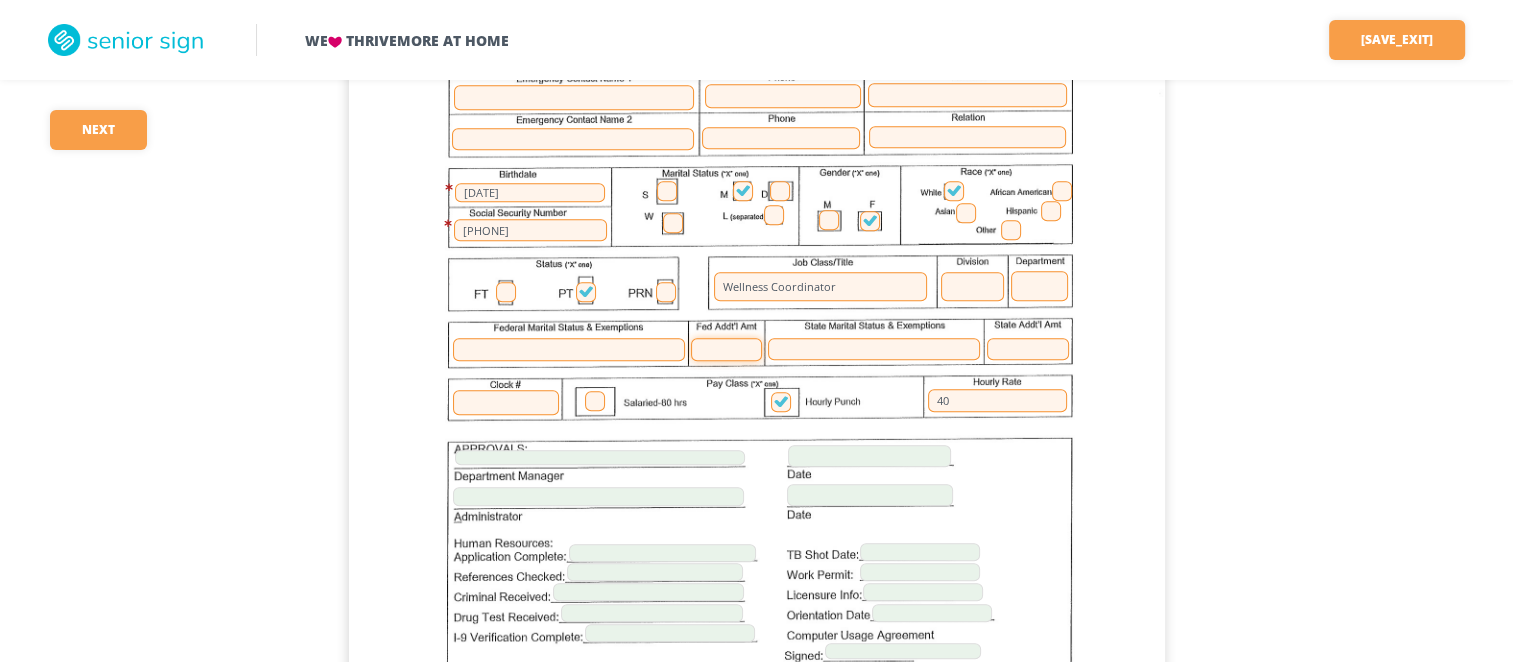 click at bounding box center (726, 349) 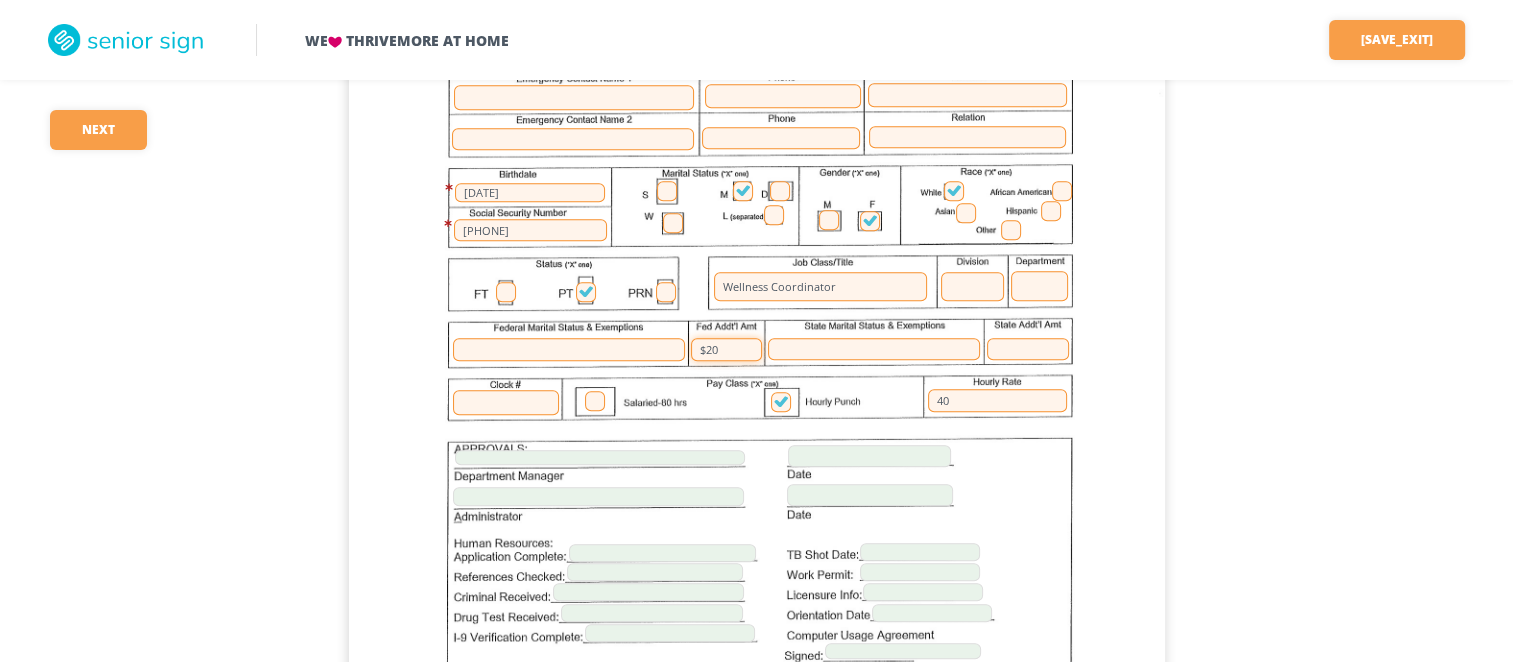 type on "$20" 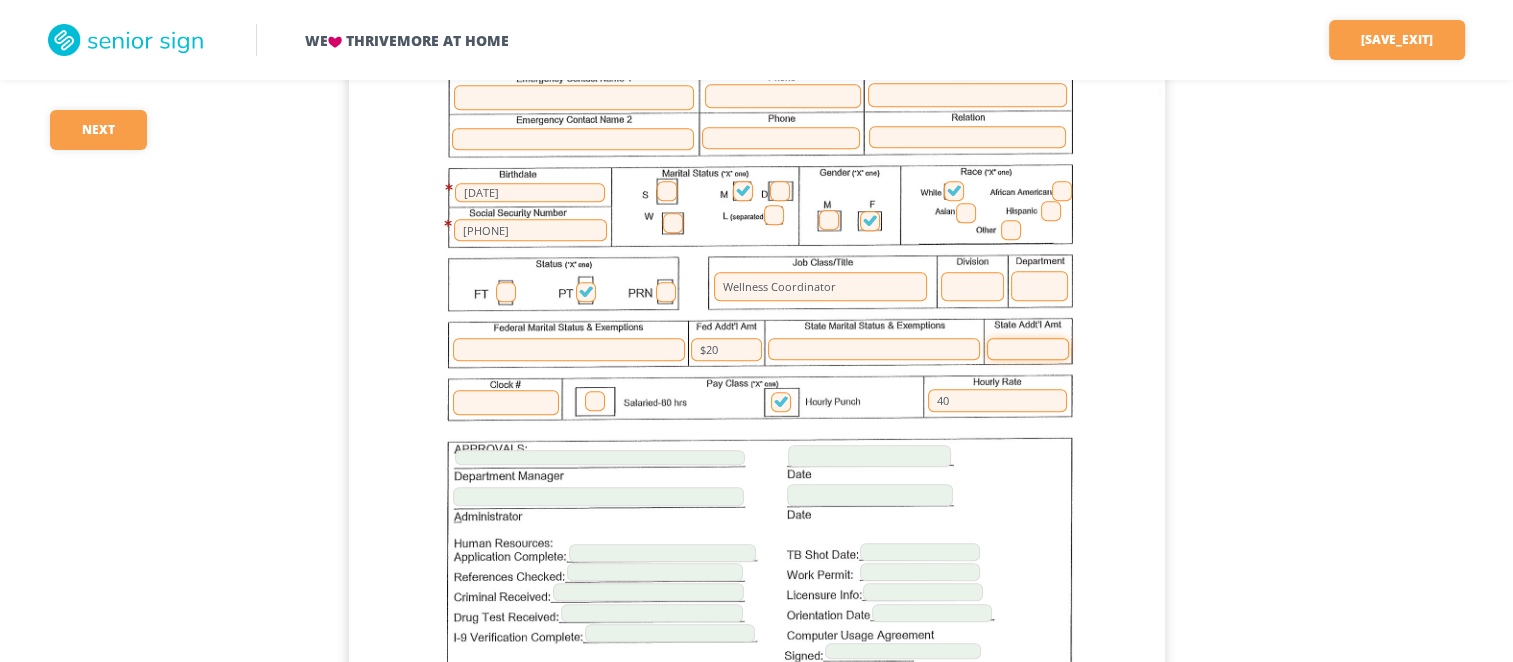 click at bounding box center [1028, 349] 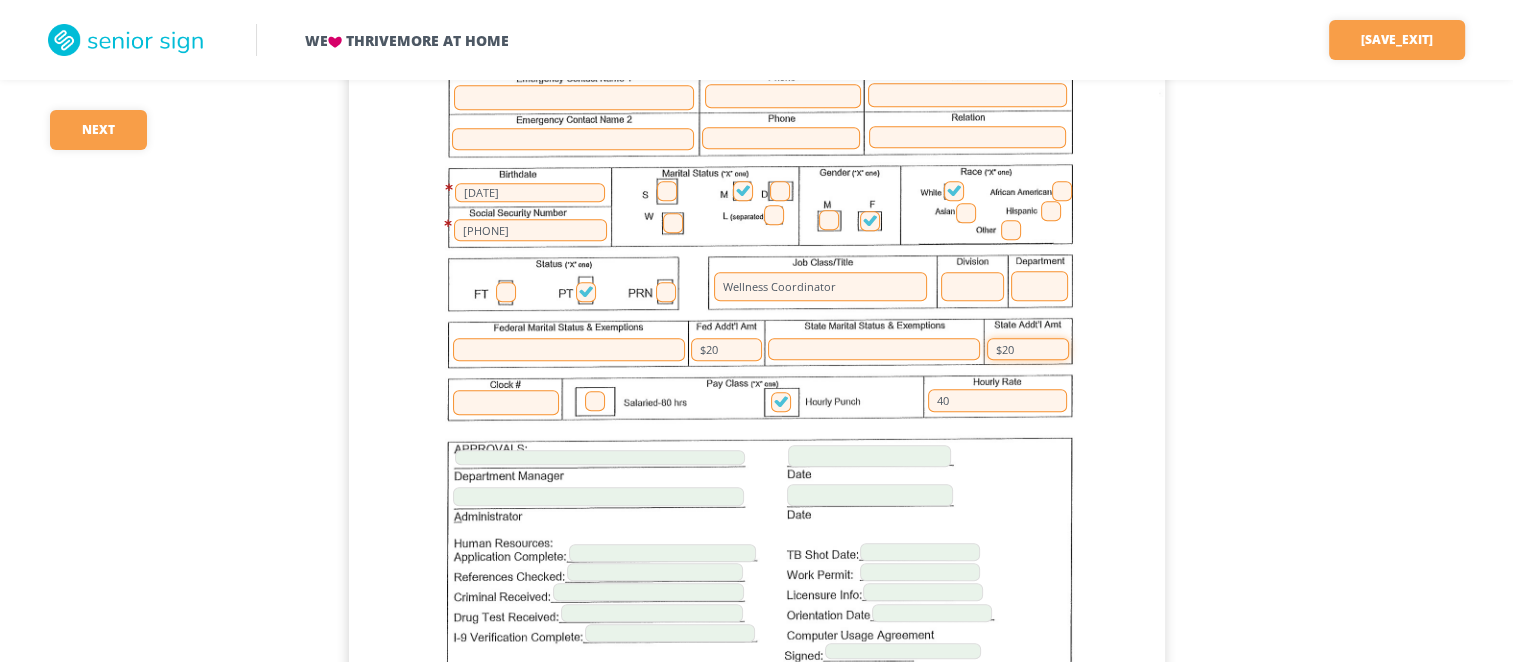 type on "$20" 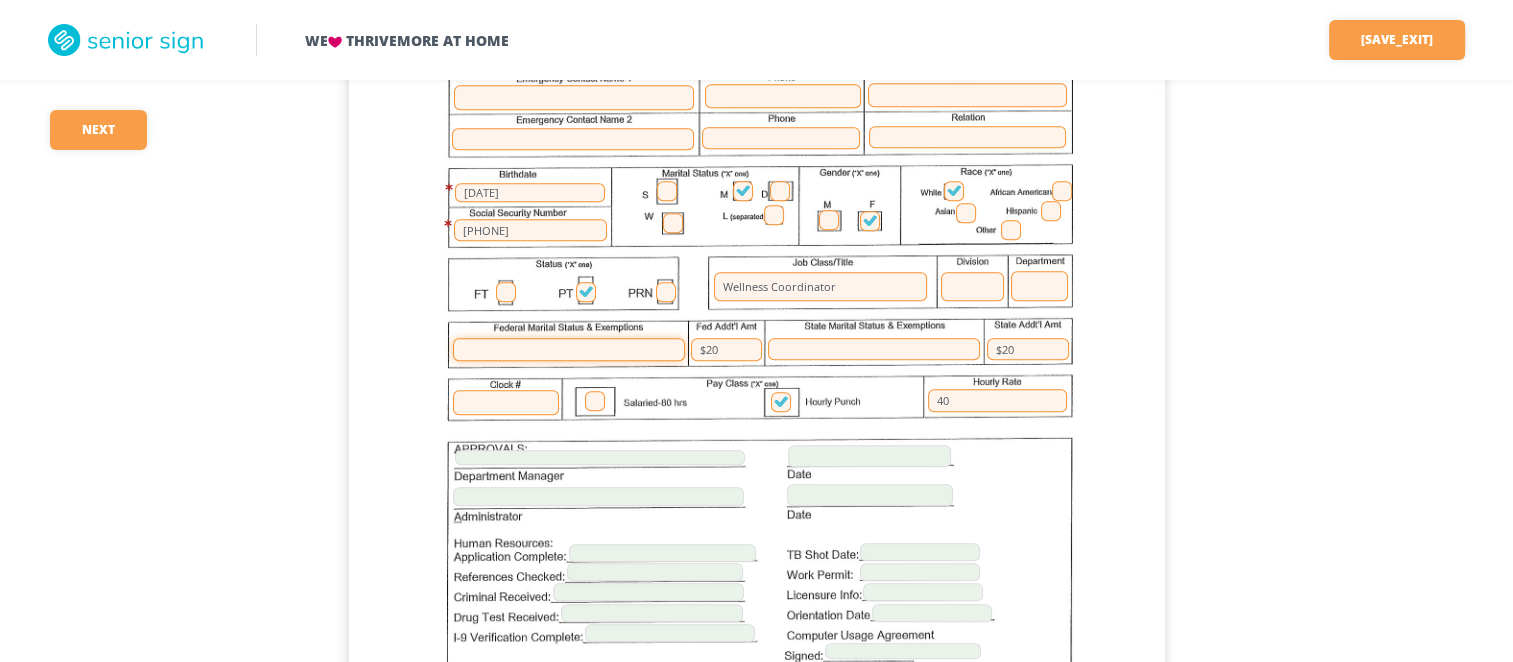 click at bounding box center (569, 349) 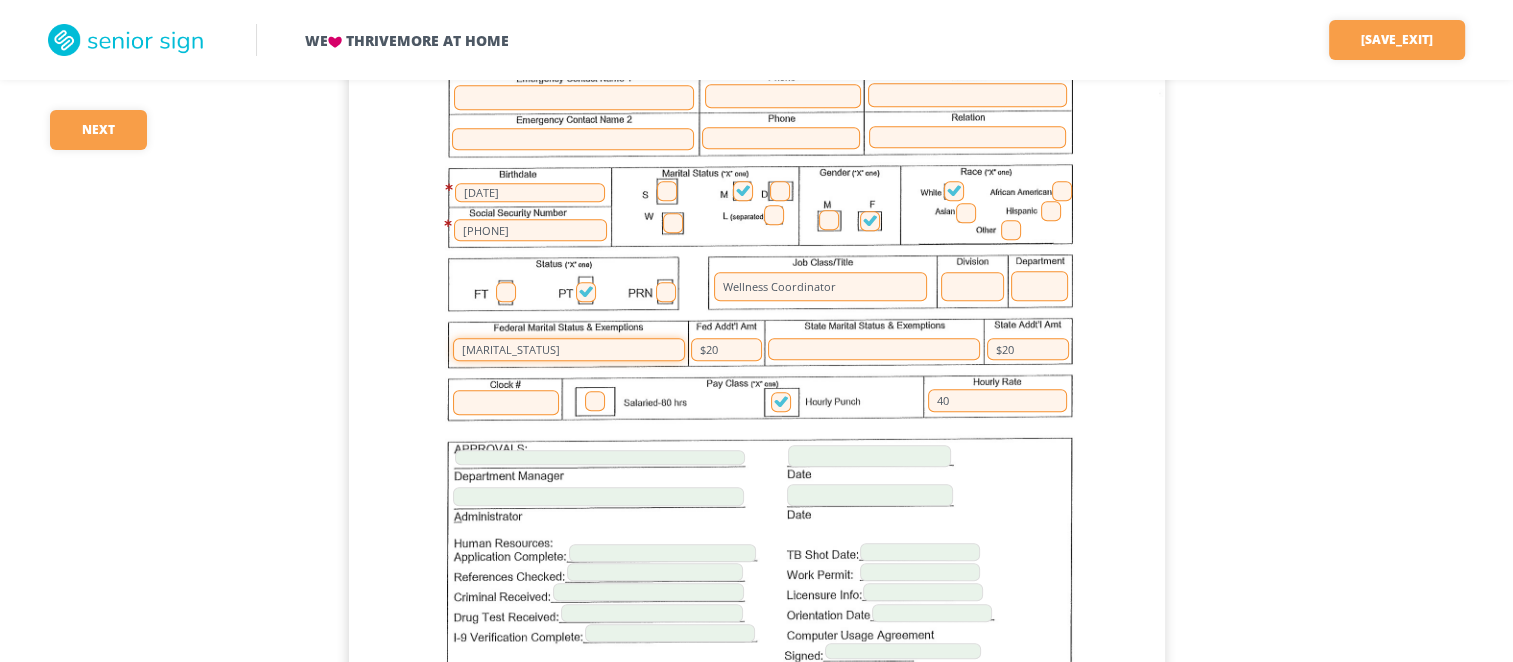 type on "[MARITAL_STATUS]" 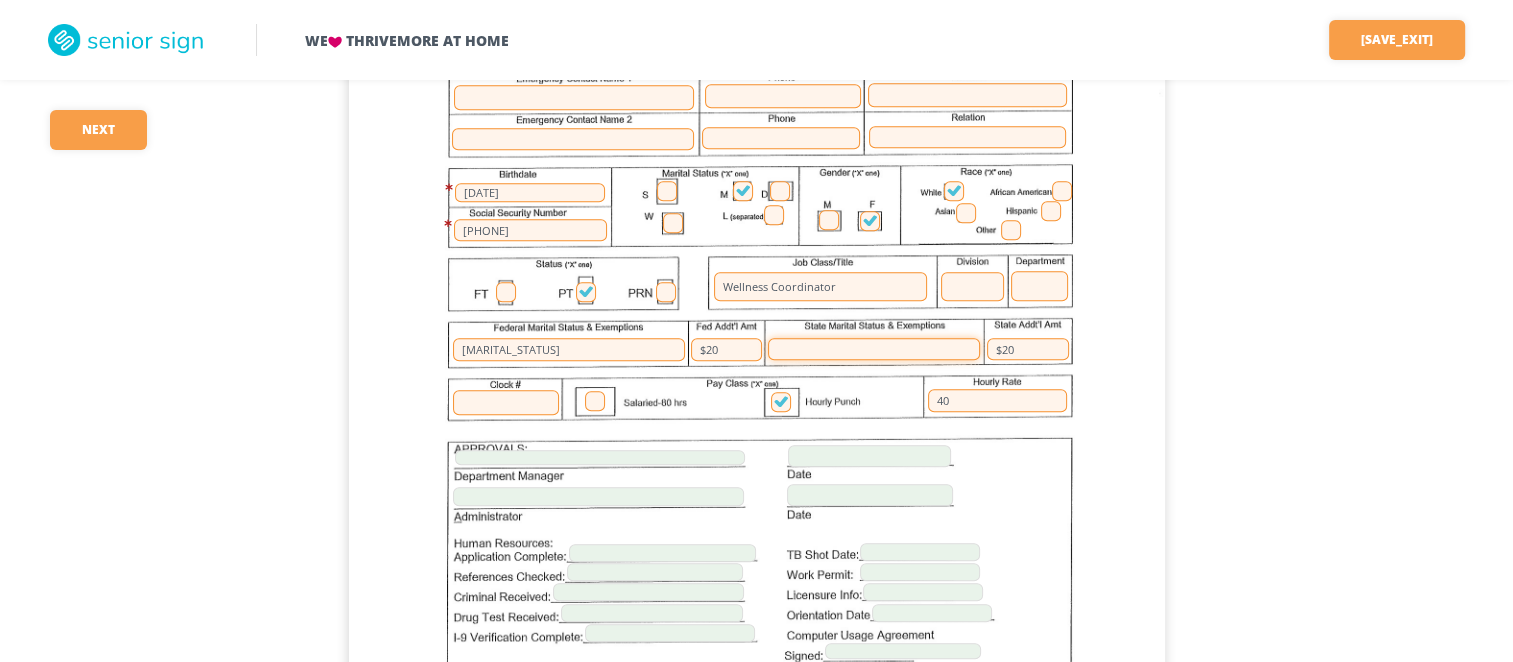 click at bounding box center (874, 349) 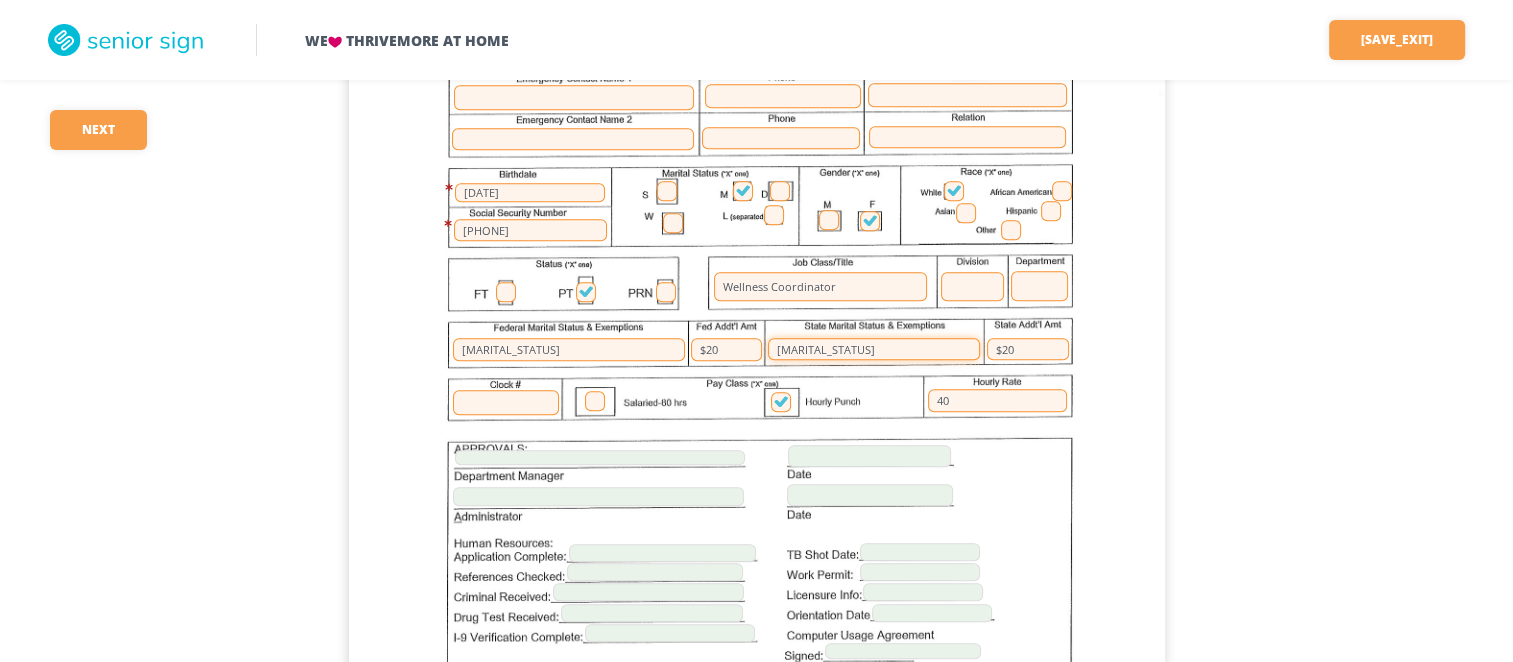 type on "[MARITAL_STATUS]" 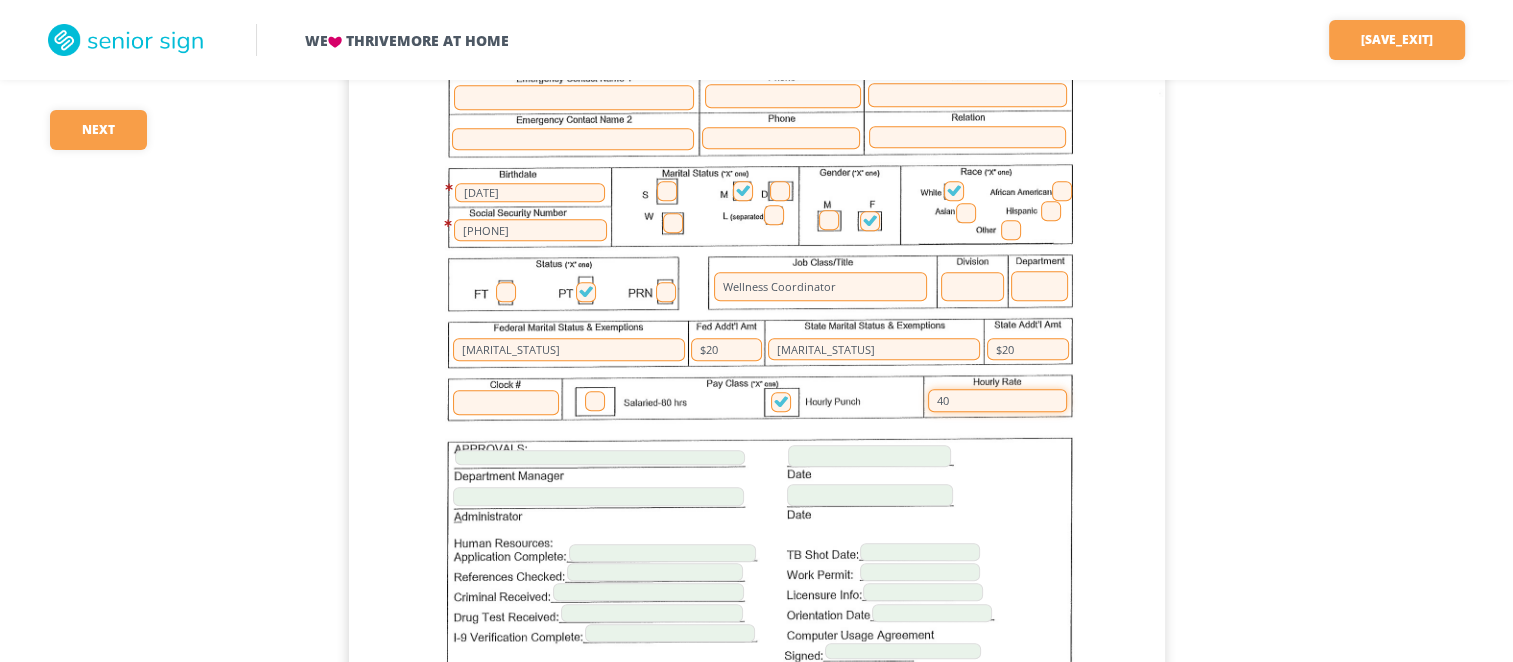 click on "40" at bounding box center (997, 400) 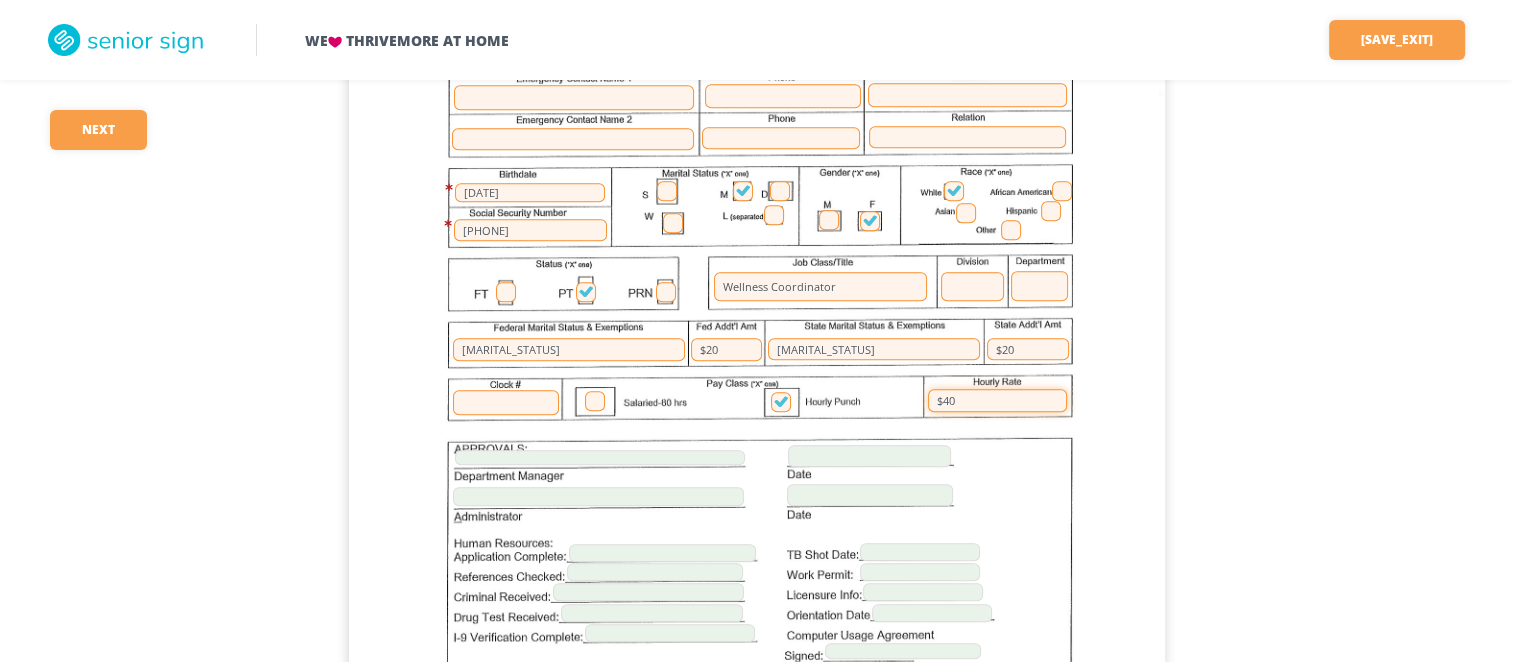 click on "$40" at bounding box center [997, 400] 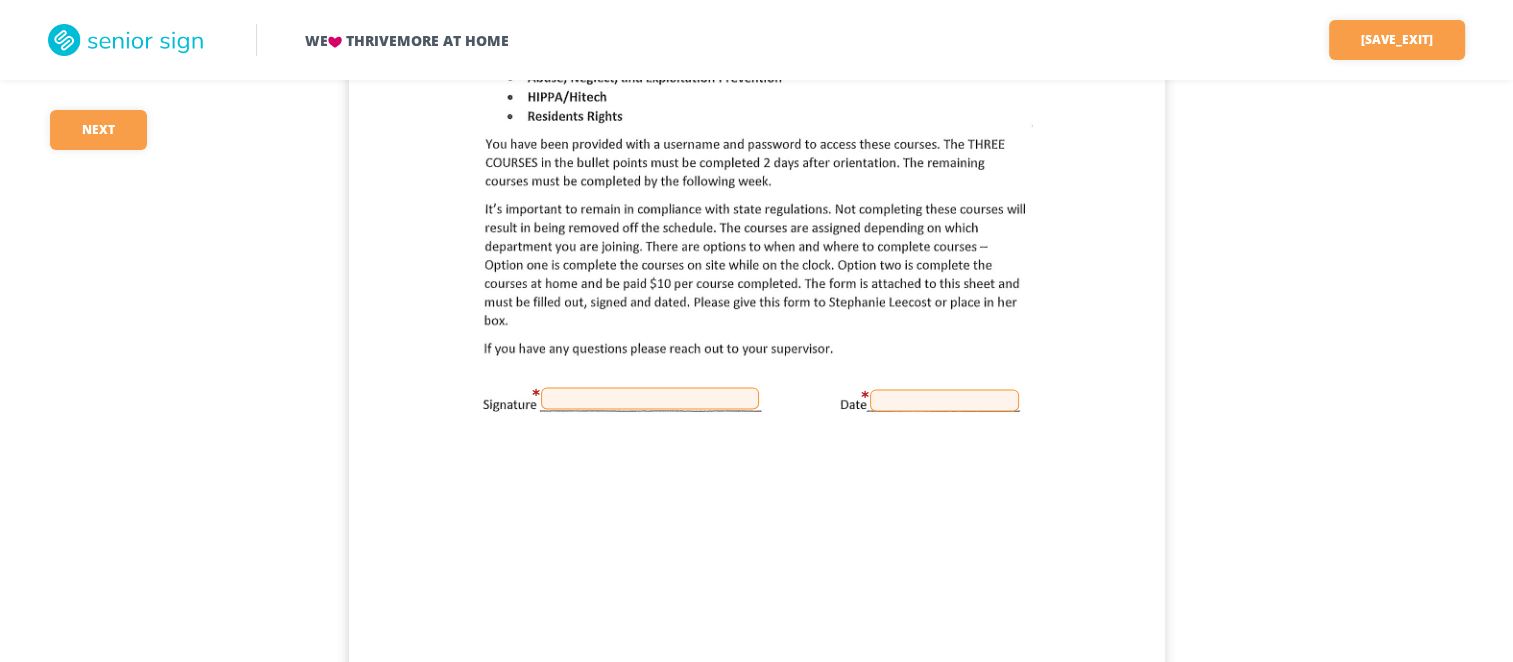 scroll, scrollTop: 2652, scrollLeft: 0, axis: vertical 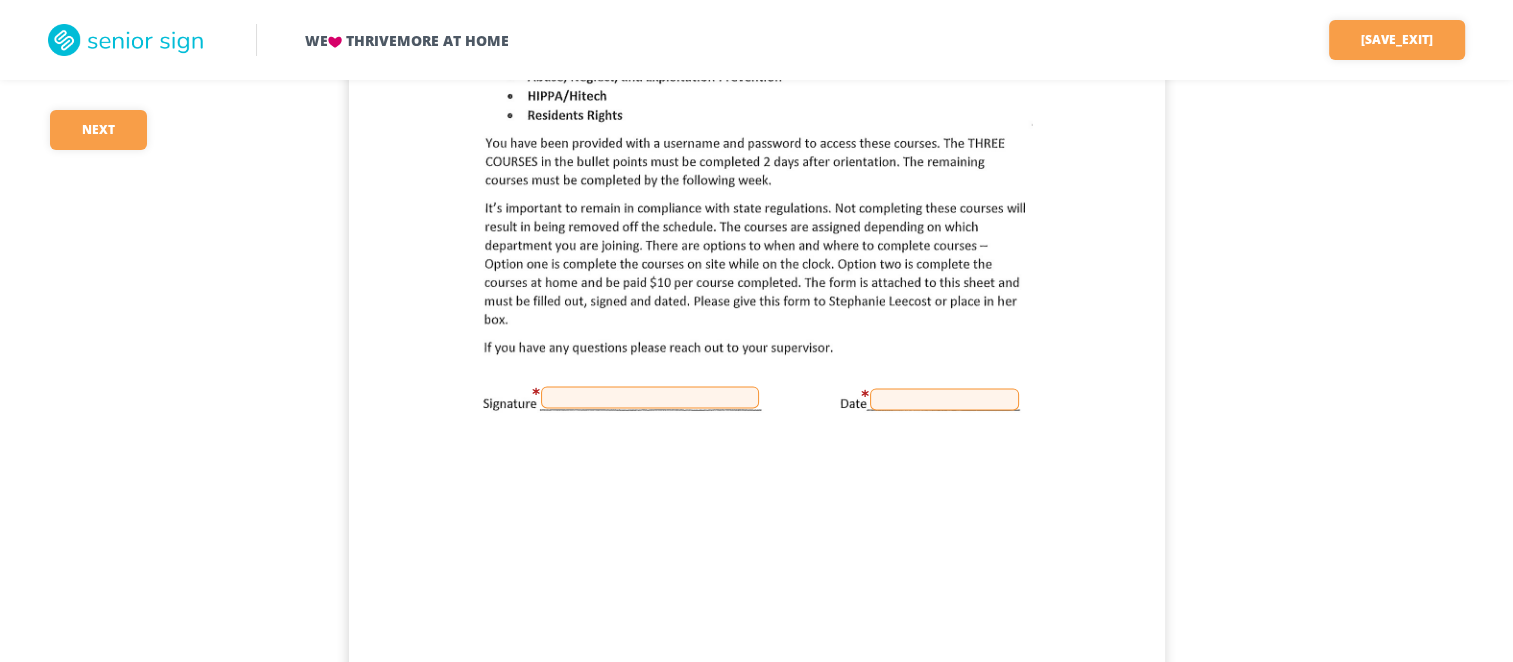 type on "$40.00" 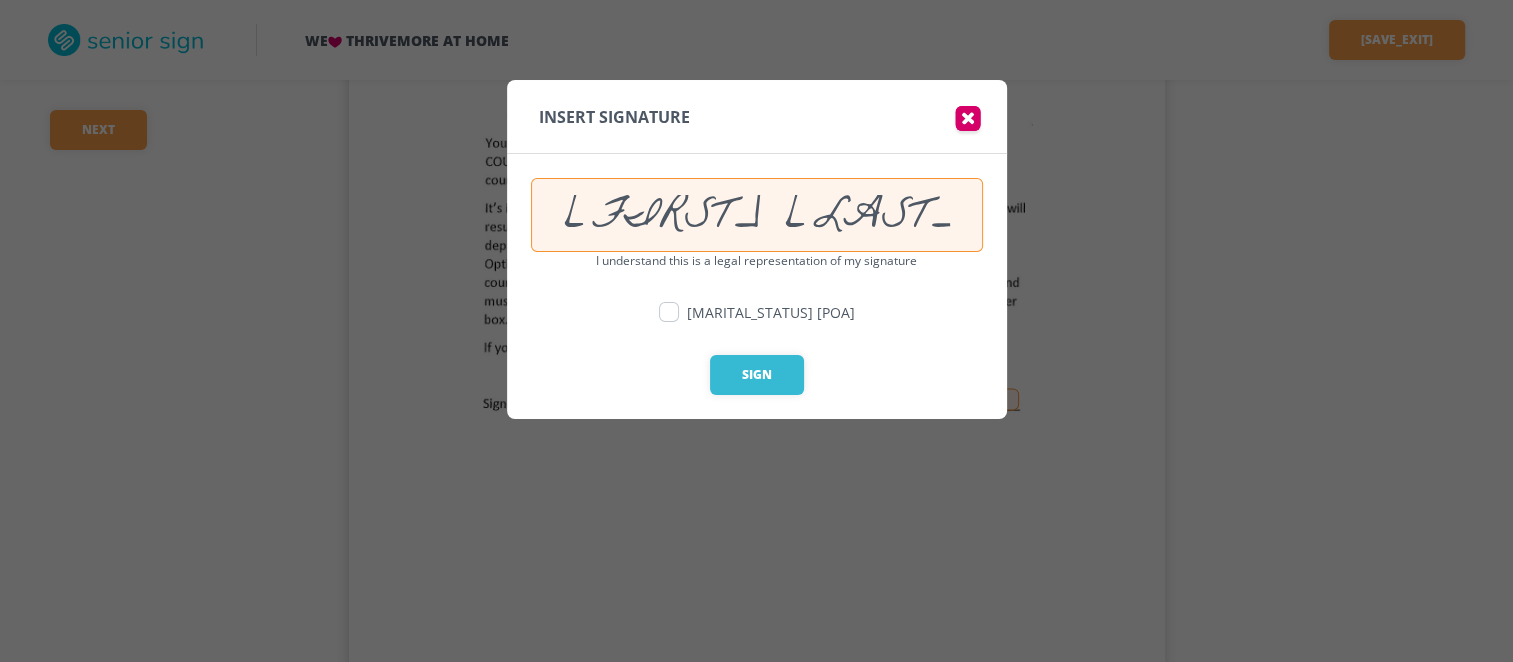 click at bounding box center [669, 312] 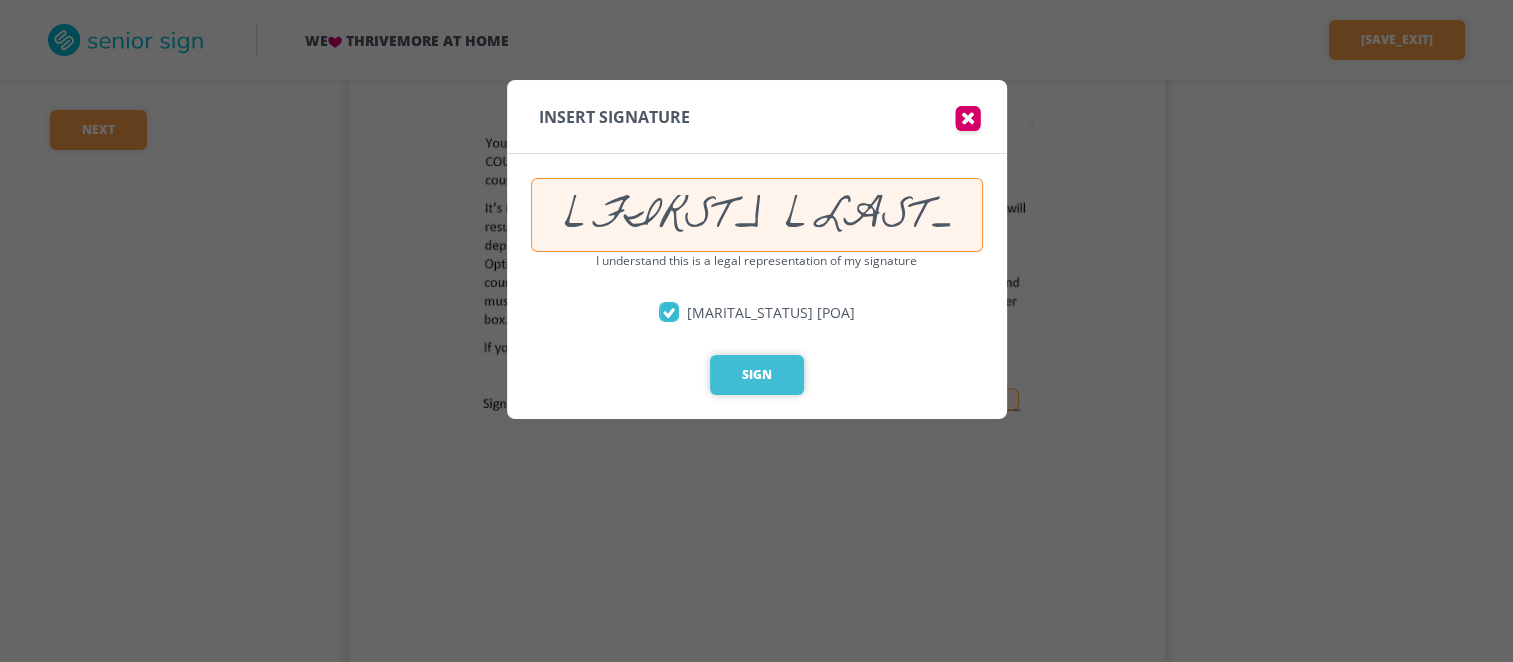 click on "Sign" at bounding box center (757, 375) 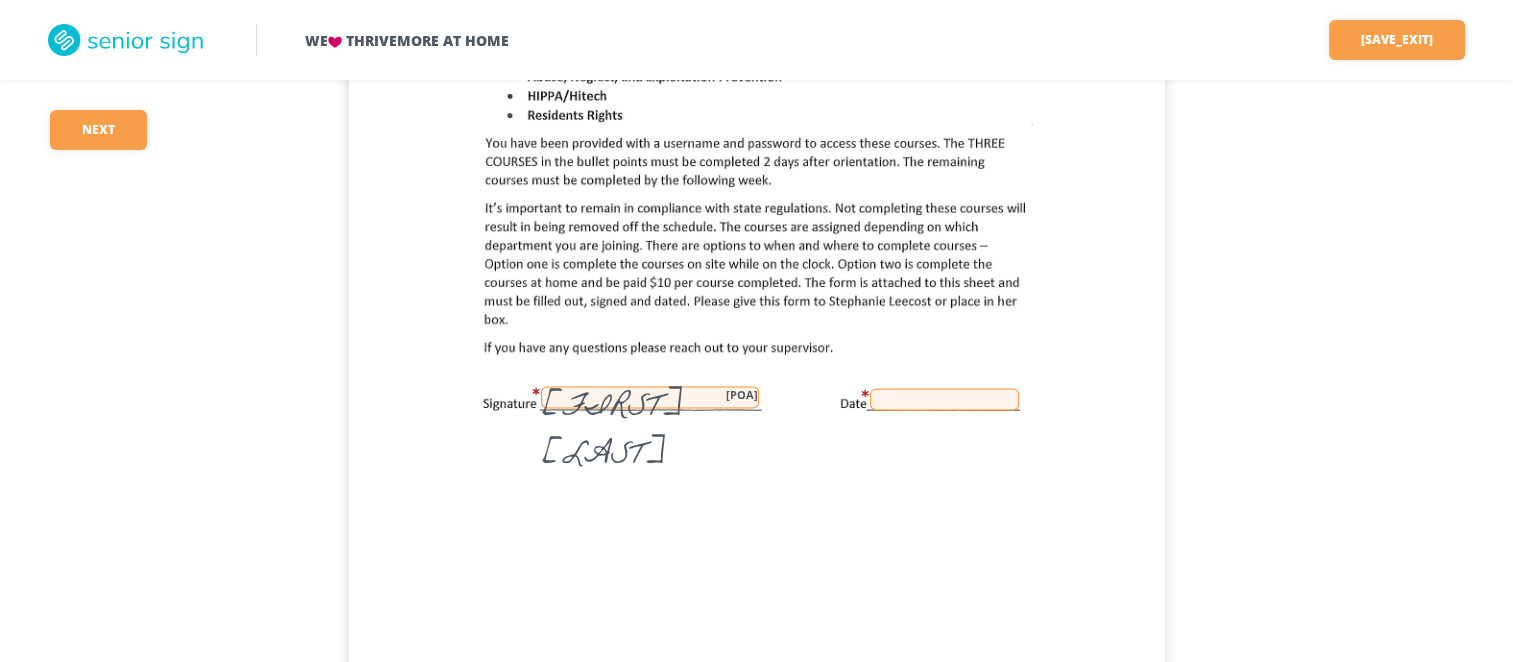 click at bounding box center (944, 399) 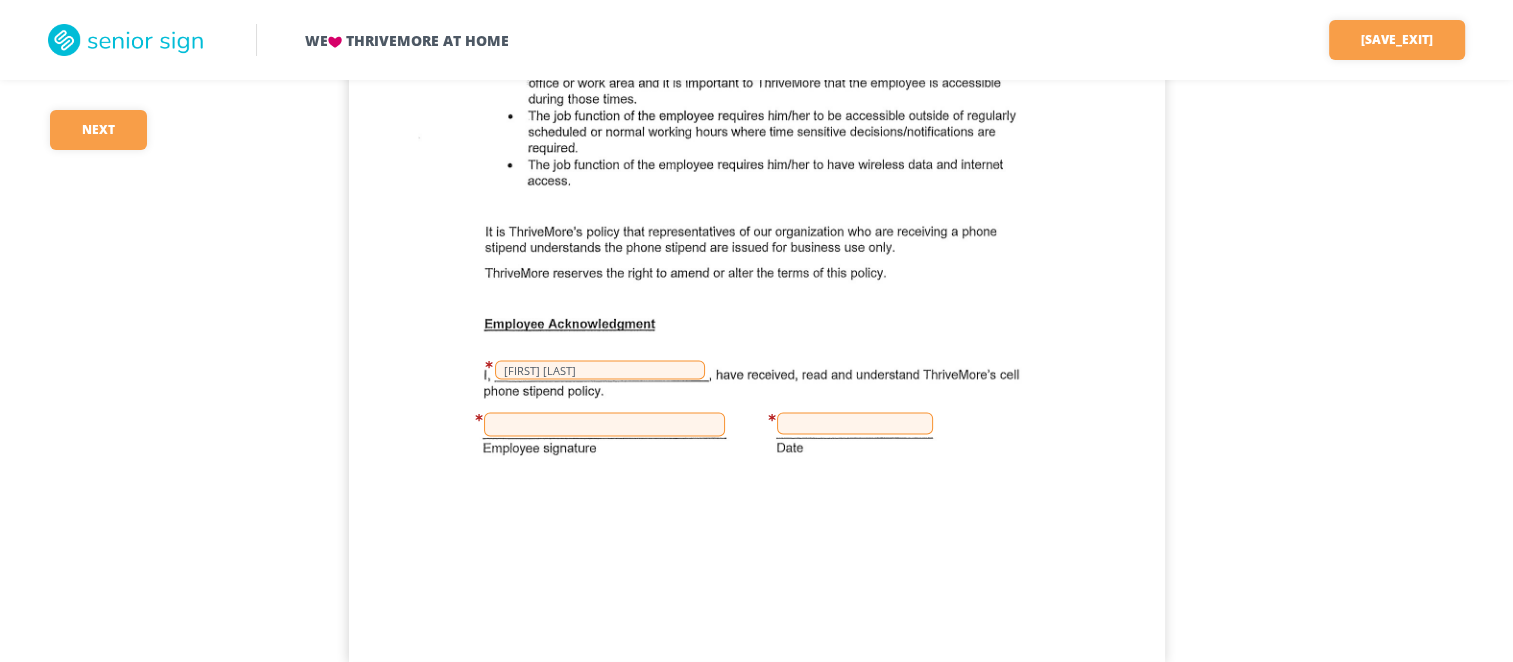 scroll, scrollTop: 3746, scrollLeft: 0, axis: vertical 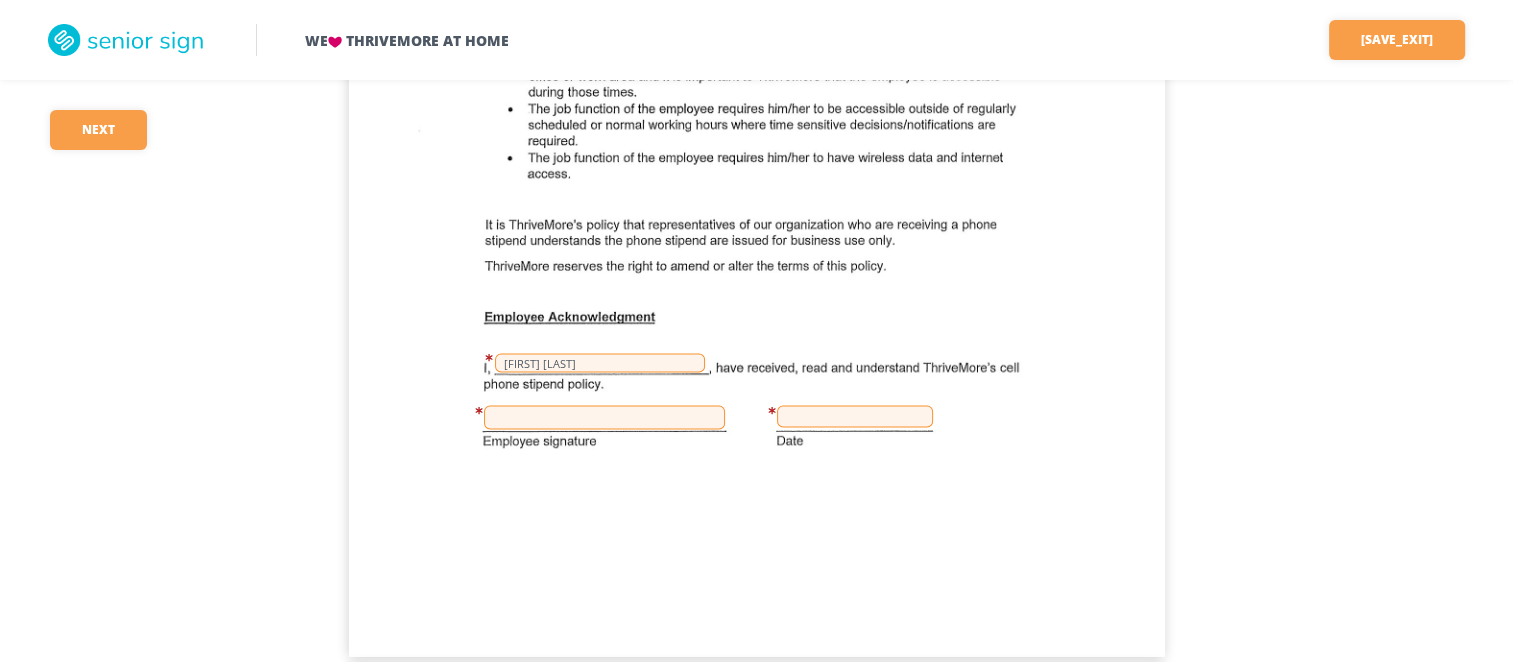 click at bounding box center (604, 417) 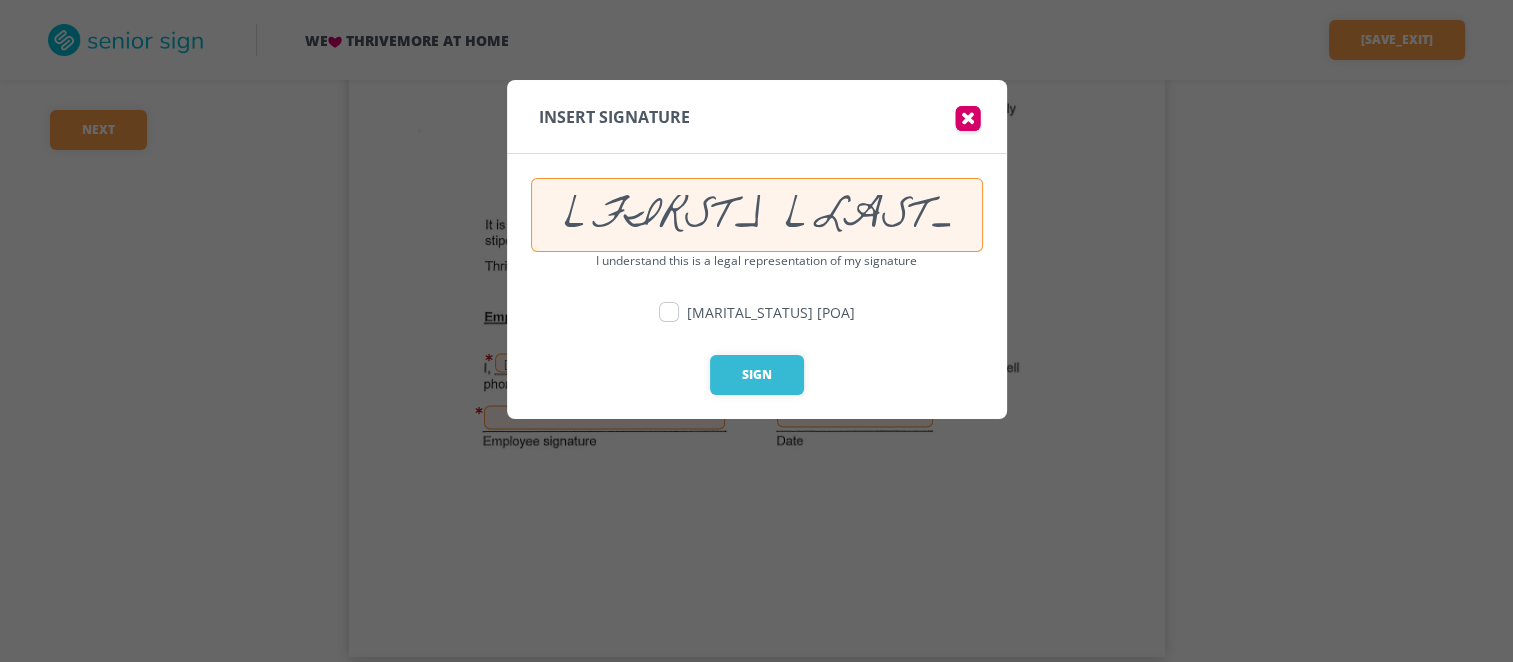 click at bounding box center [669, 312] 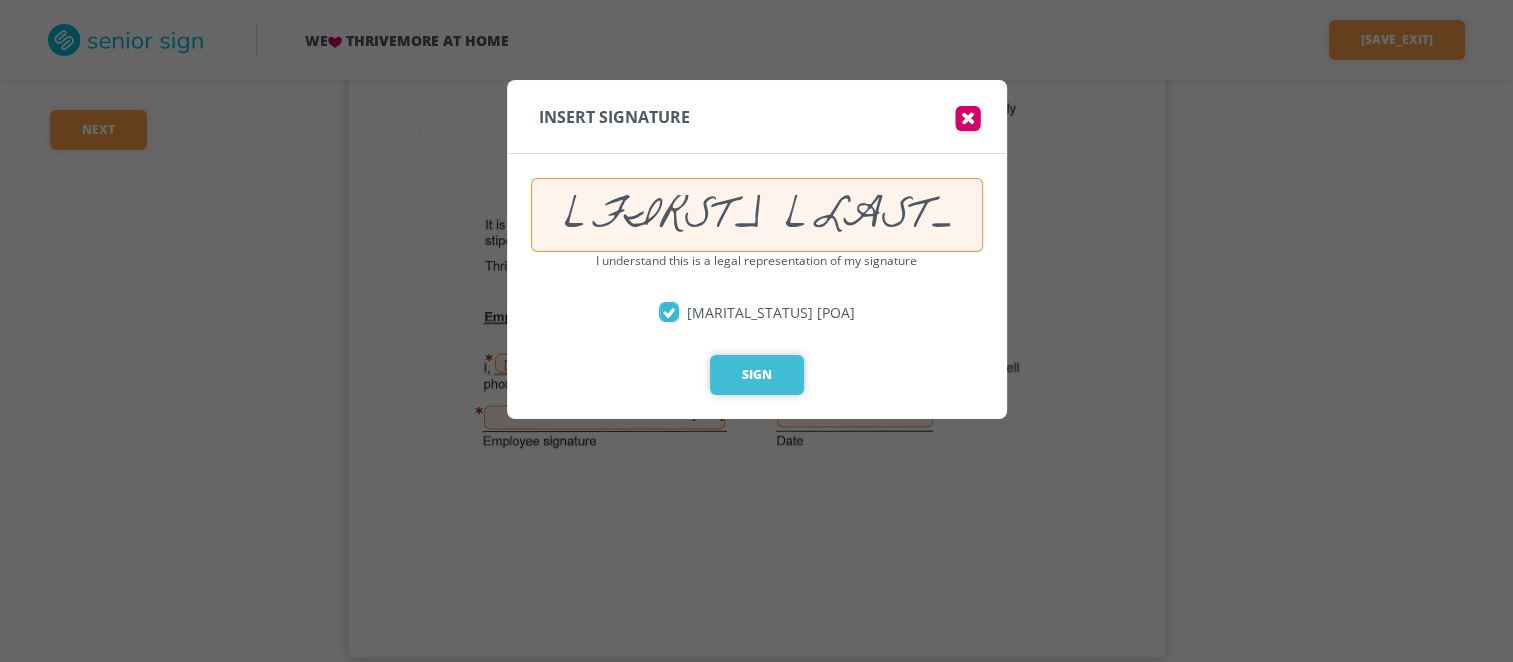 click on "Sign" at bounding box center [757, 375] 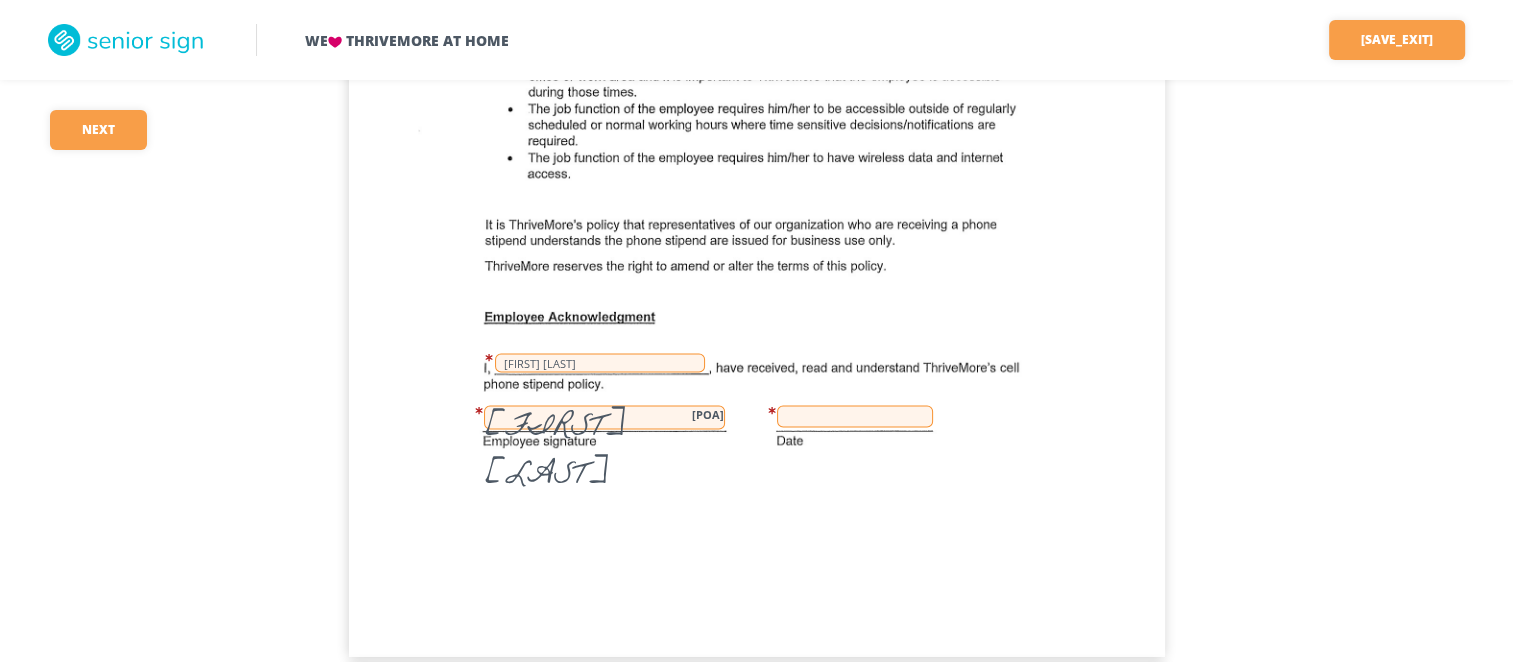 click at bounding box center [855, 416] 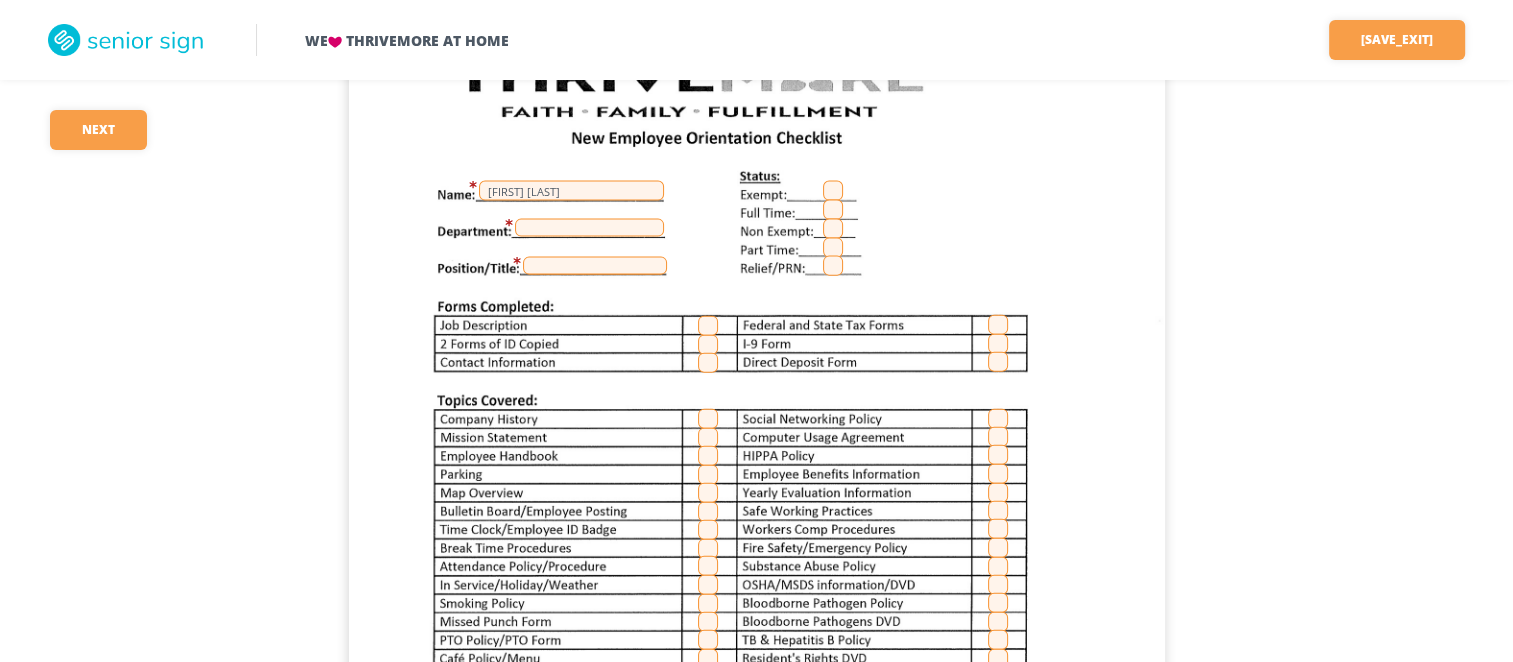 scroll, scrollTop: 4448, scrollLeft: 0, axis: vertical 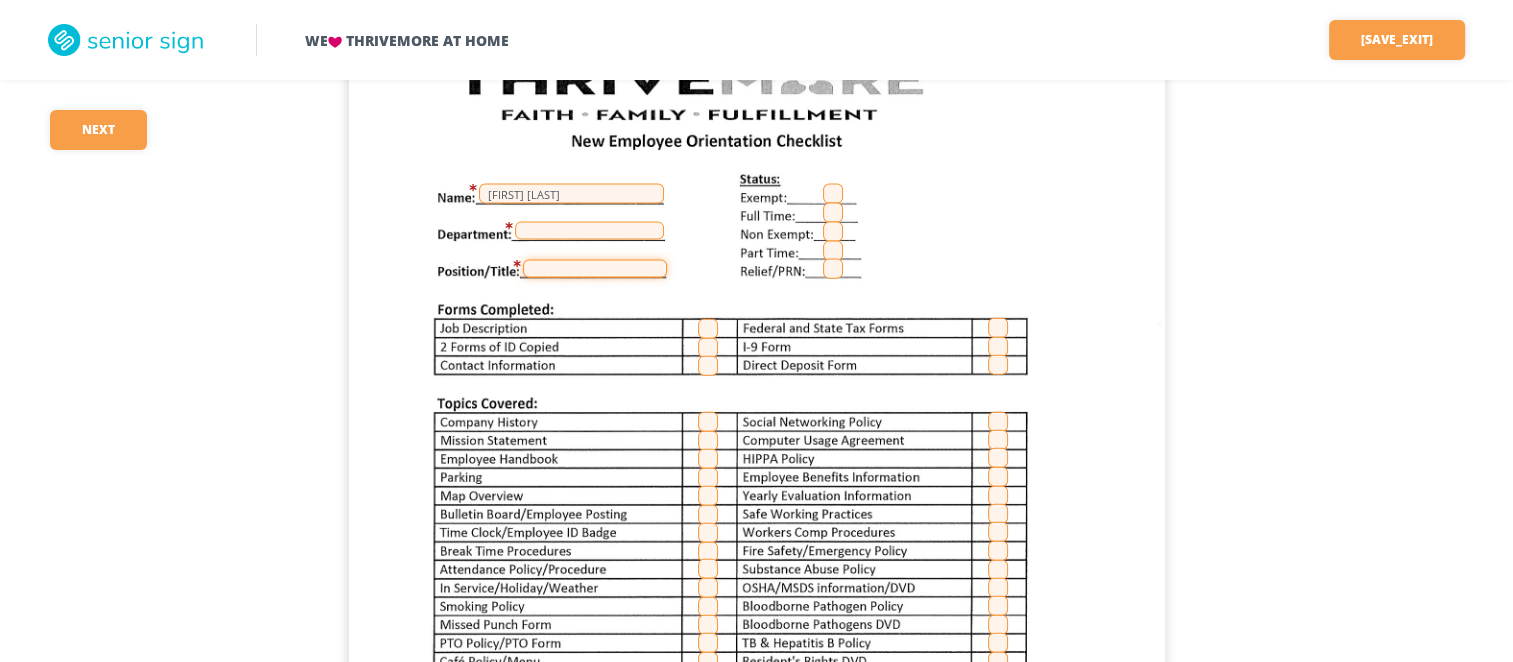 click at bounding box center (595, 269) 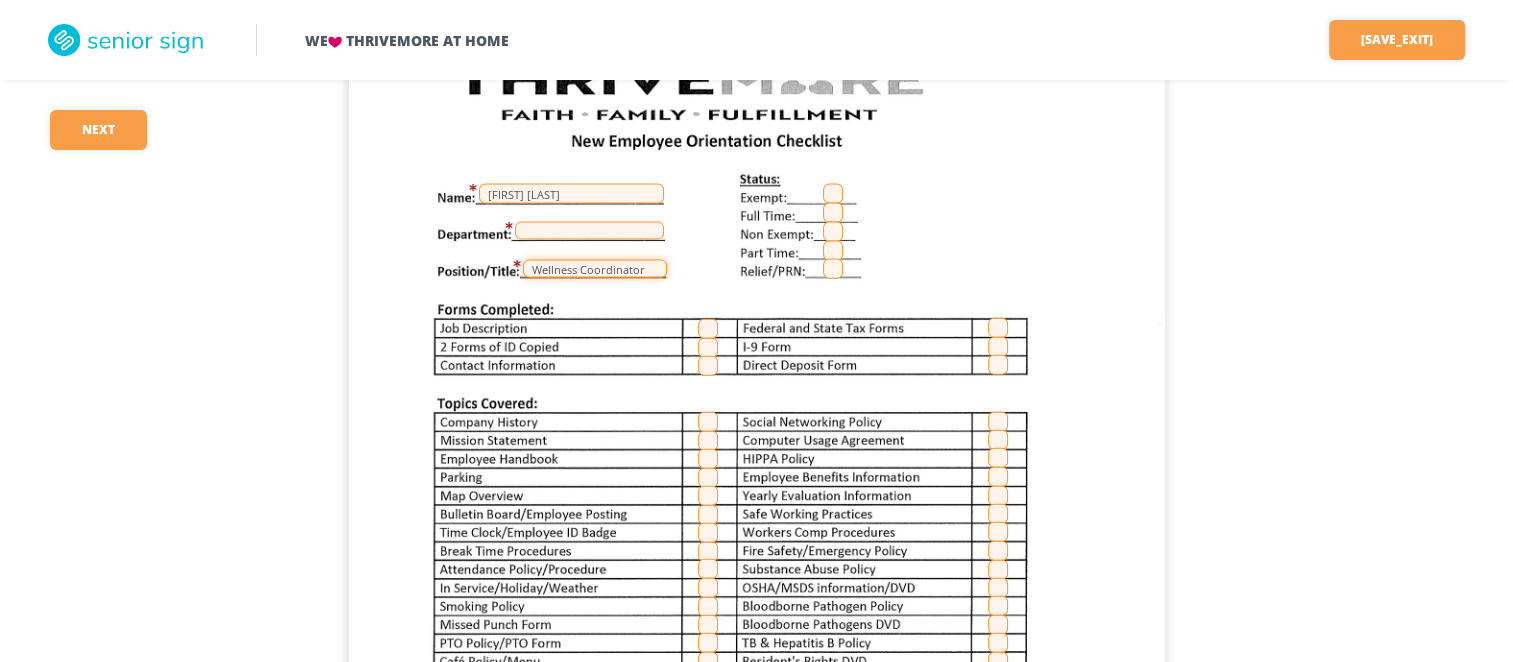 type on "Wellness Coordinator" 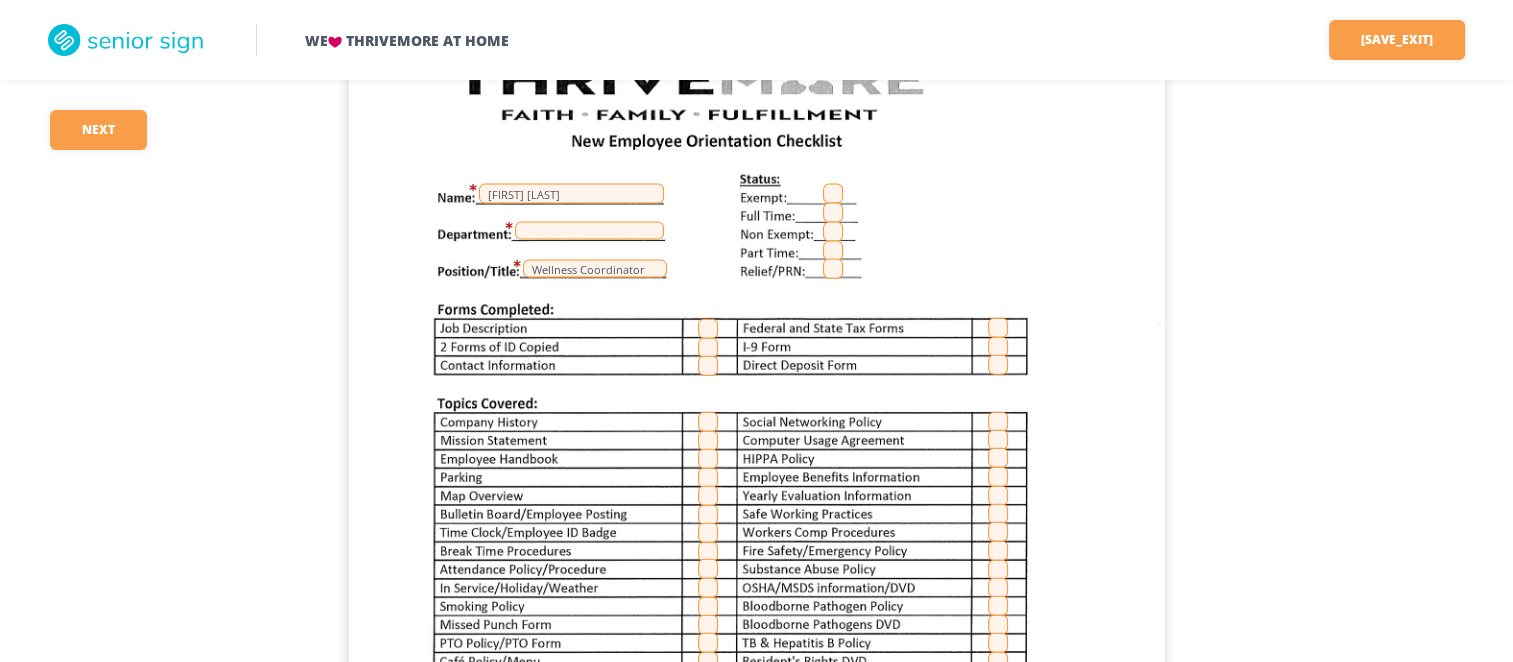 click at bounding box center (833, 251) 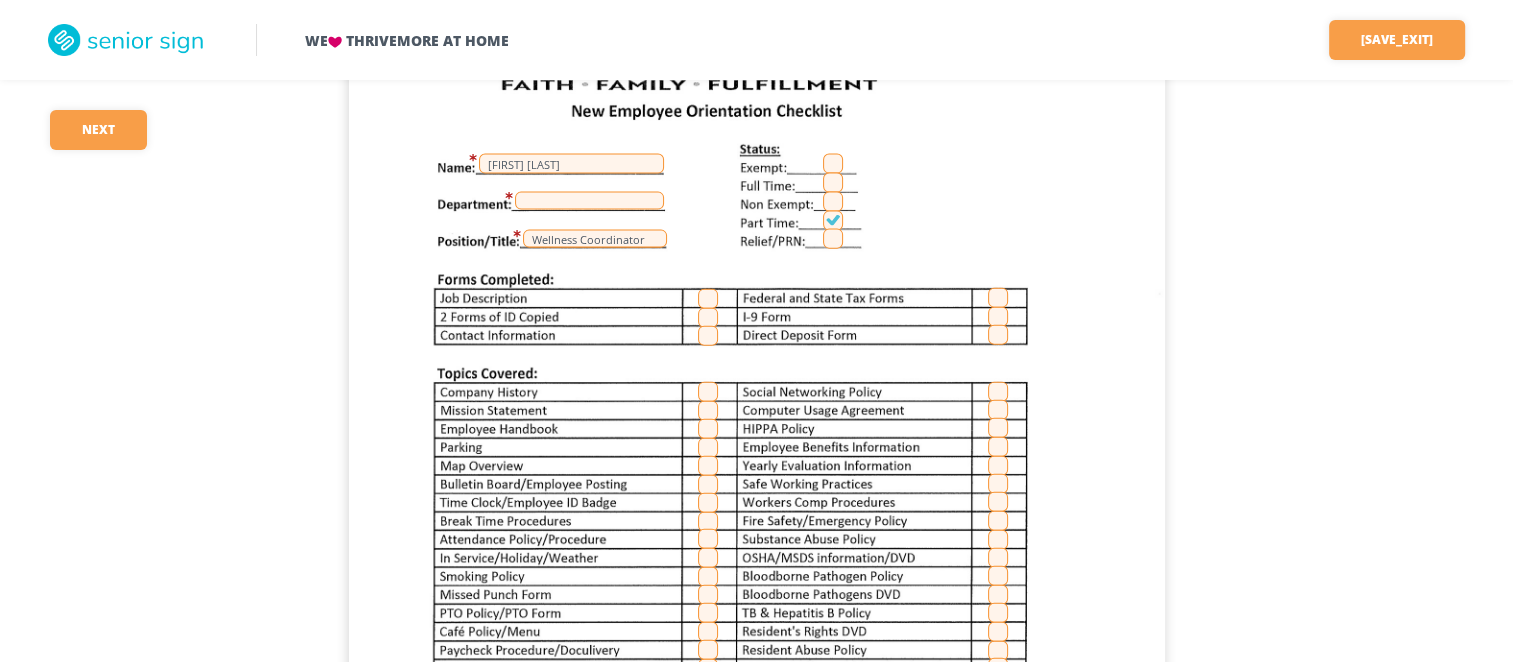 scroll, scrollTop: 4468, scrollLeft: 0, axis: vertical 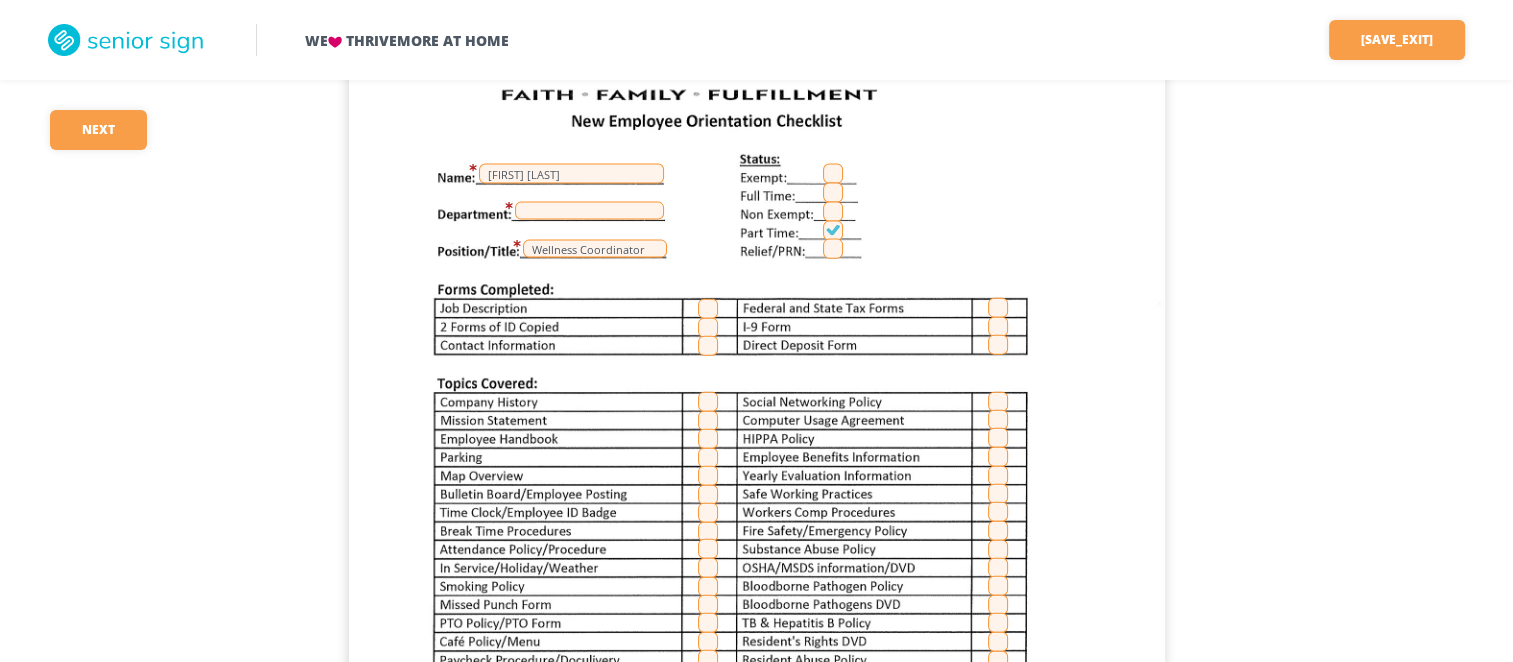 click at bounding box center (998, 345) 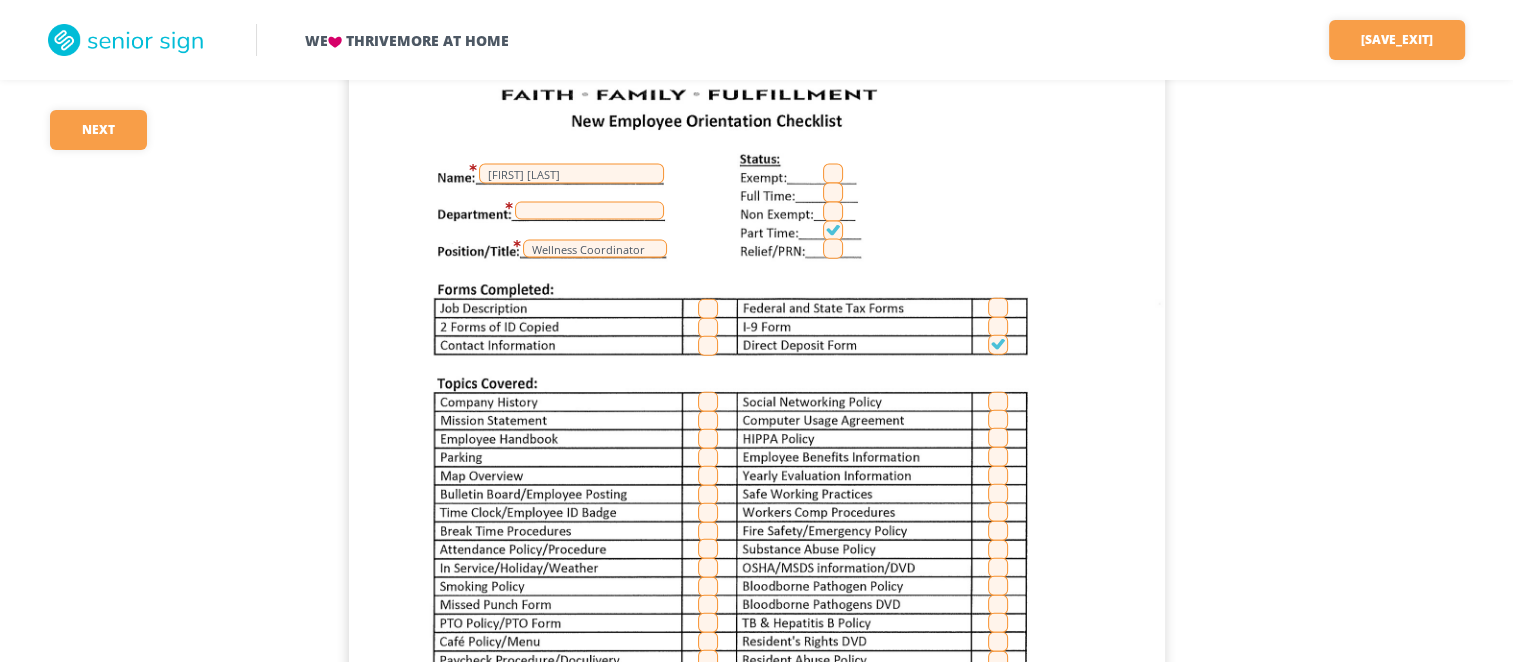 click at bounding box center (998, 308) 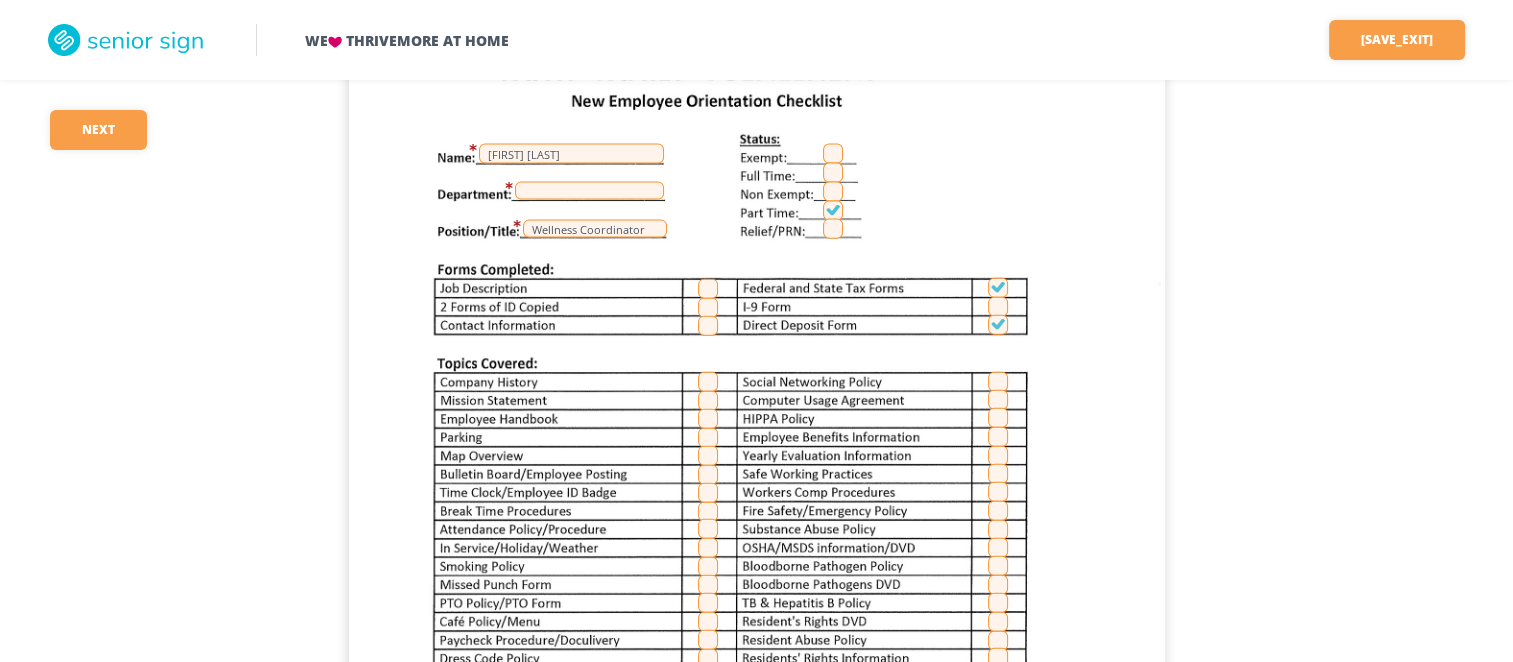 scroll, scrollTop: 4488, scrollLeft: 0, axis: vertical 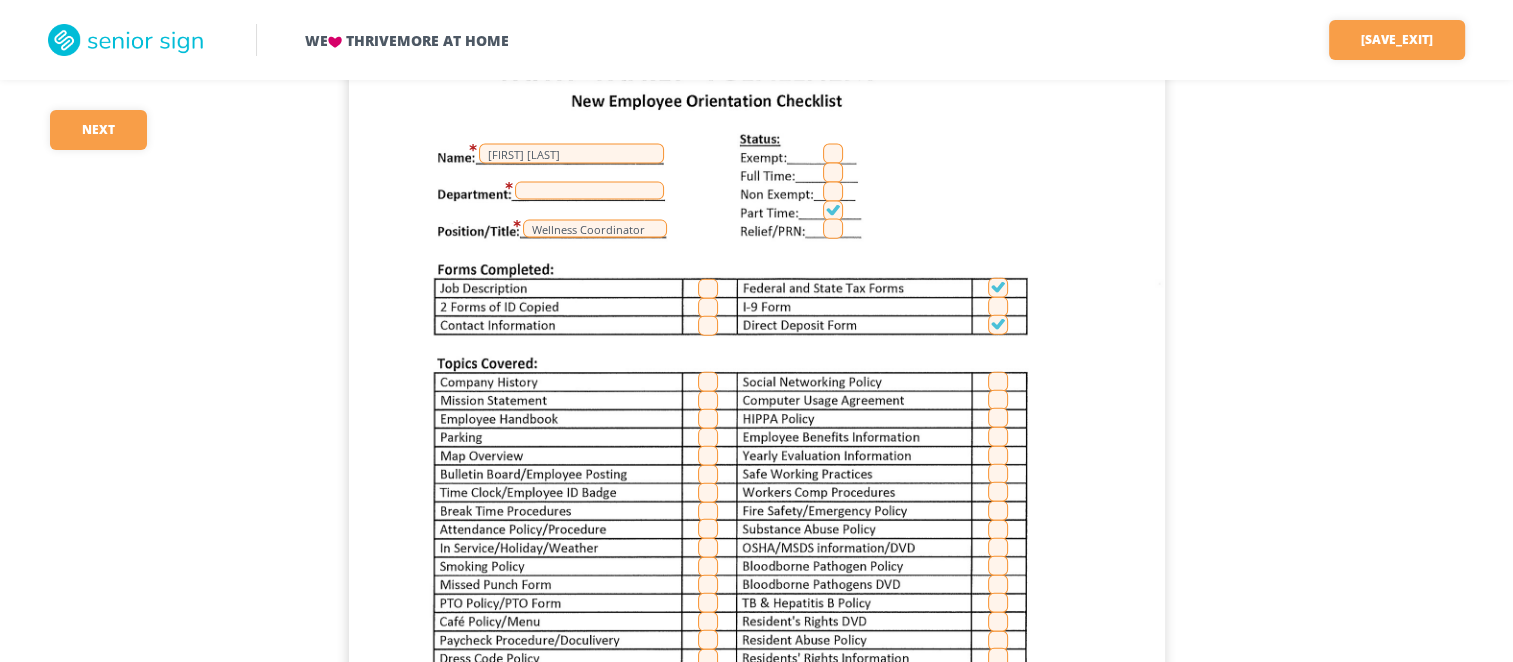click at bounding box center [998, 307] 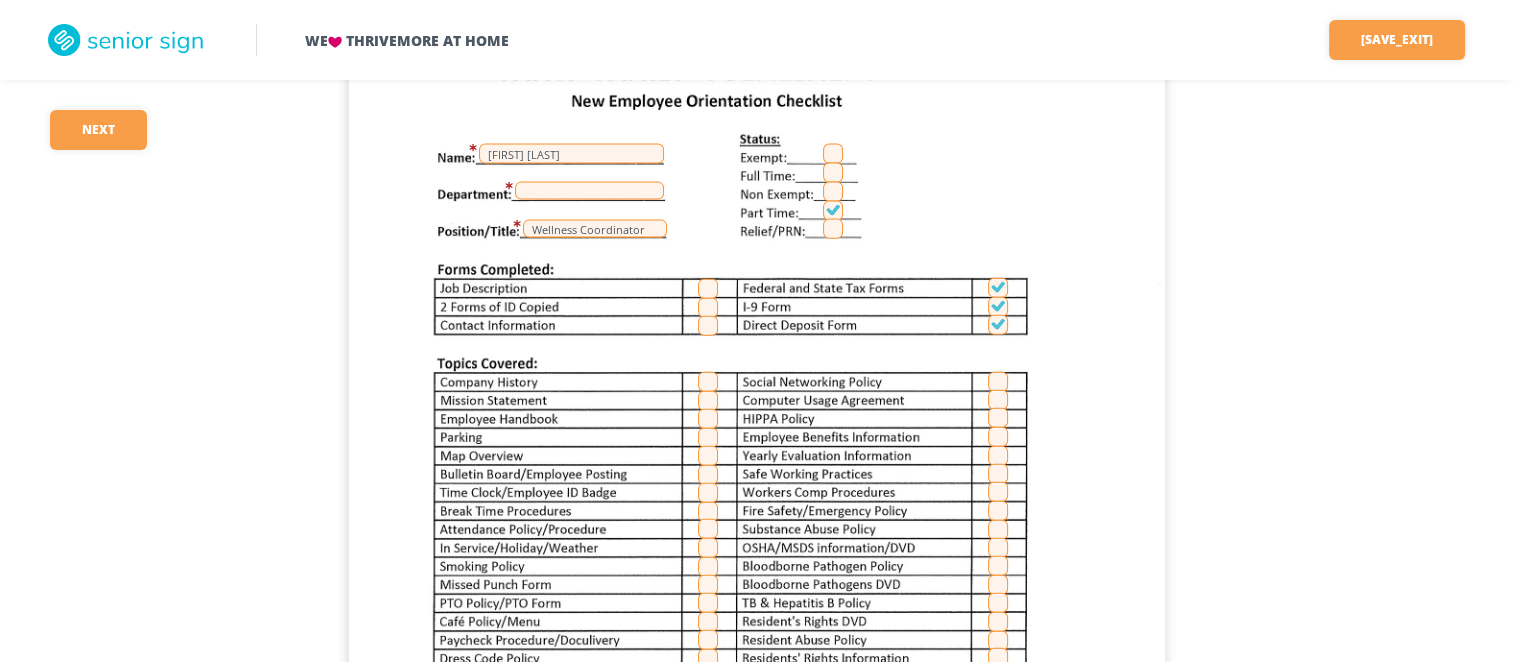 click at bounding box center [708, 308] 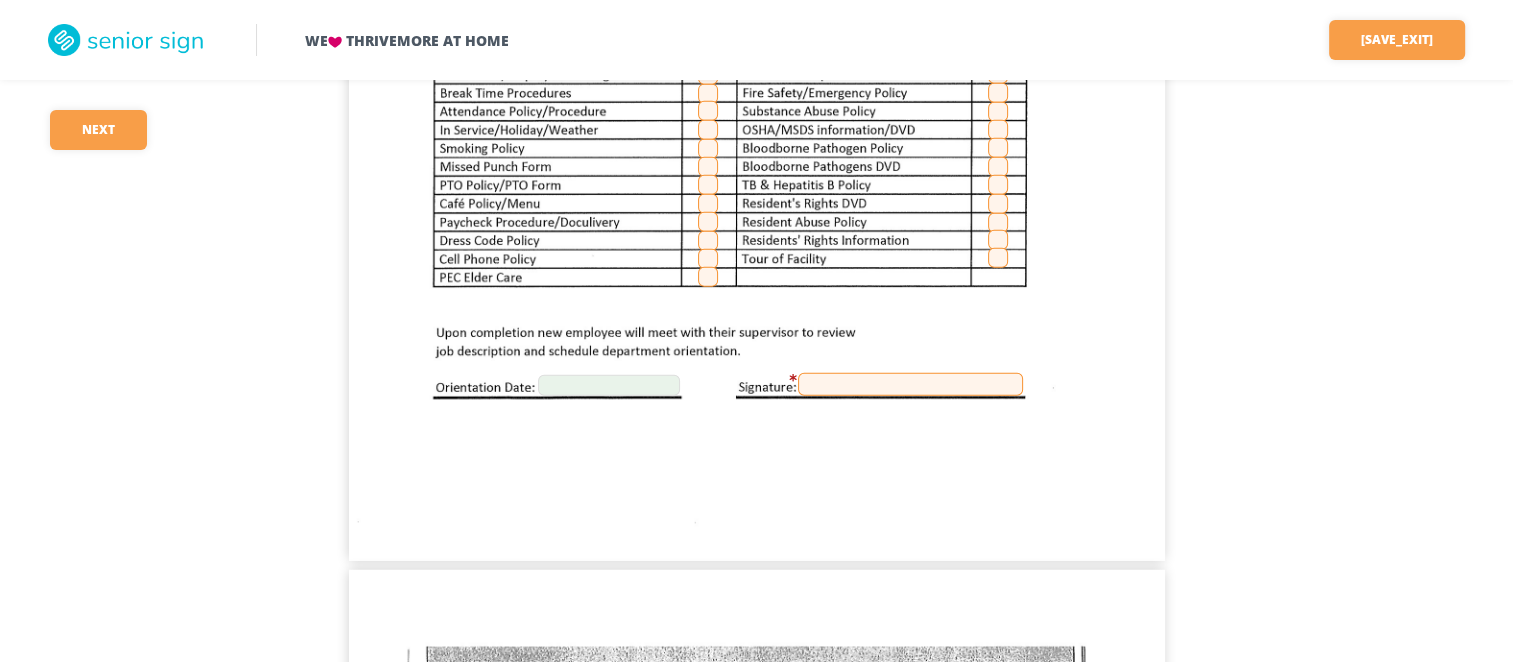 scroll, scrollTop: 4910, scrollLeft: 0, axis: vertical 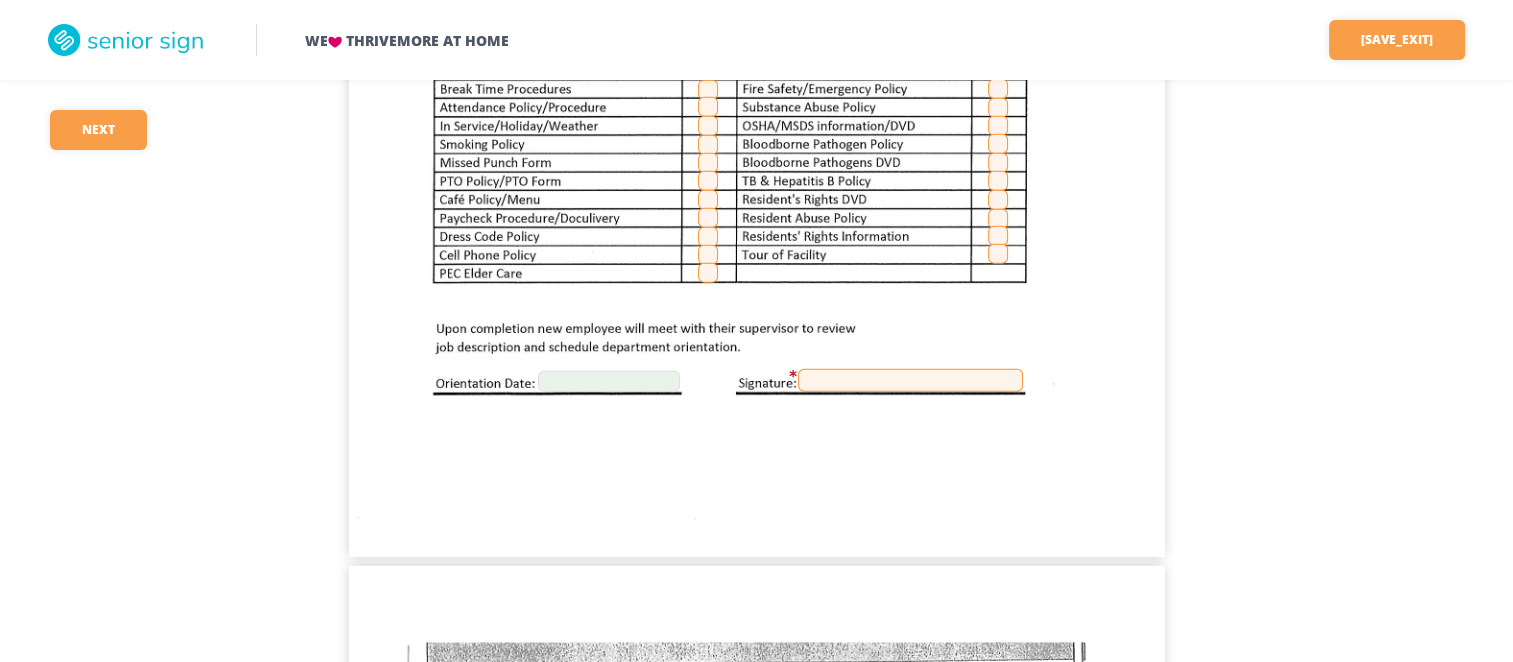 click at bounding box center (910, 380) 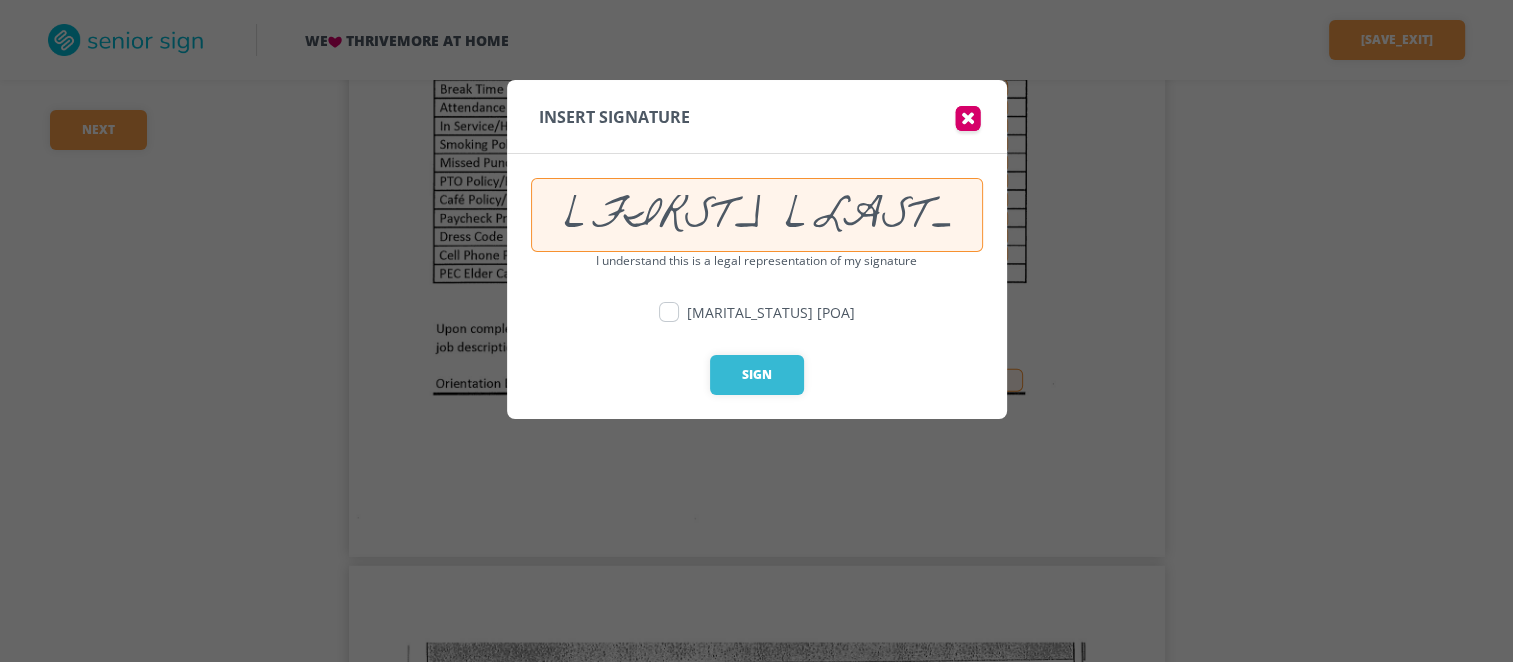 click on "[MARITAL_STATUS] [POA]" at bounding box center [757, 328] 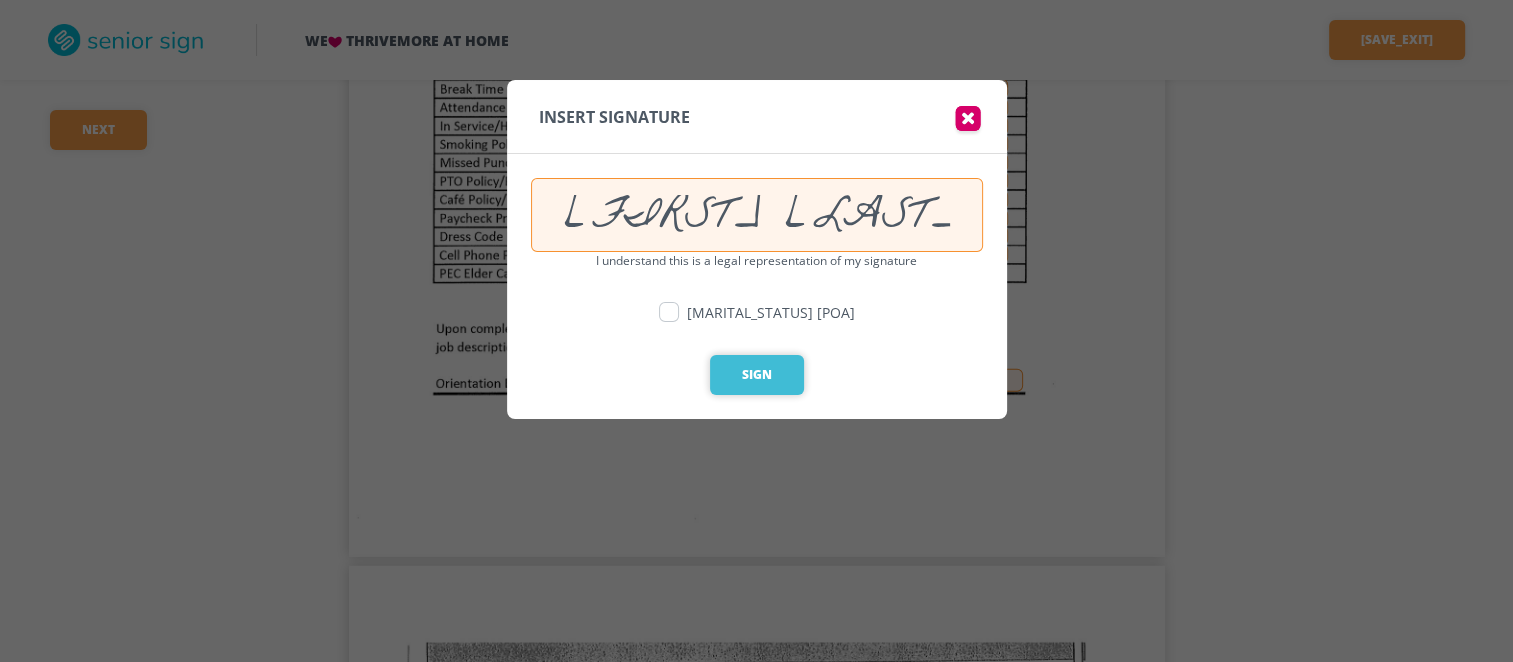 click on "Sign" at bounding box center (757, 375) 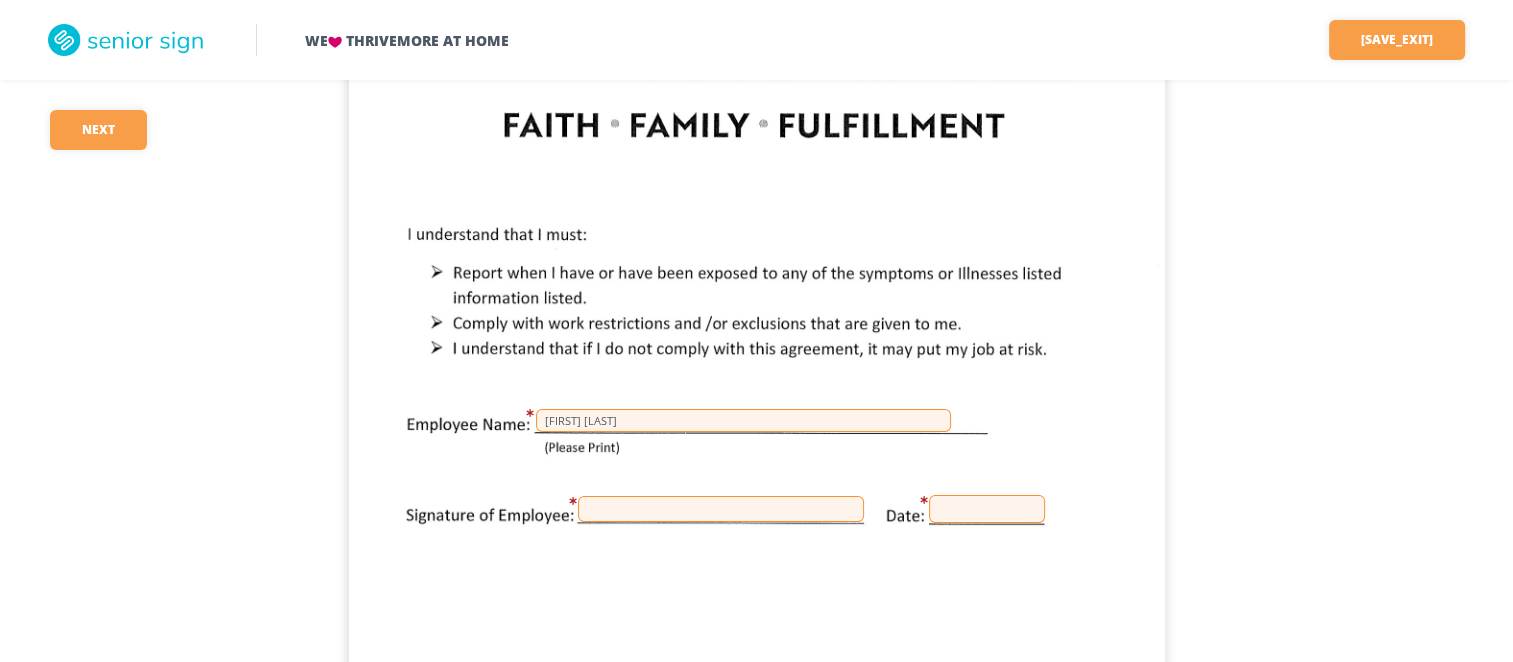 scroll, scrollTop: 6636, scrollLeft: 0, axis: vertical 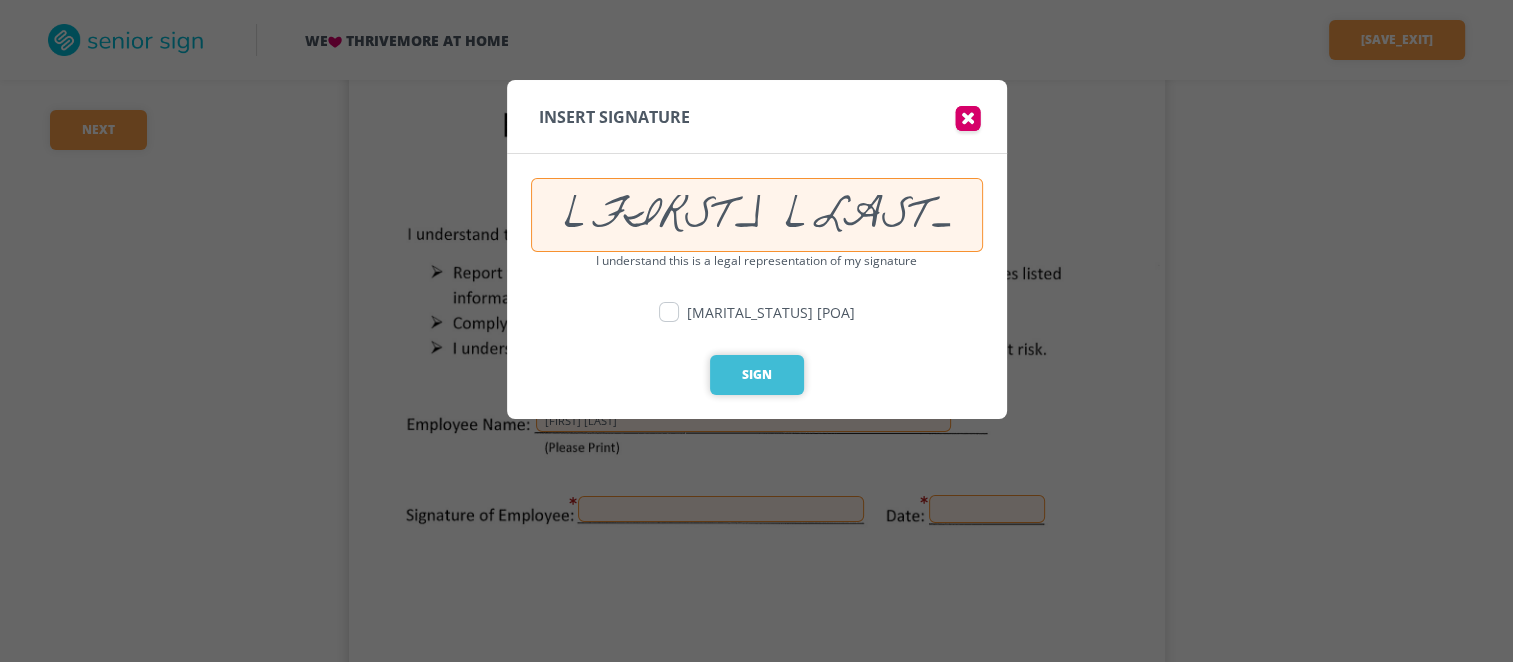 click on "Sign" at bounding box center (757, 375) 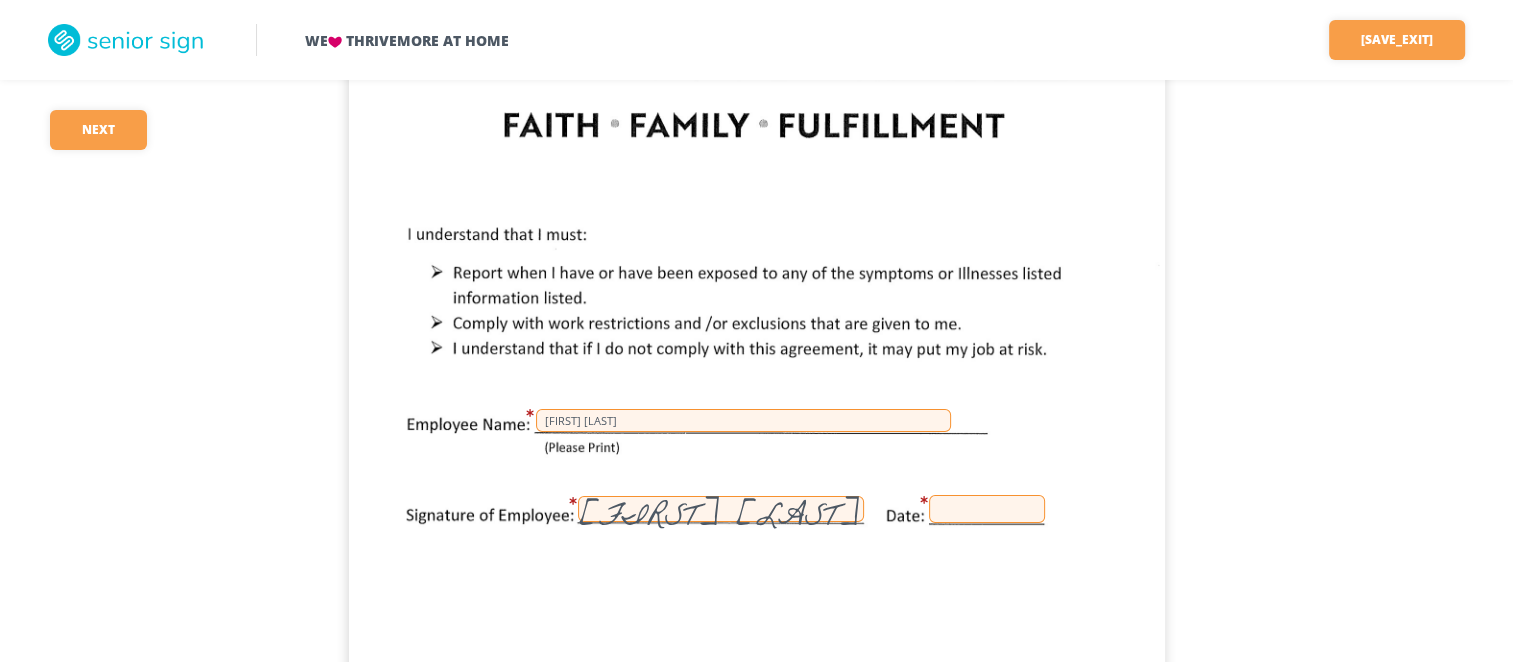 click at bounding box center (987, 509) 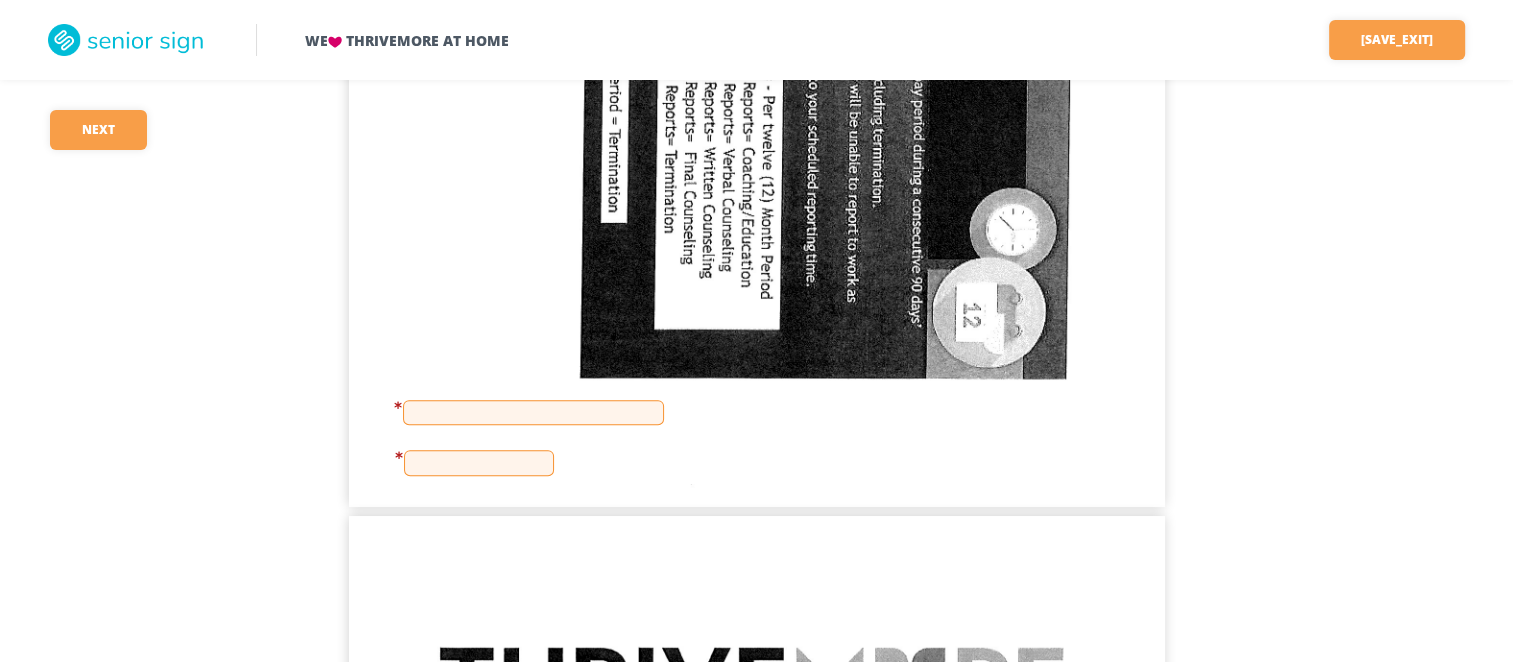 scroll, scrollTop: 8148, scrollLeft: 0, axis: vertical 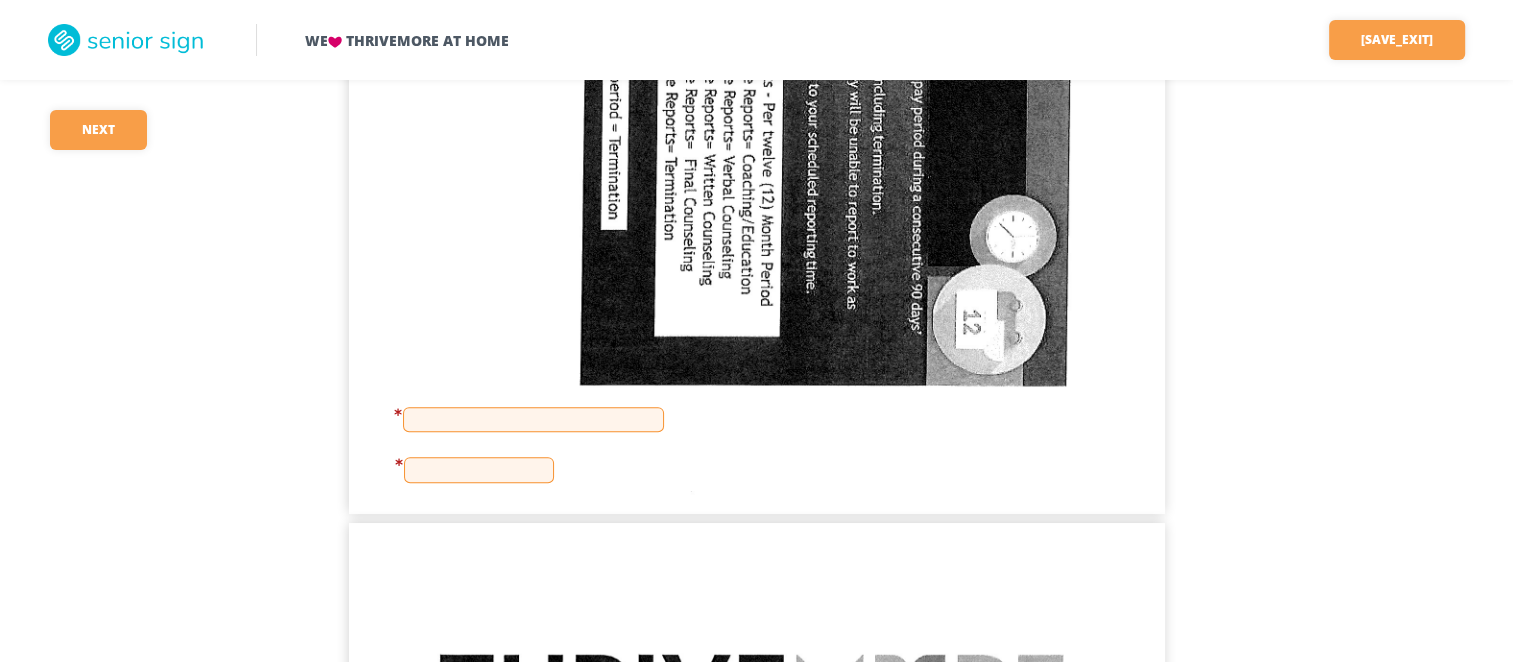 click at bounding box center [757, -14] 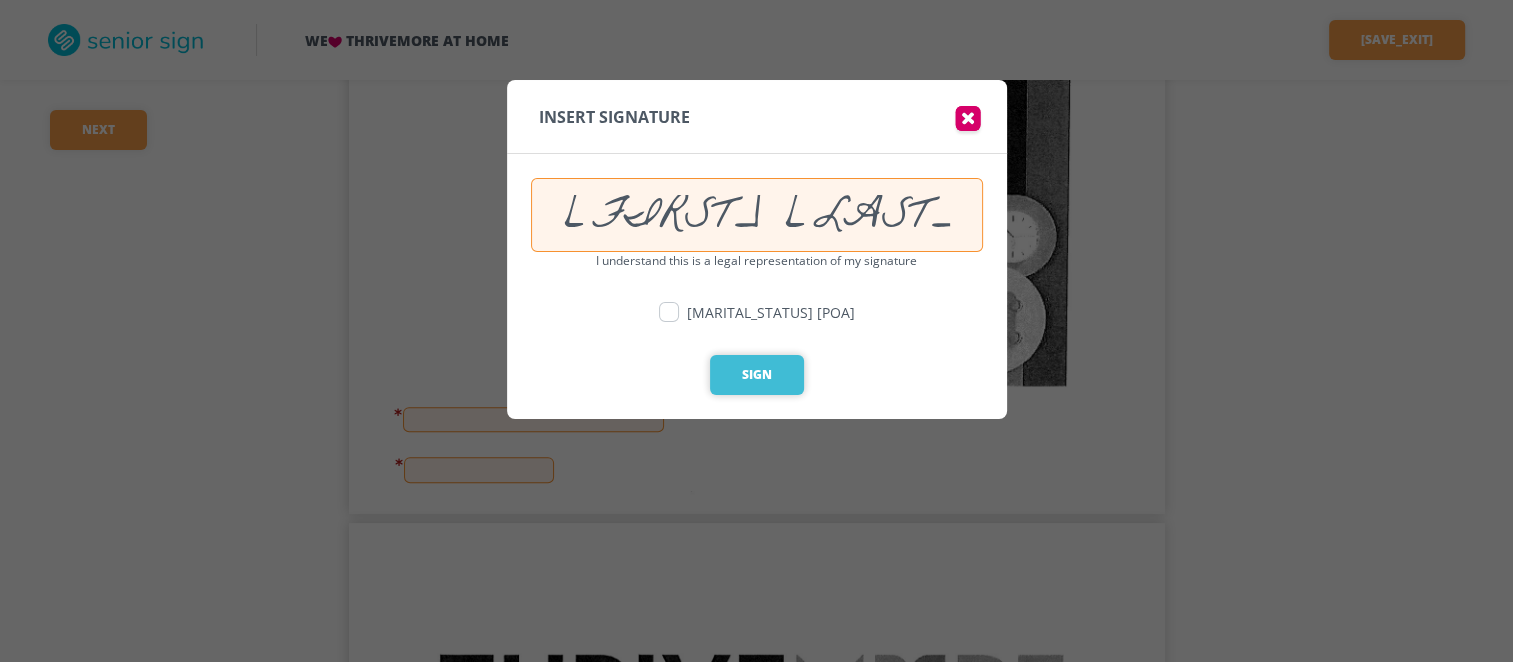 click on "Sign" at bounding box center [757, 375] 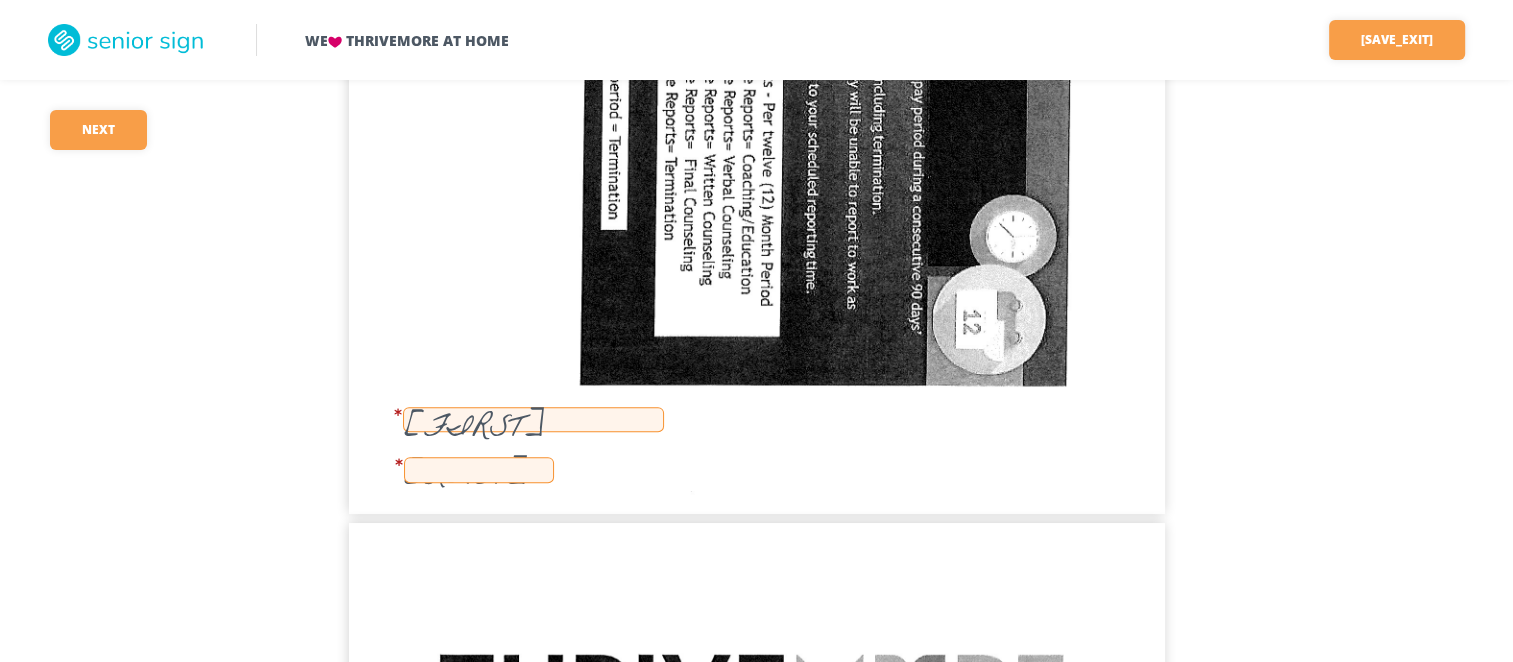 click on "[FIRST] [LAST]" at bounding box center [533, 419] 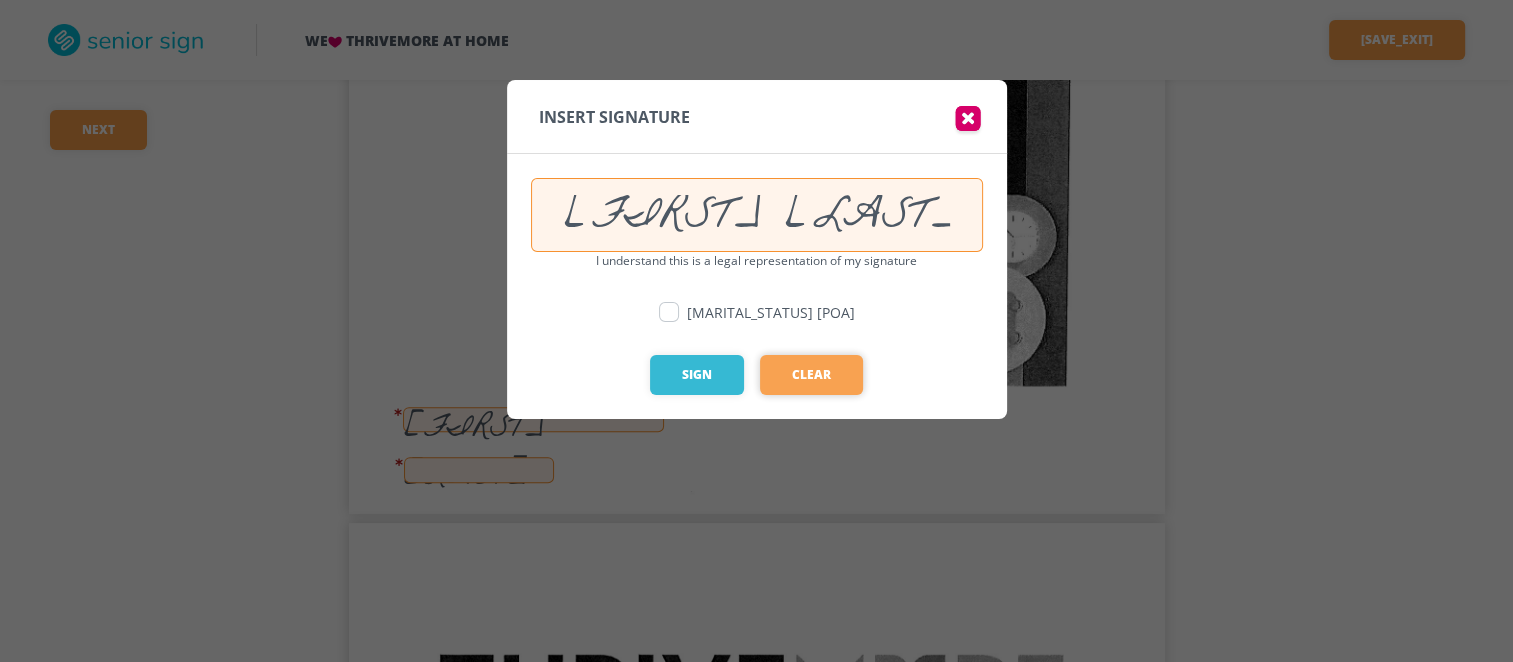 click on "Clear" at bounding box center [811, 375] 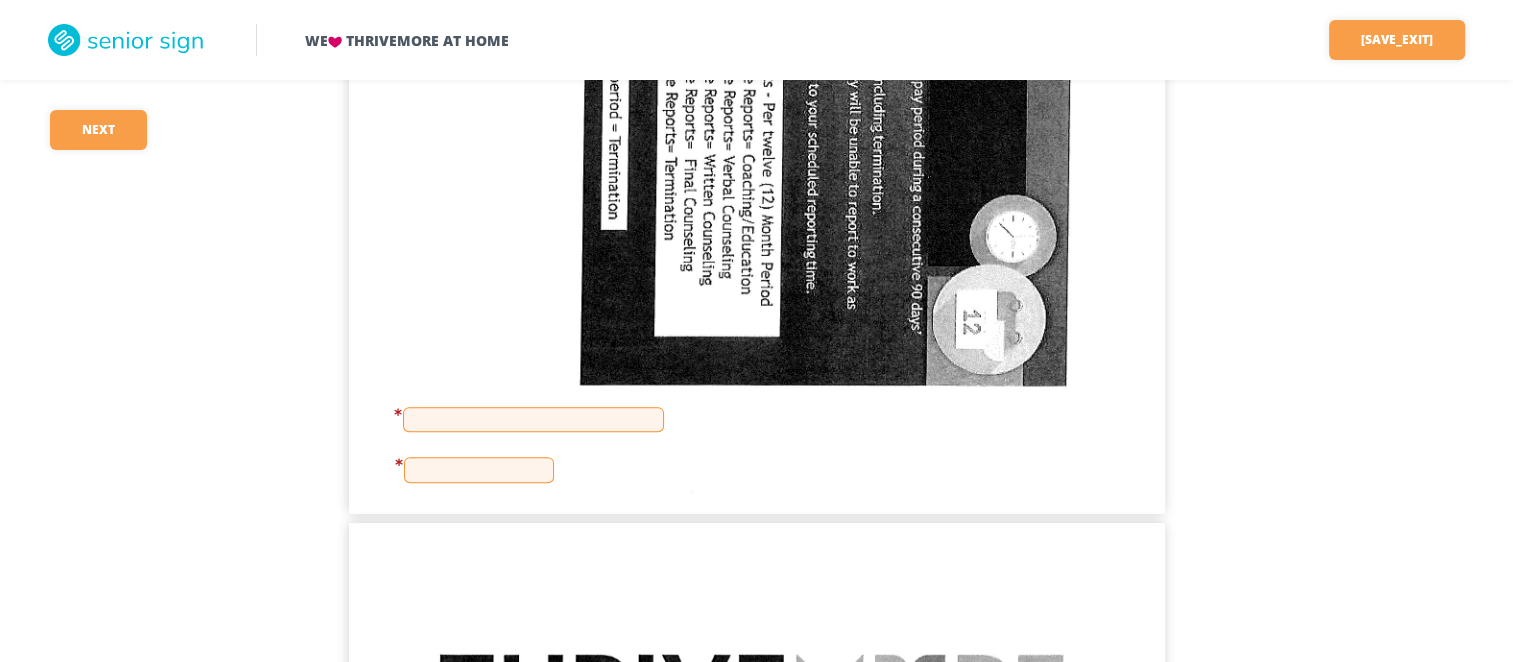 click at bounding box center [533, 419] 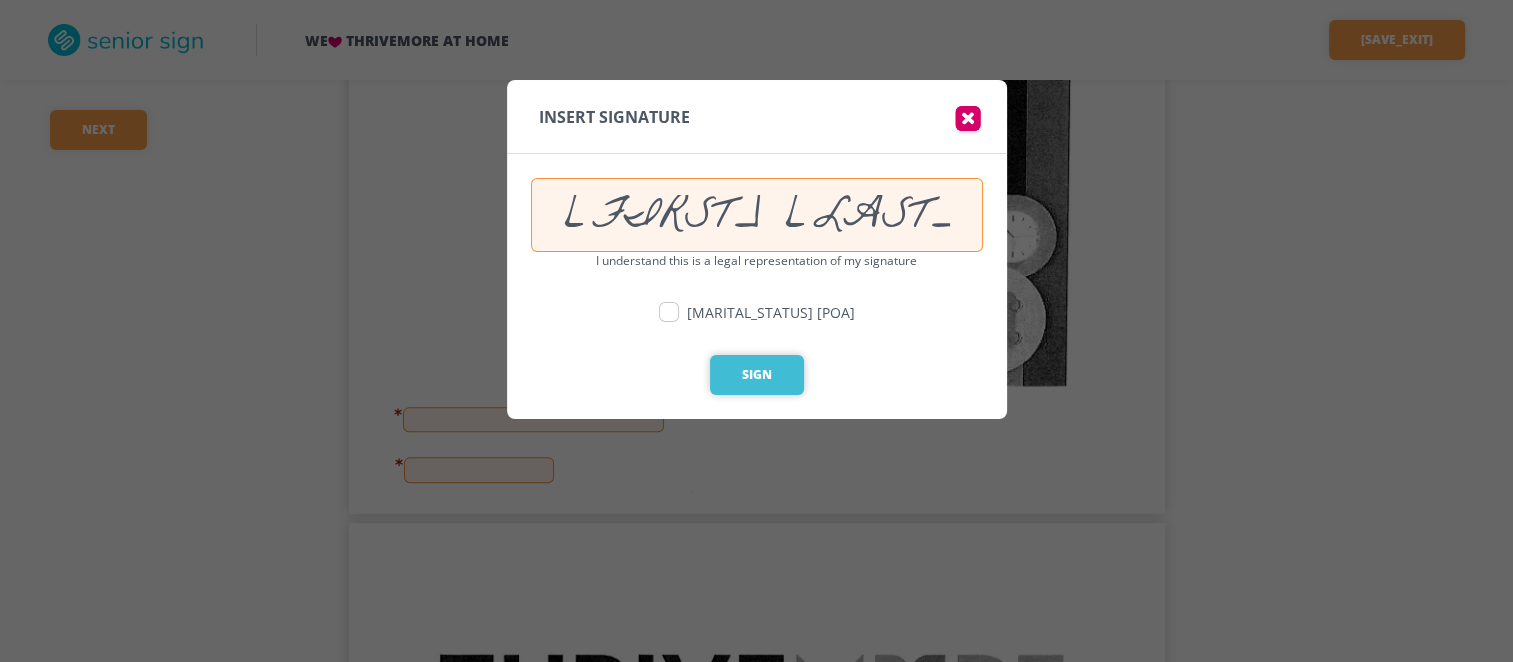 click on "Sign" at bounding box center [757, 375] 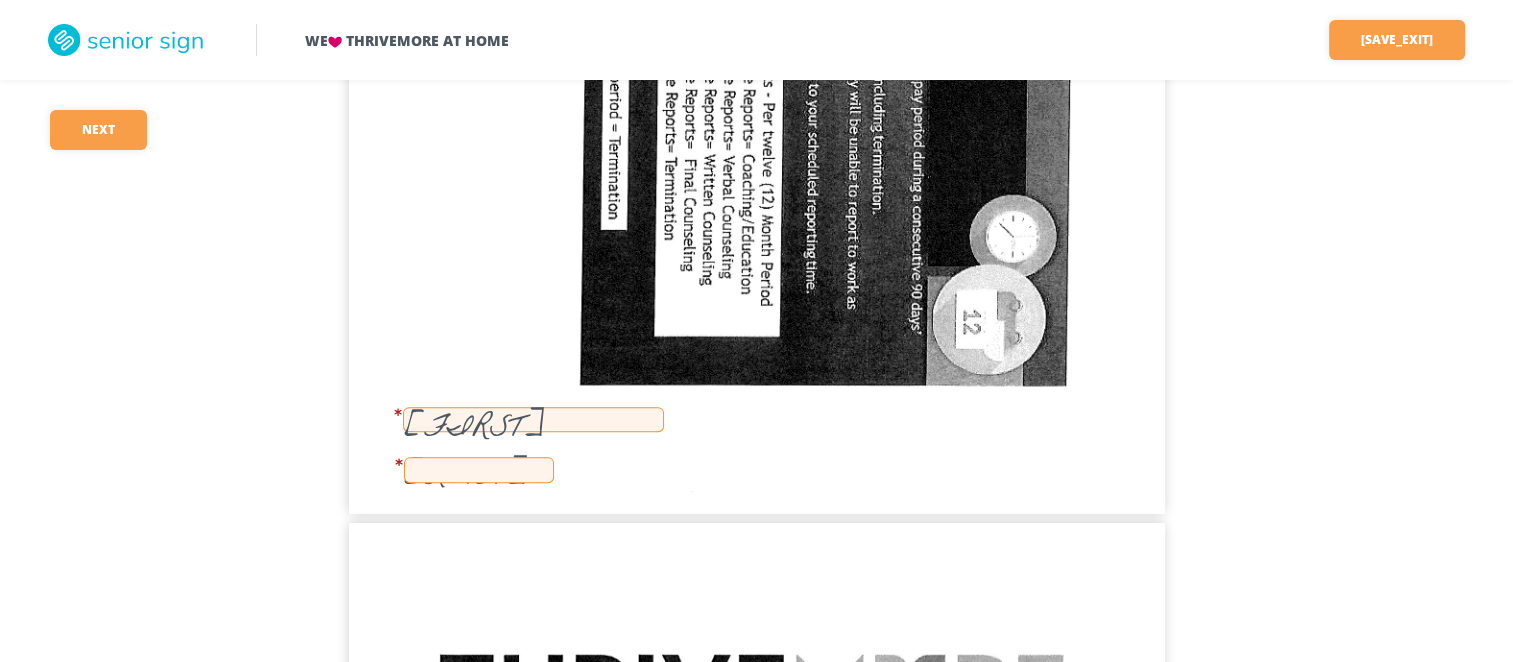 click at bounding box center [479, 470] 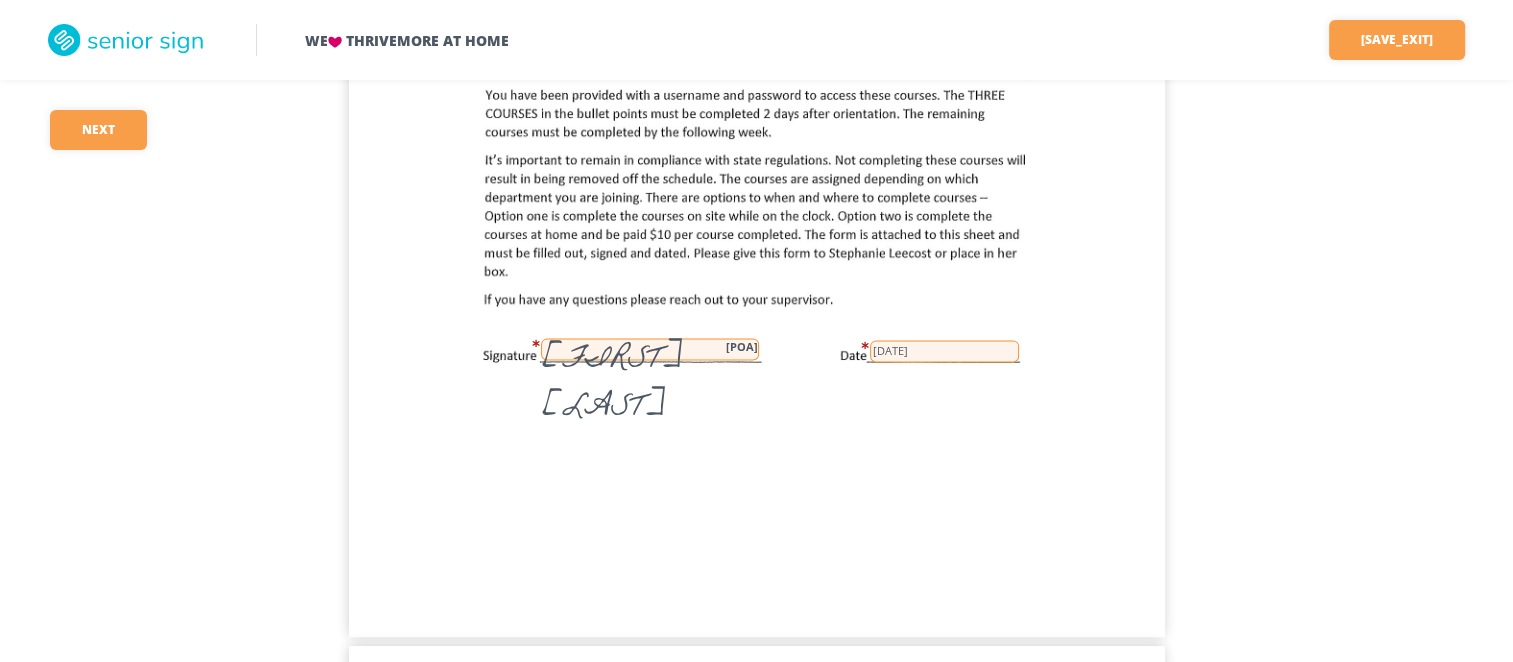 scroll, scrollTop: 2776, scrollLeft: 0, axis: vertical 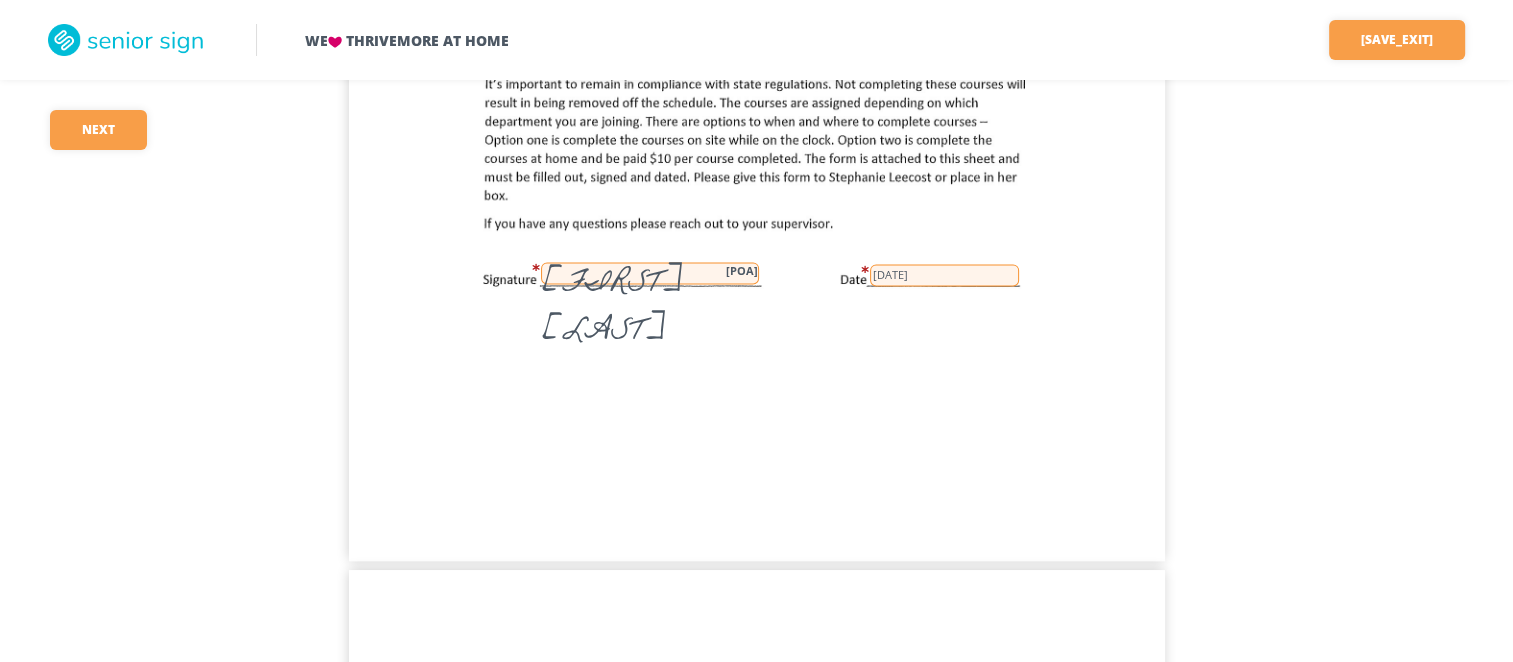 click on "[FIRST] [LAST] POA" at bounding box center [650, 273] 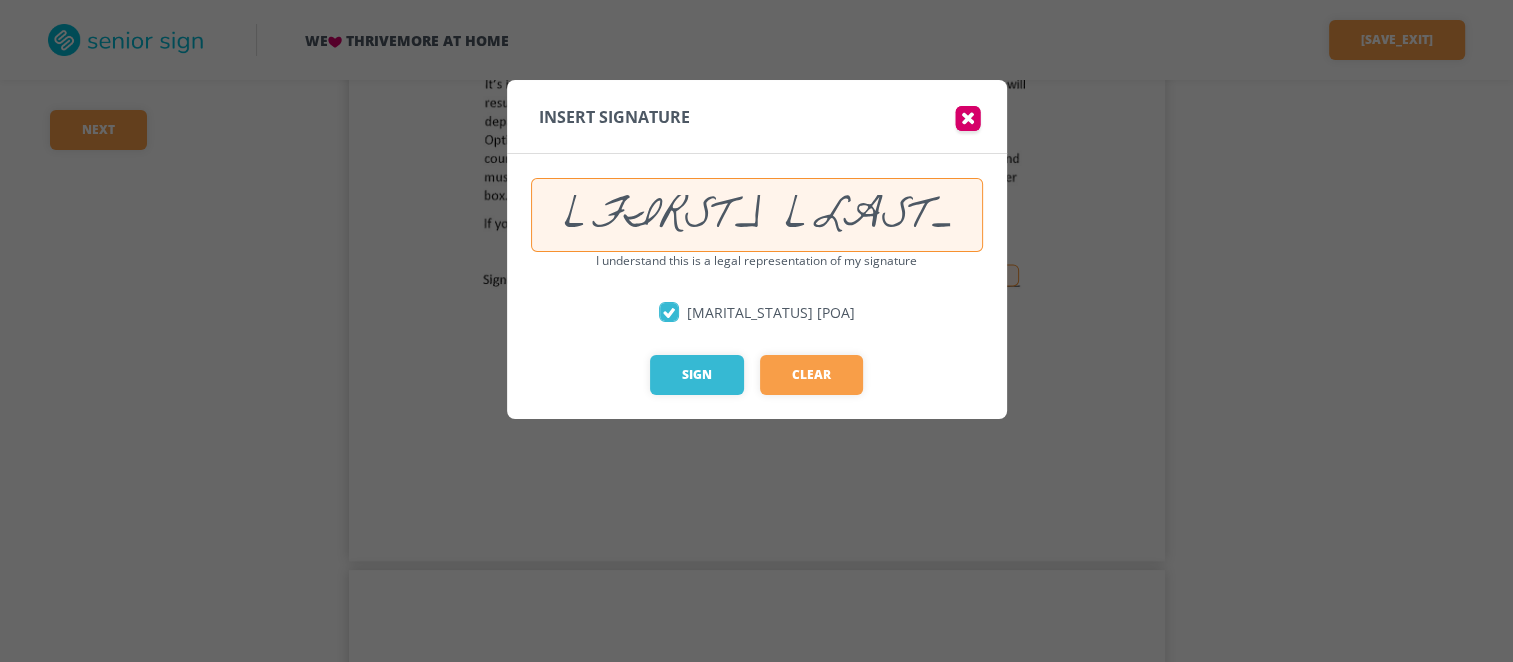 click at bounding box center (669, 313) 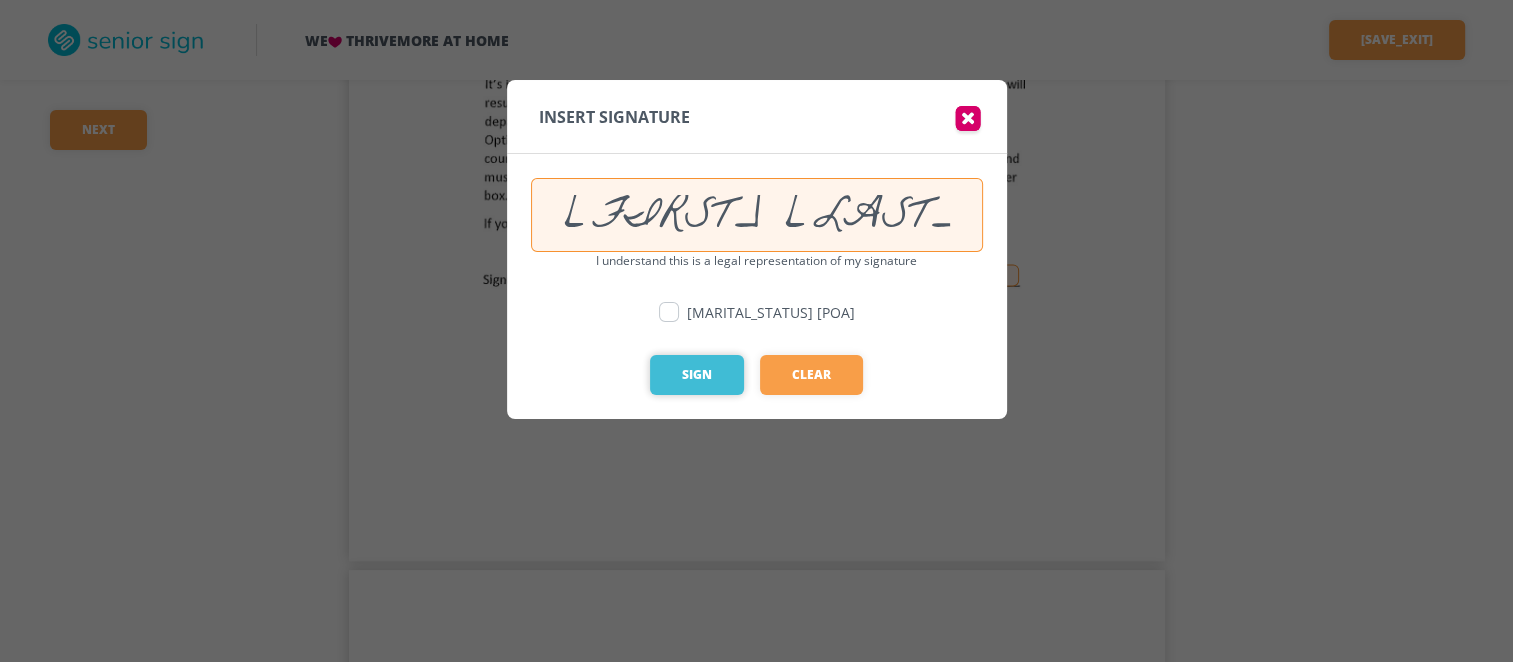 click on "Sign" at bounding box center (697, 375) 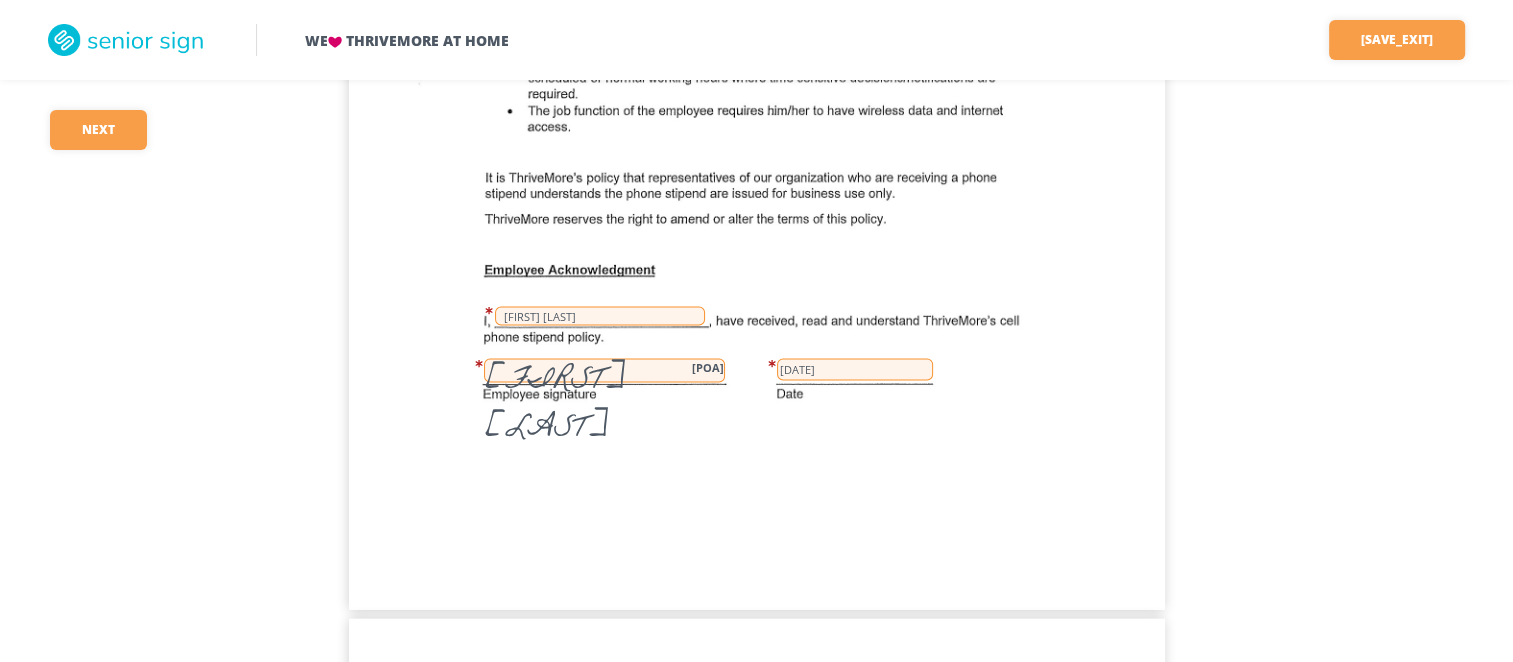 scroll, scrollTop: 3840, scrollLeft: 0, axis: vertical 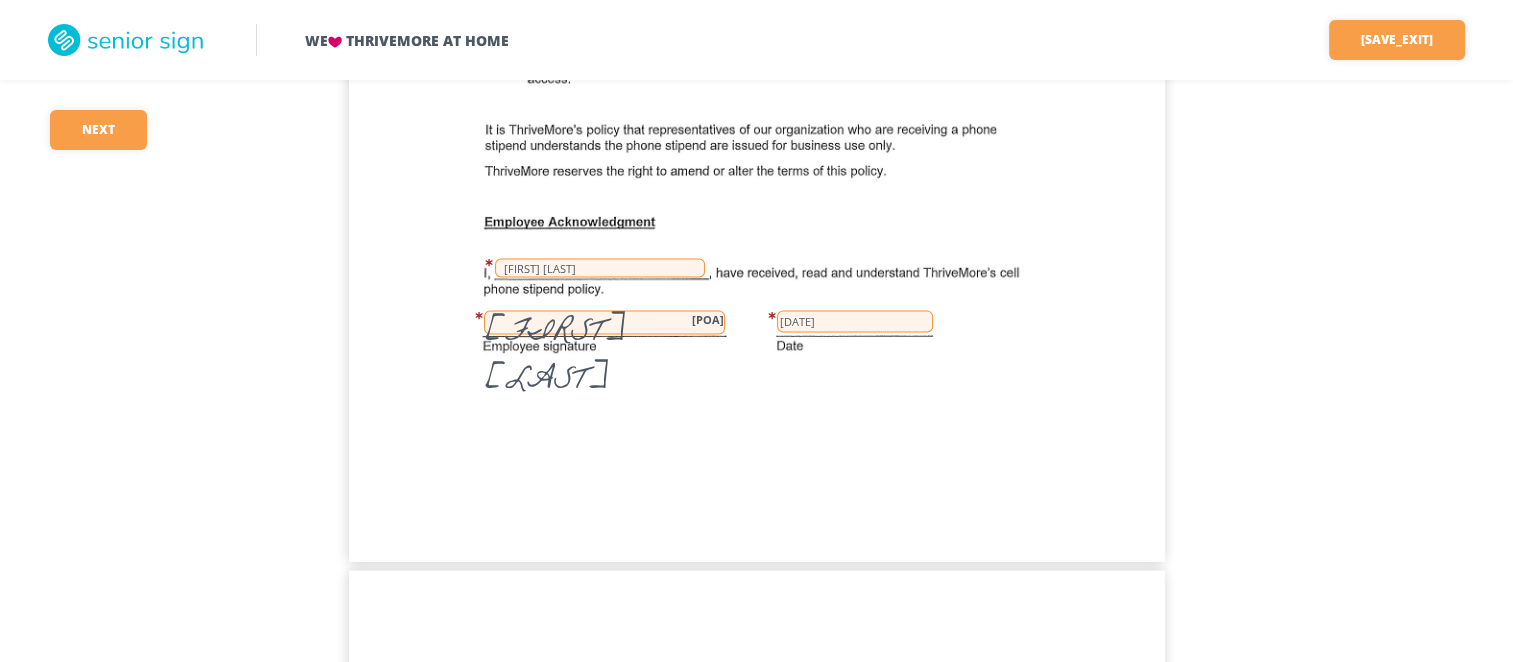 drag, startPoint x: 695, startPoint y: 373, endPoint x: 688, endPoint y: 330, distance: 43.56604 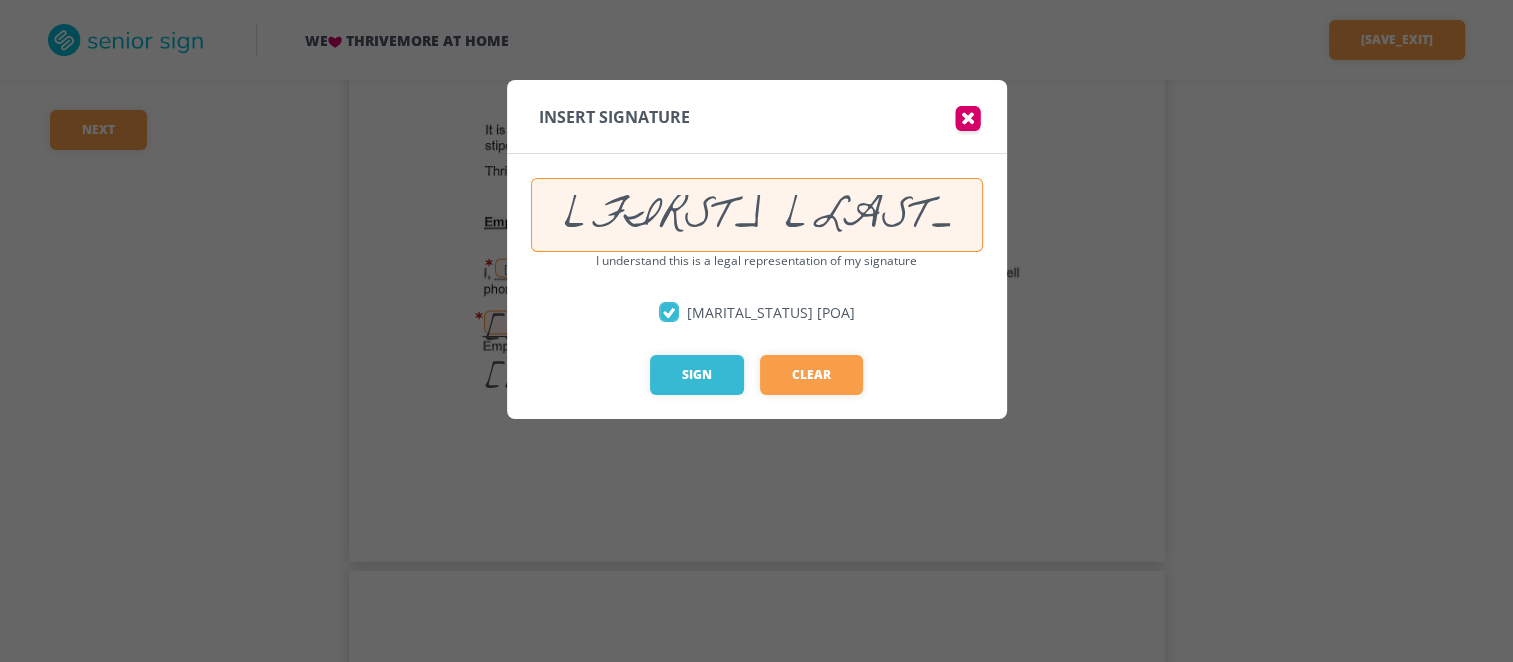 click at bounding box center (669, 313) 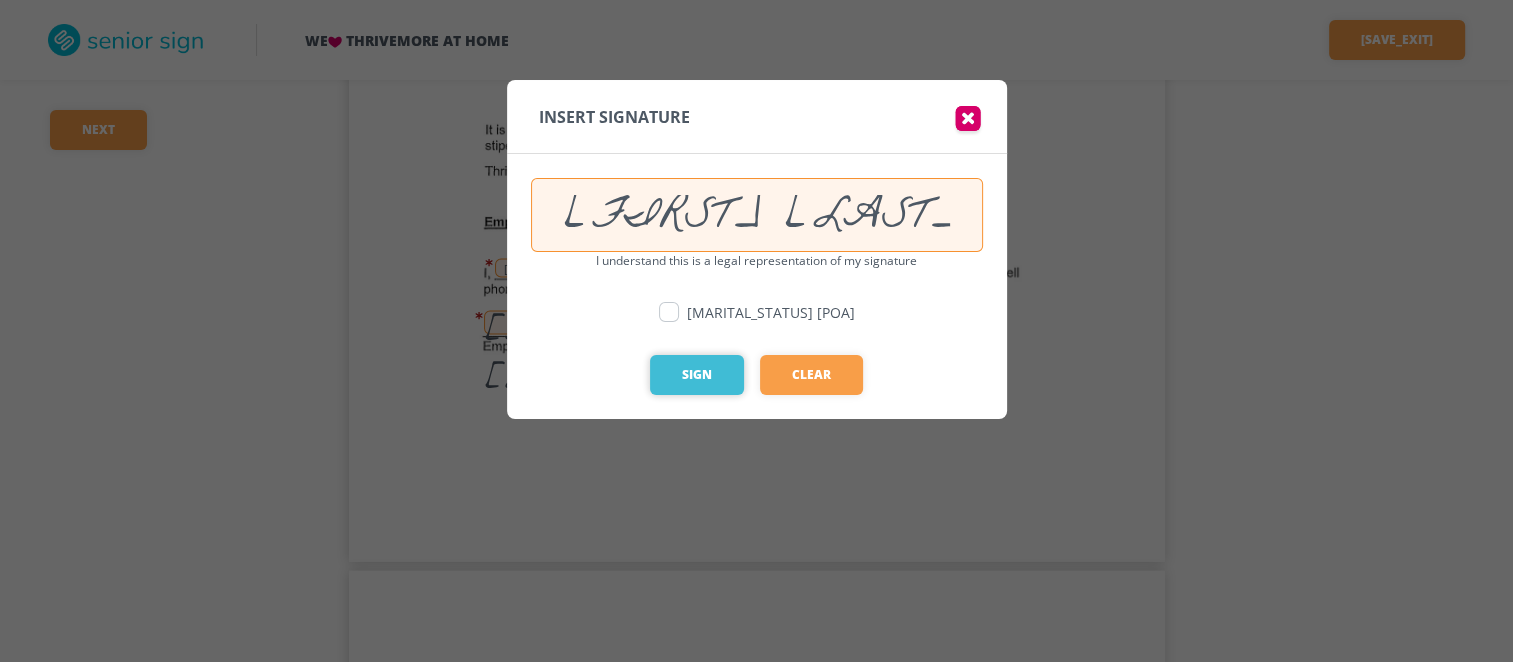 click on "Sign" at bounding box center (697, 375) 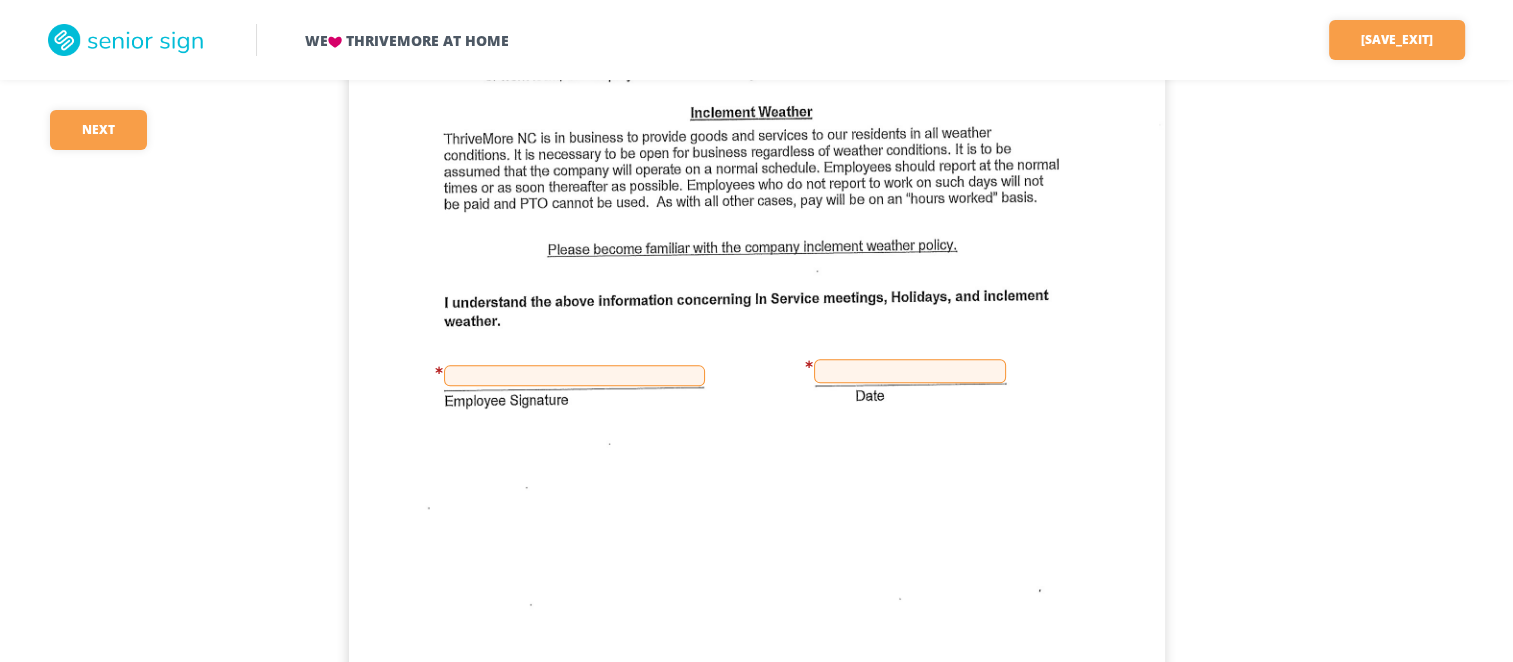 scroll, scrollTop: 9974, scrollLeft: 0, axis: vertical 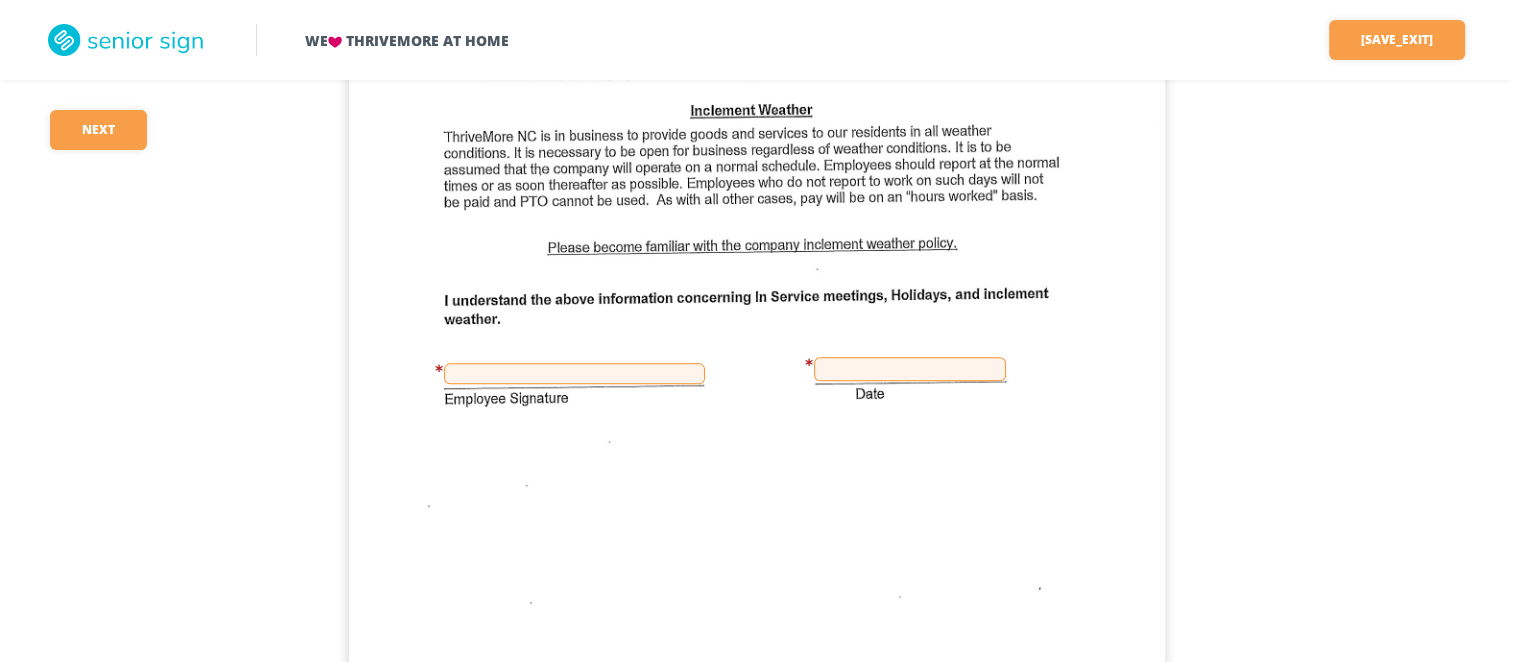 click at bounding box center (574, 373) 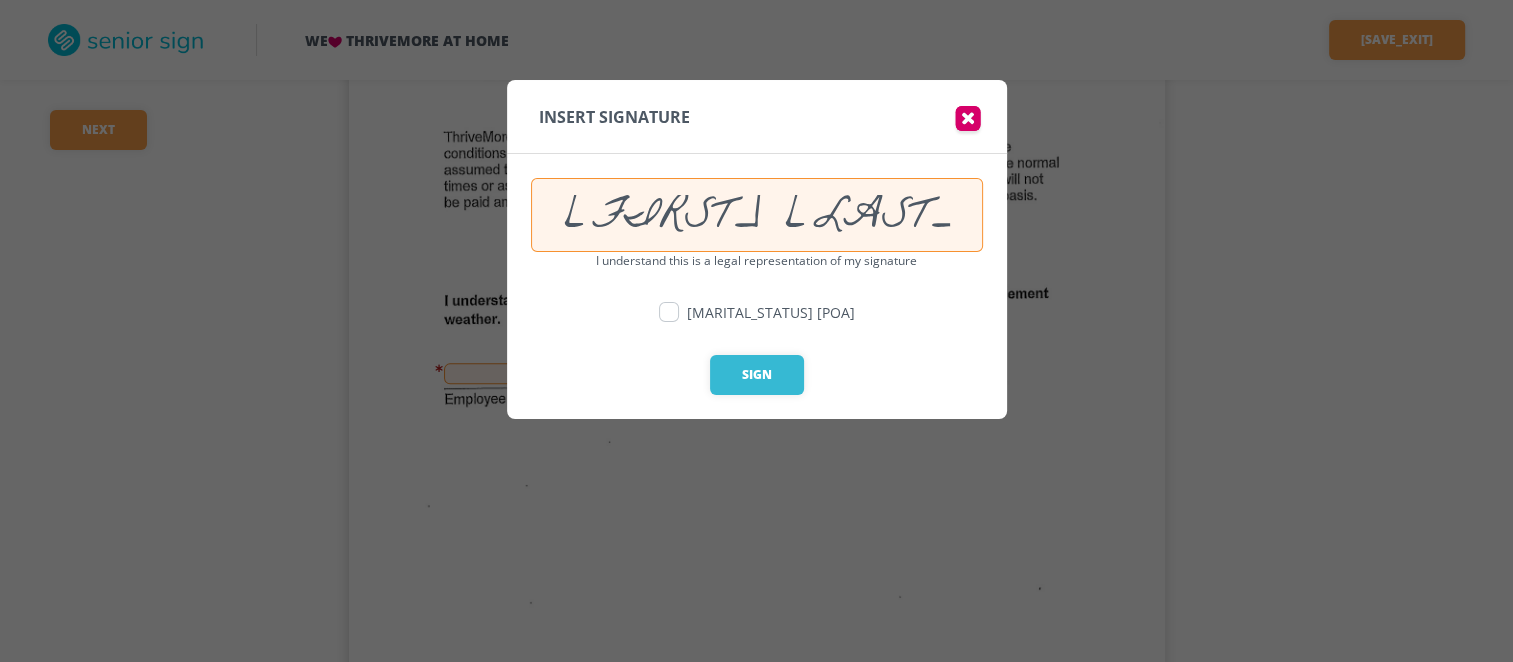 click on "[MARITAL_STATUS] [POA]" at bounding box center (757, 328) 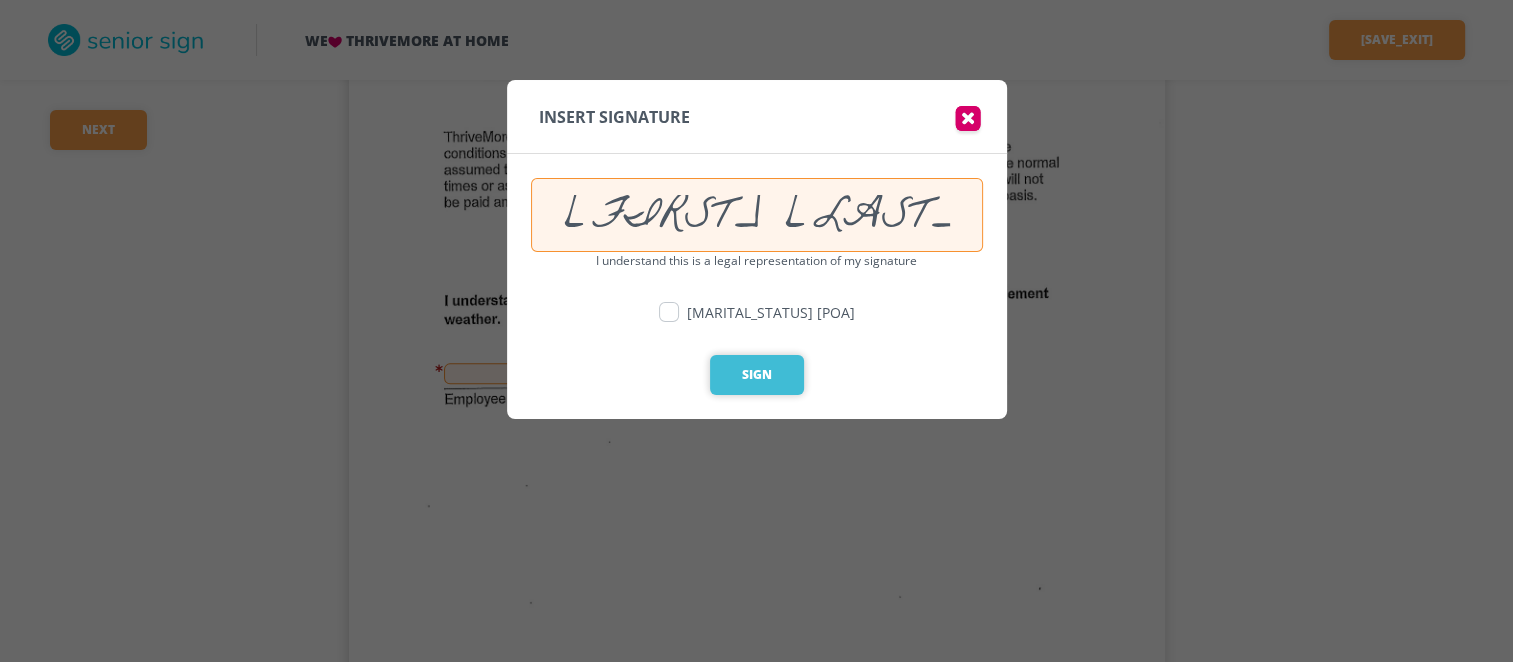click on "Sign" at bounding box center [757, 375] 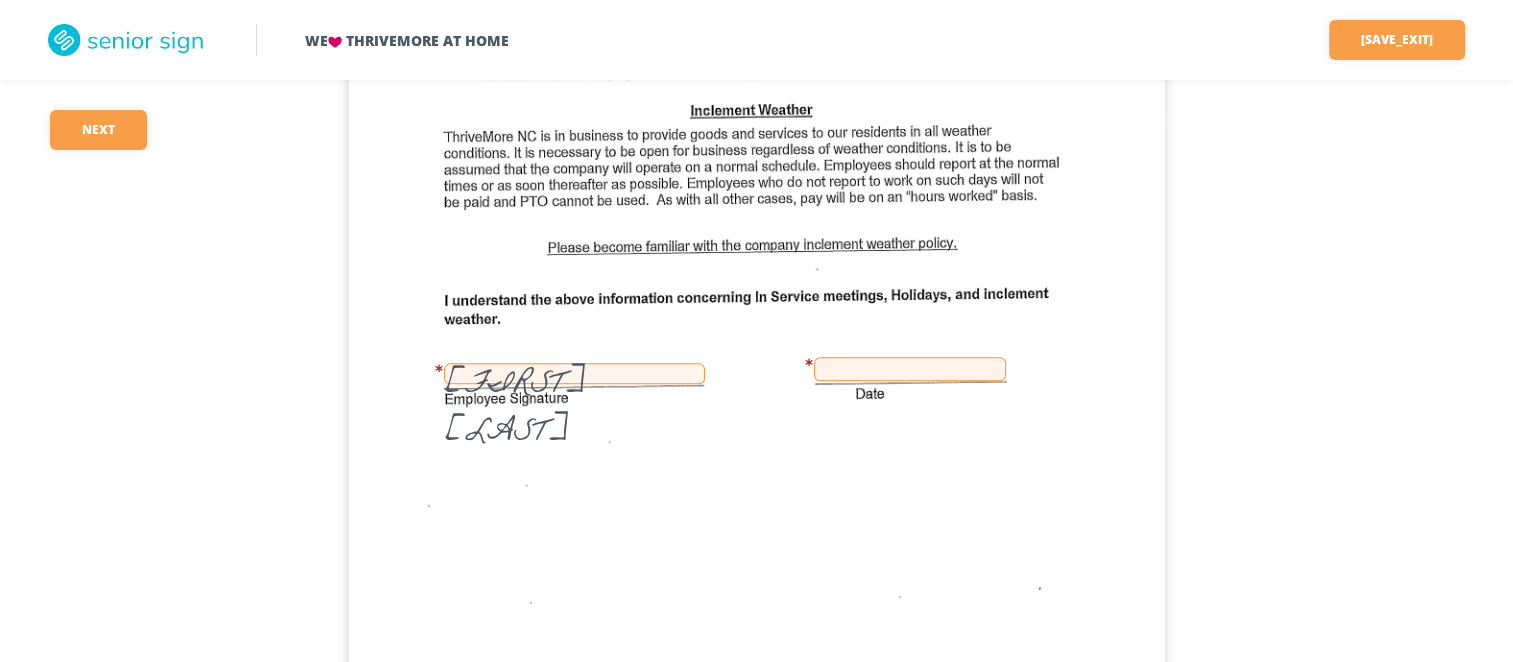 click at bounding box center (910, 369) 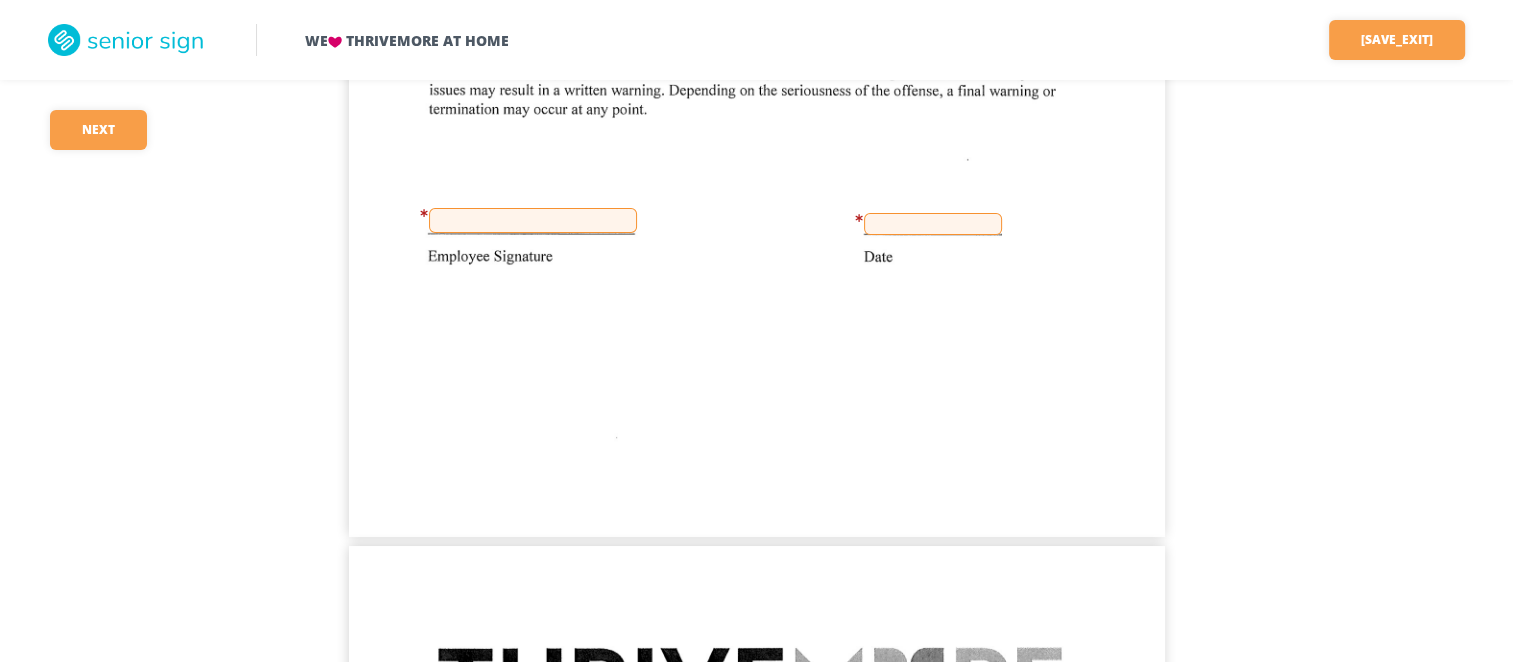scroll, scrollTop: 15554, scrollLeft: 0, axis: vertical 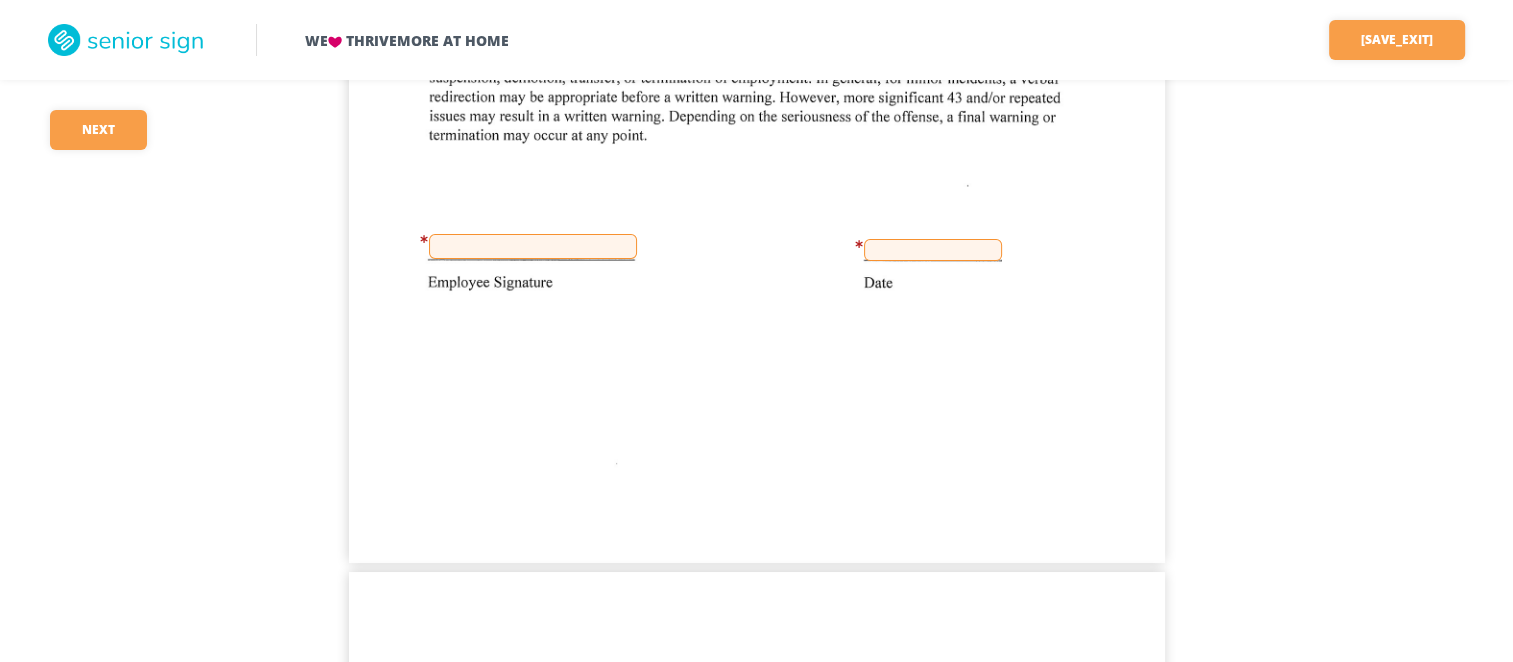 click at bounding box center [533, 246] 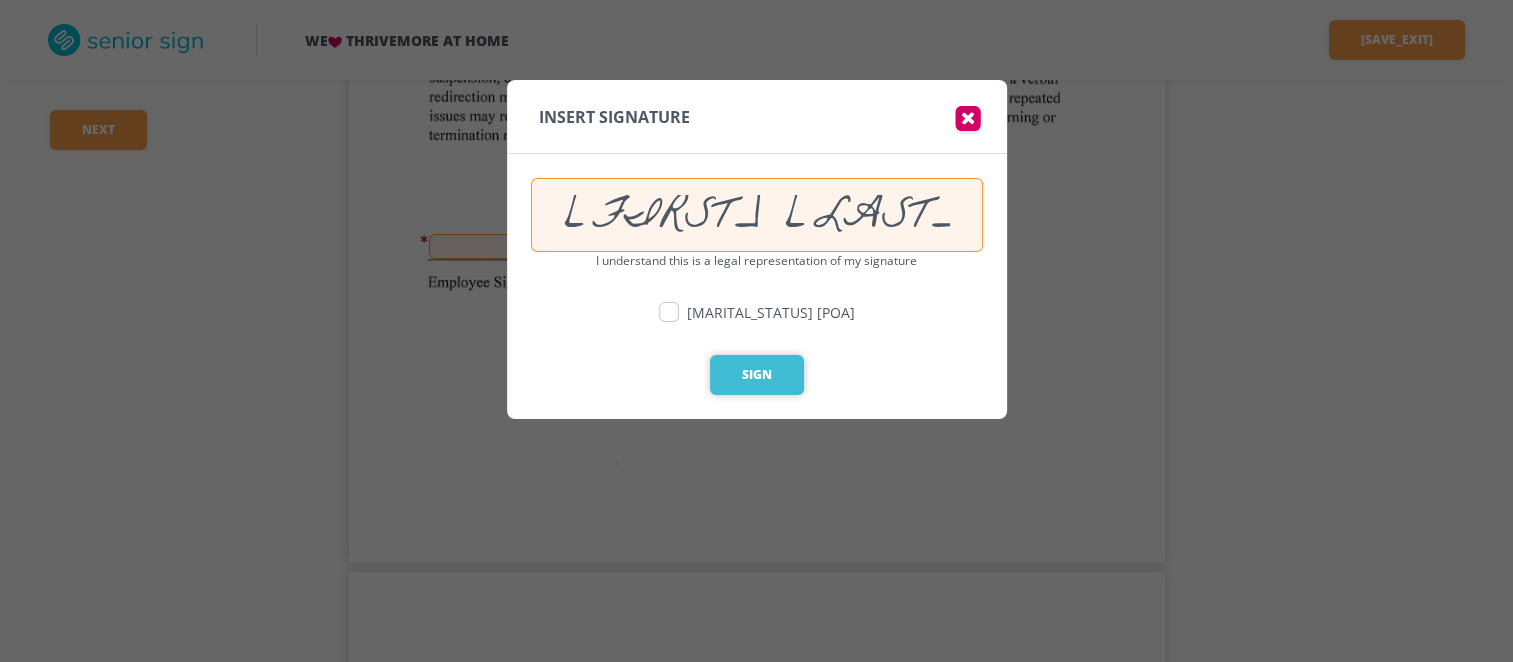 click on "Sign" at bounding box center (757, 375) 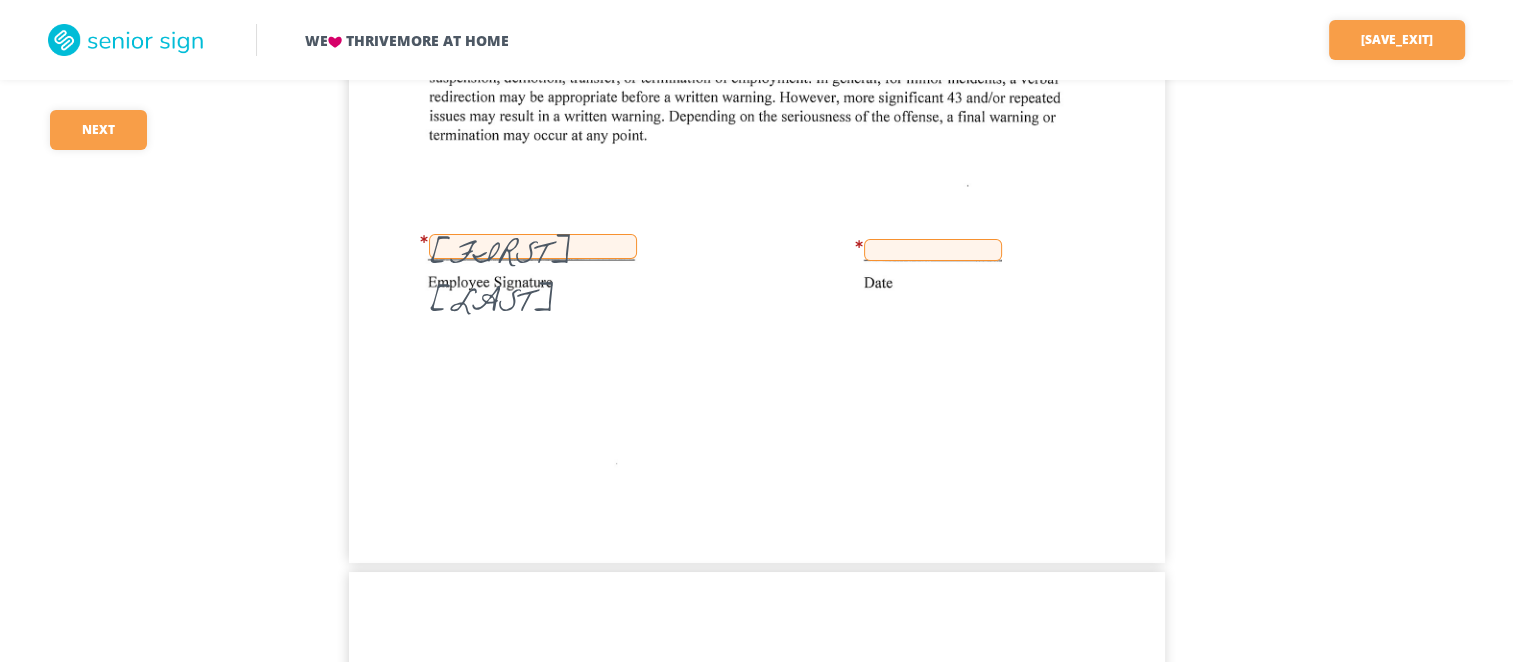 click at bounding box center [933, 250] 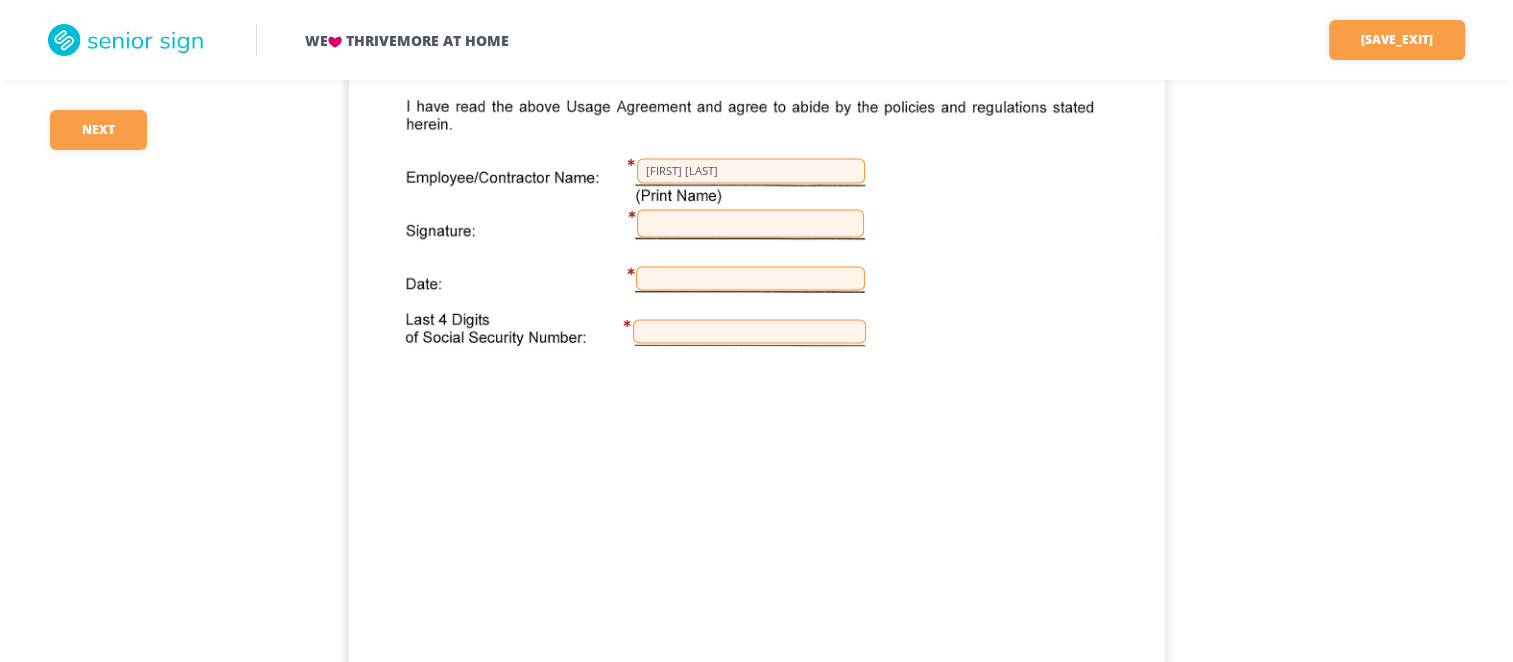 scroll, scrollTop: 18382, scrollLeft: 0, axis: vertical 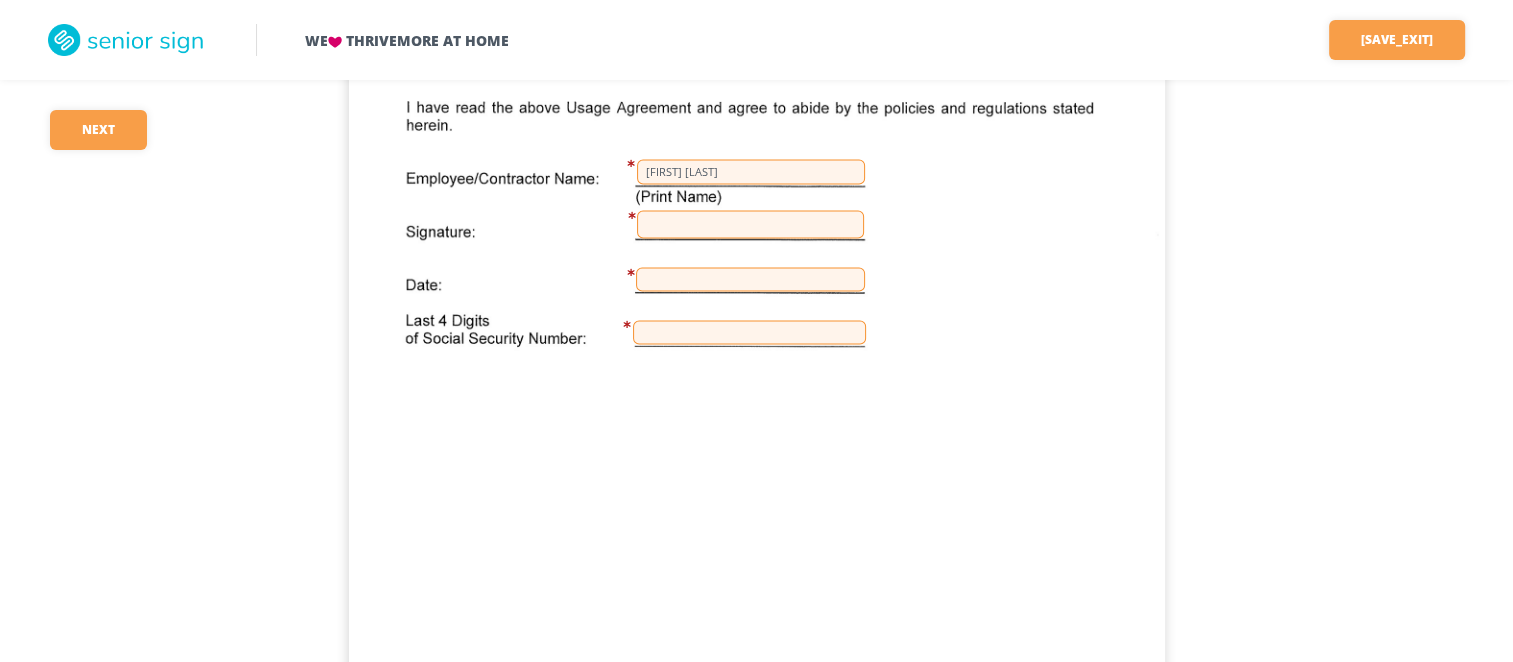 click at bounding box center [750, 224] 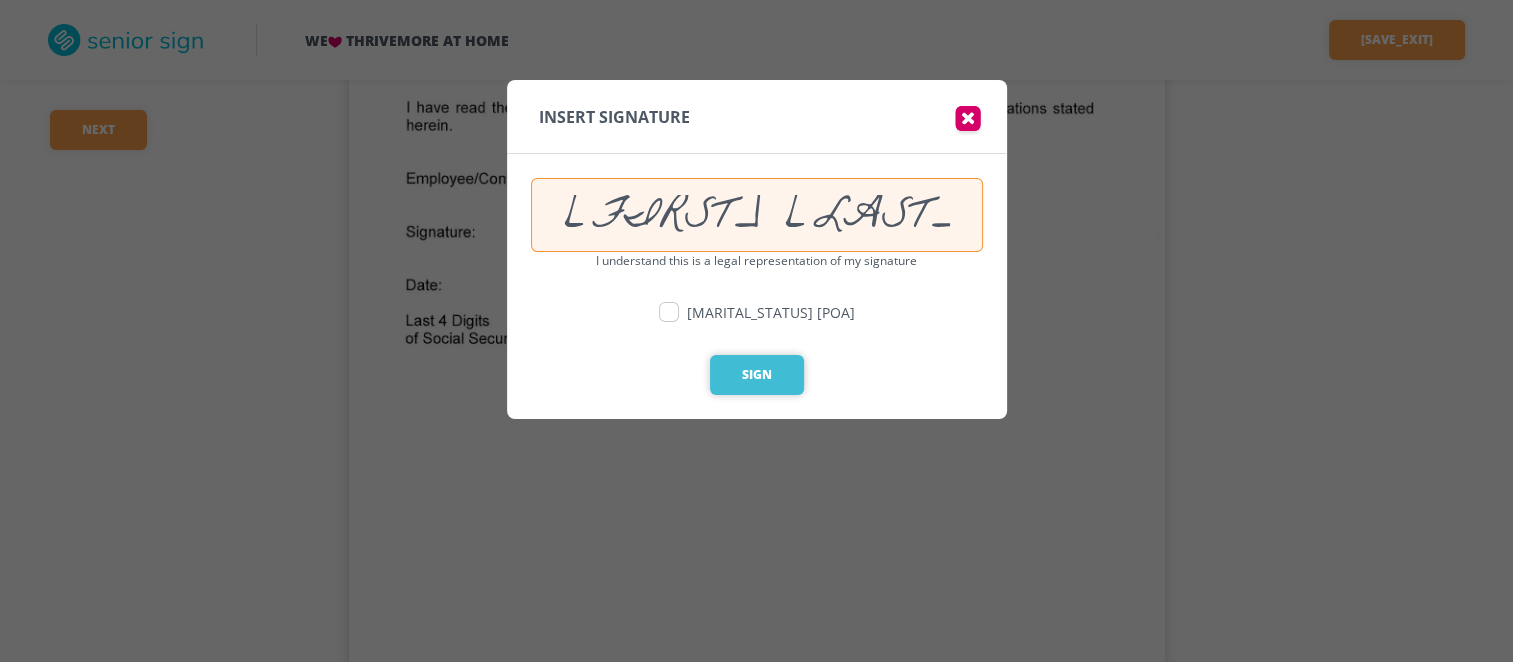 click on "Sign" at bounding box center (757, 375) 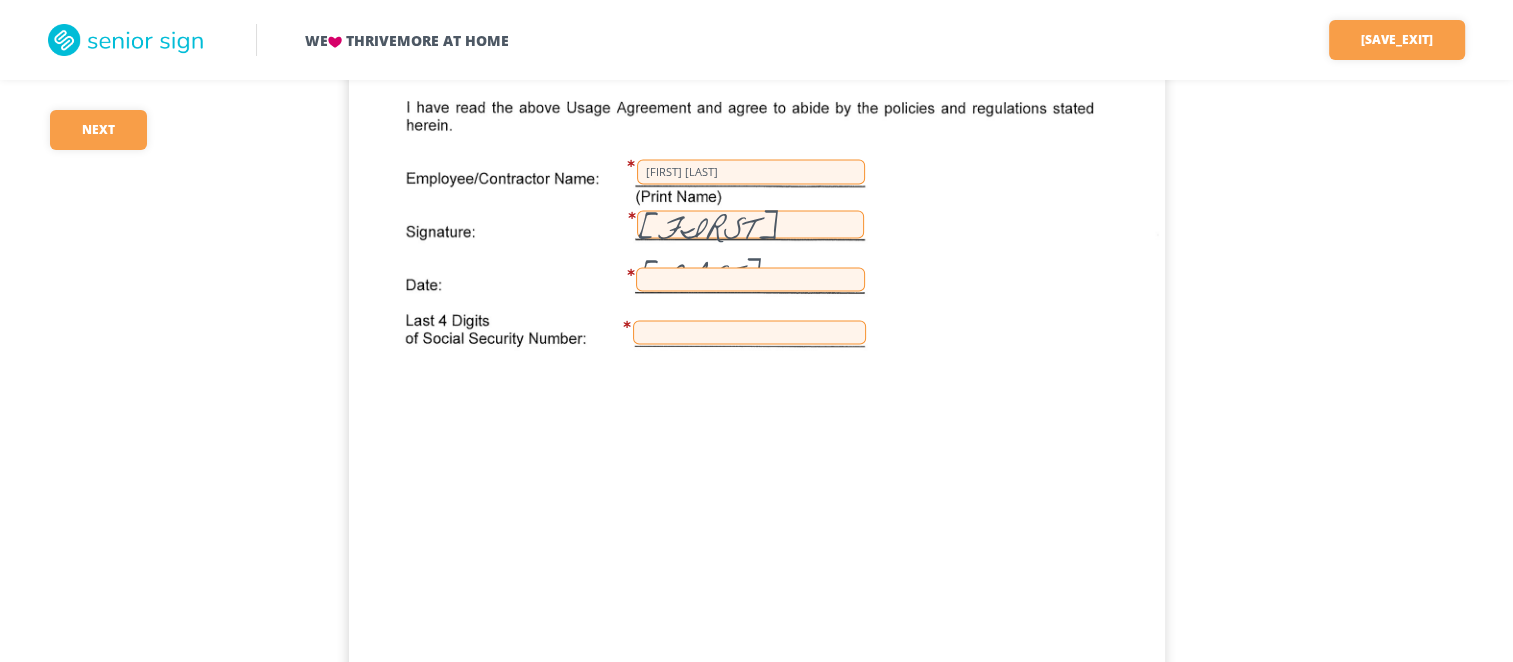 click at bounding box center (750, 279) 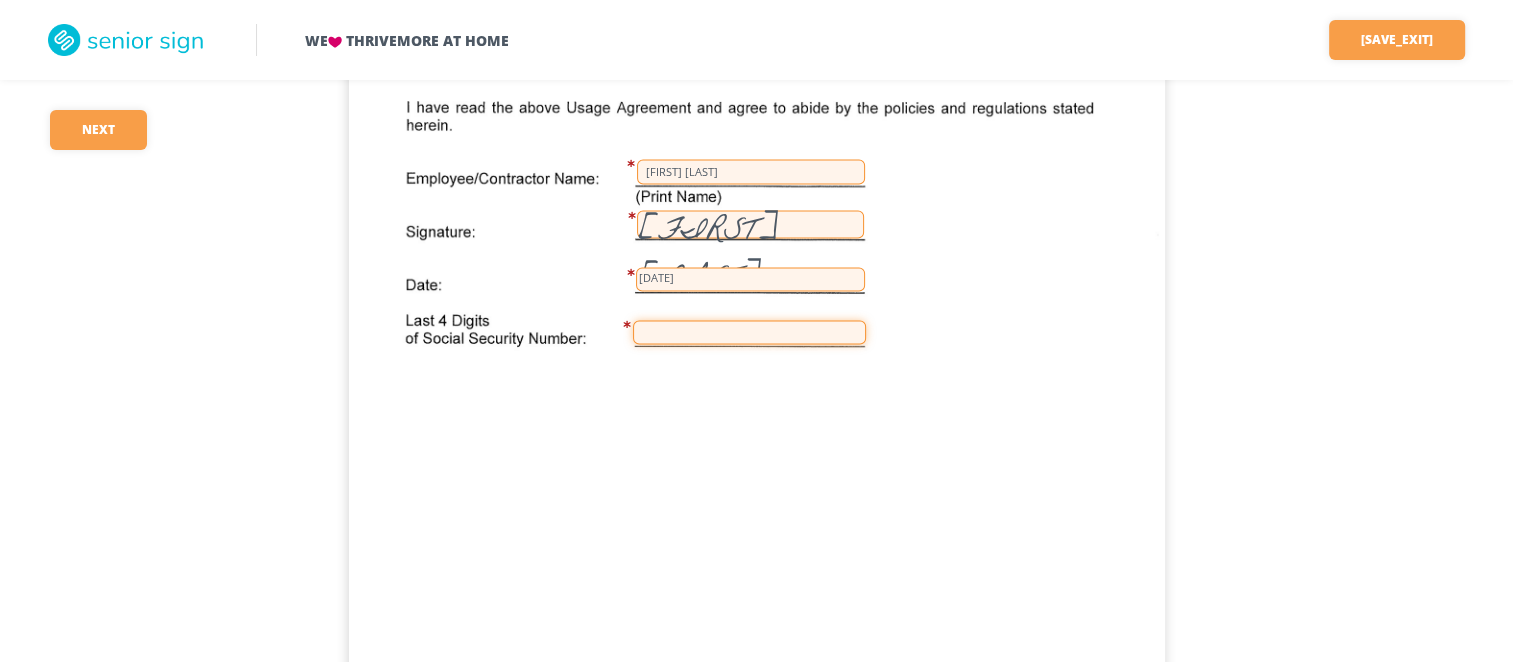 click at bounding box center [749, 332] 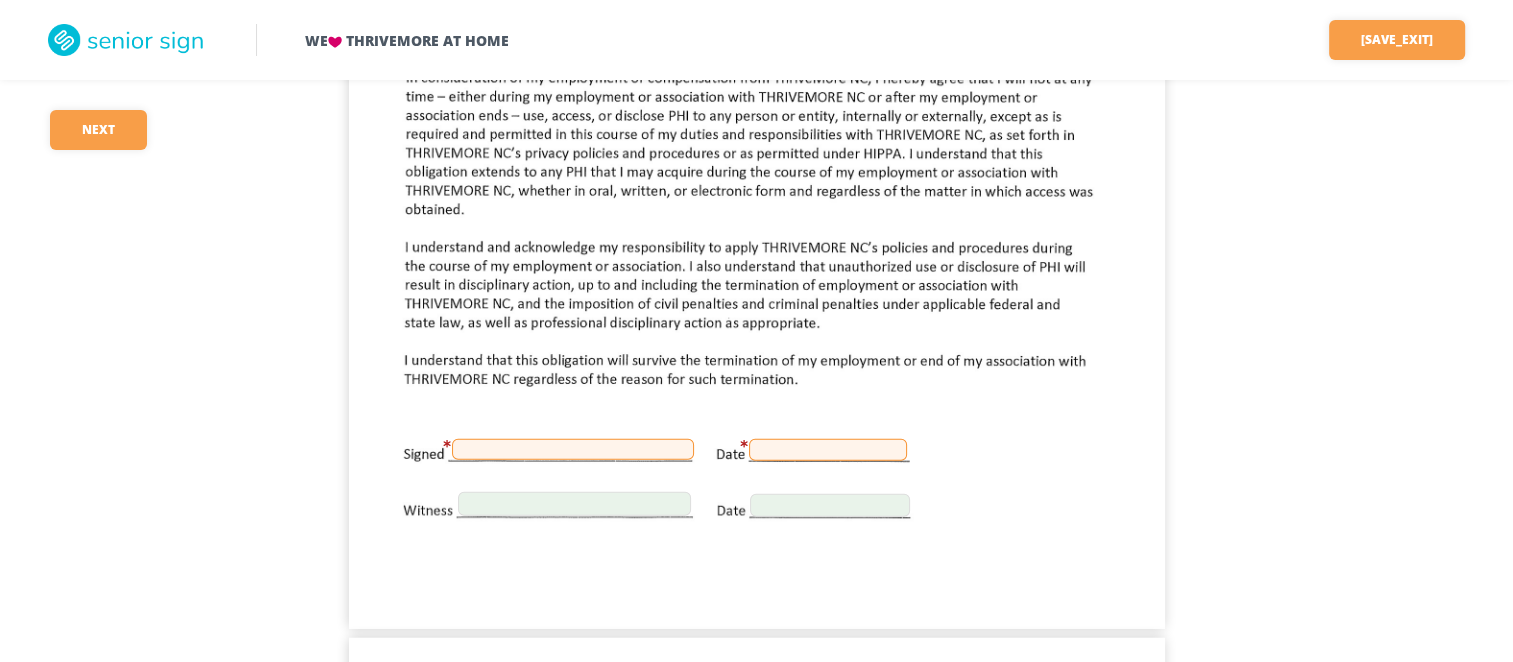 scroll, scrollTop: 19818, scrollLeft: 0, axis: vertical 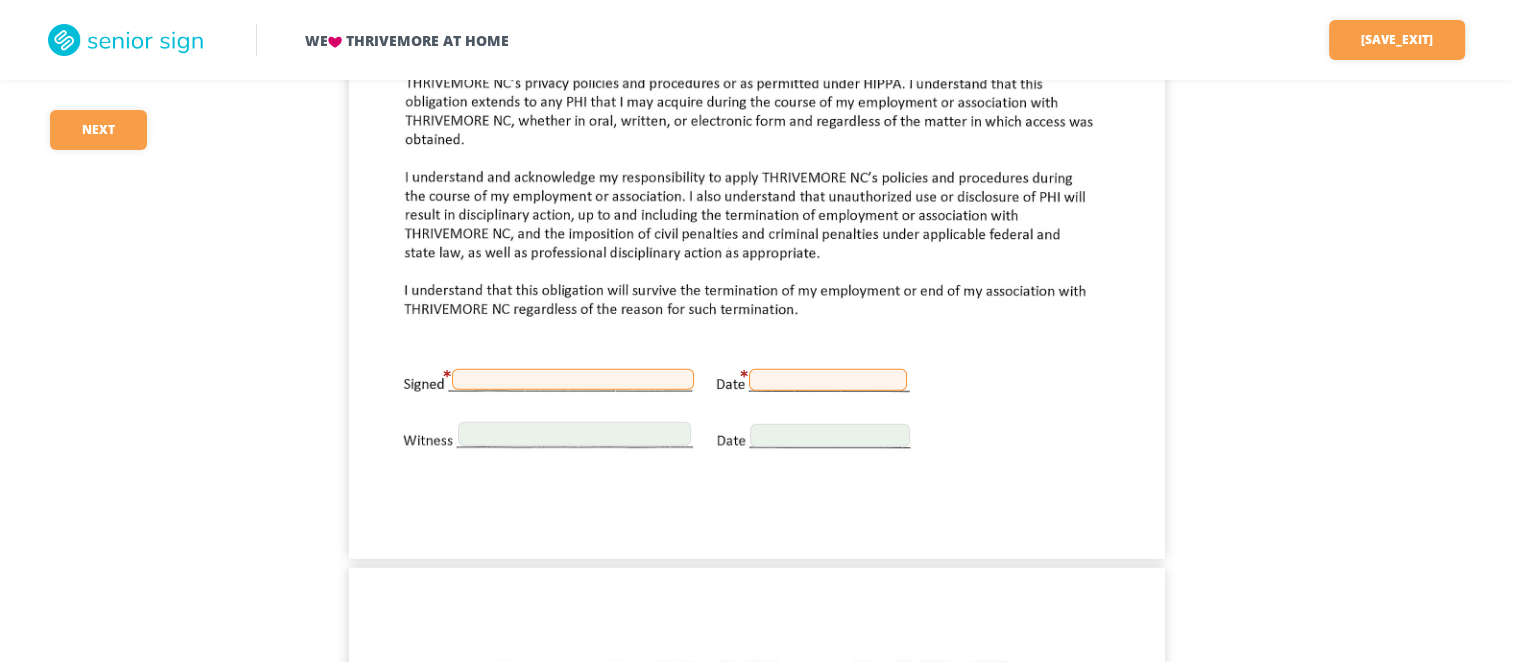 type on "1770" 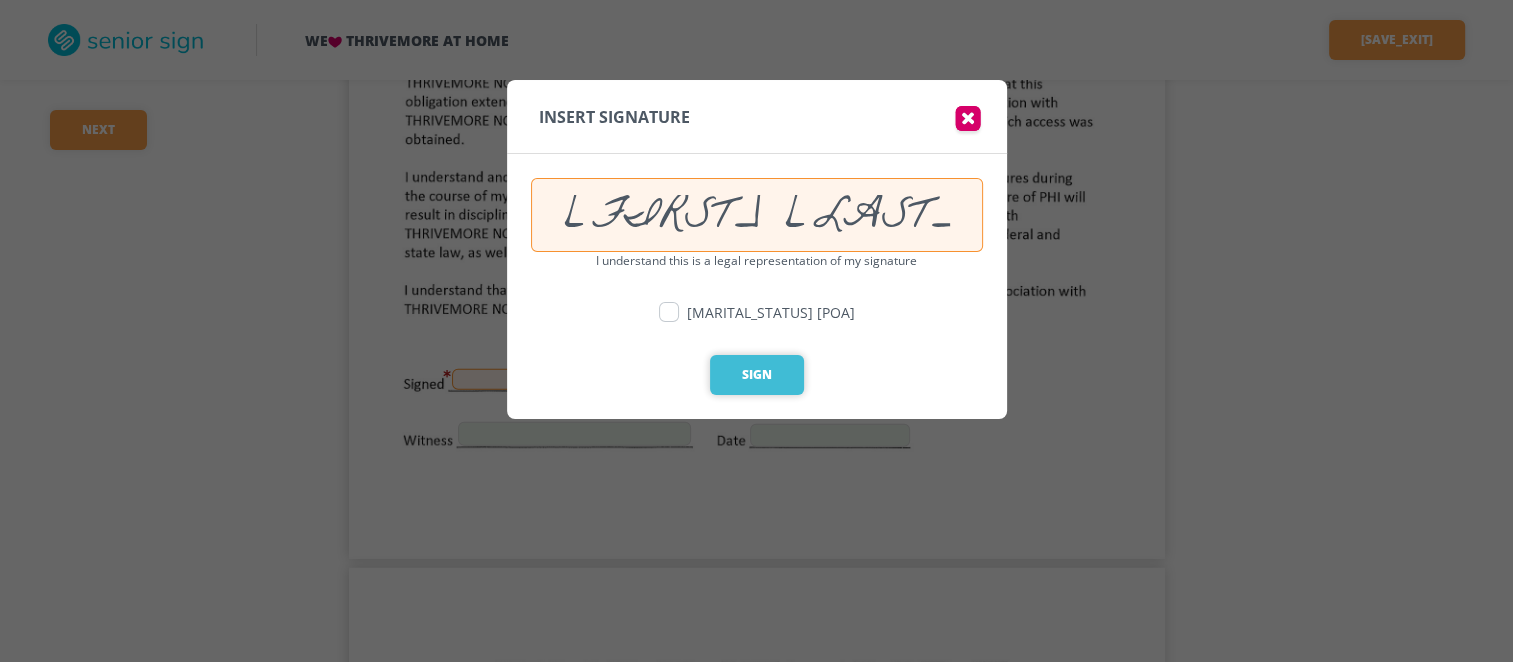 click on "Sign" at bounding box center [757, 375] 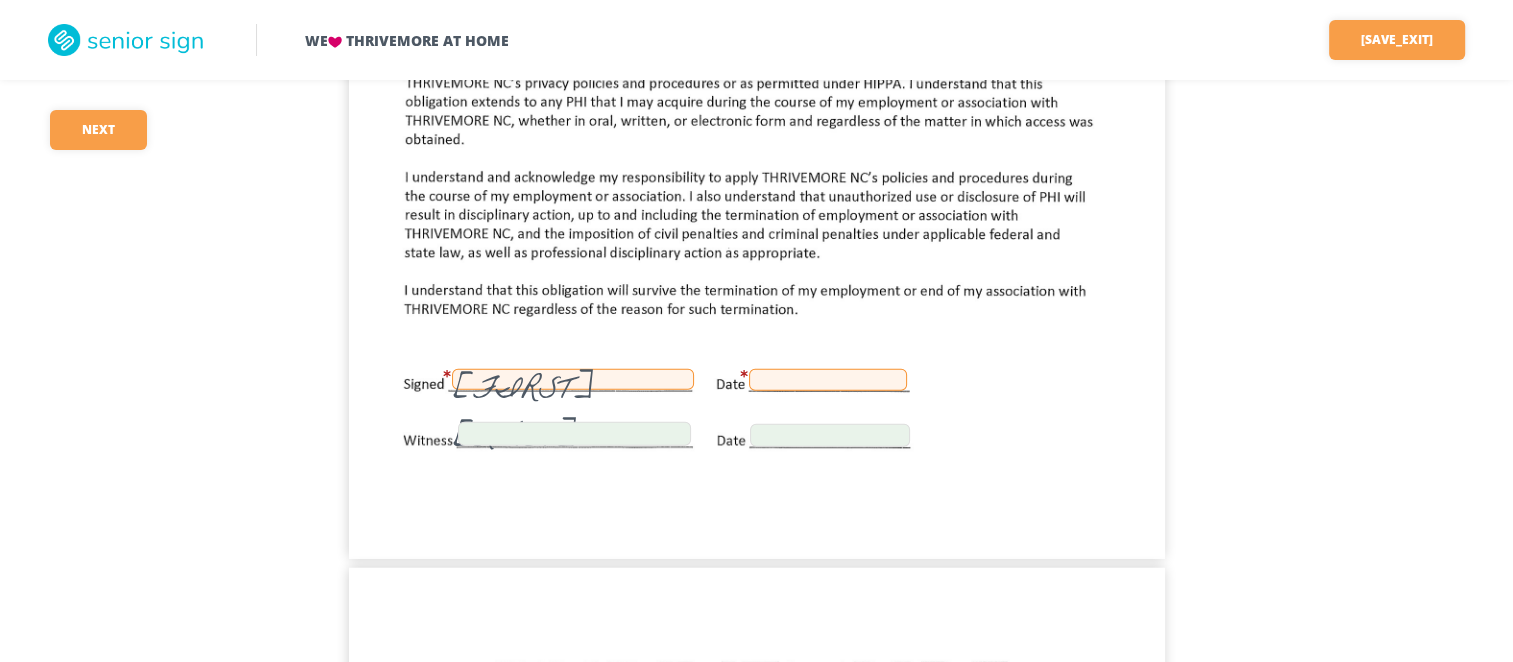 click at bounding box center [828, 380] 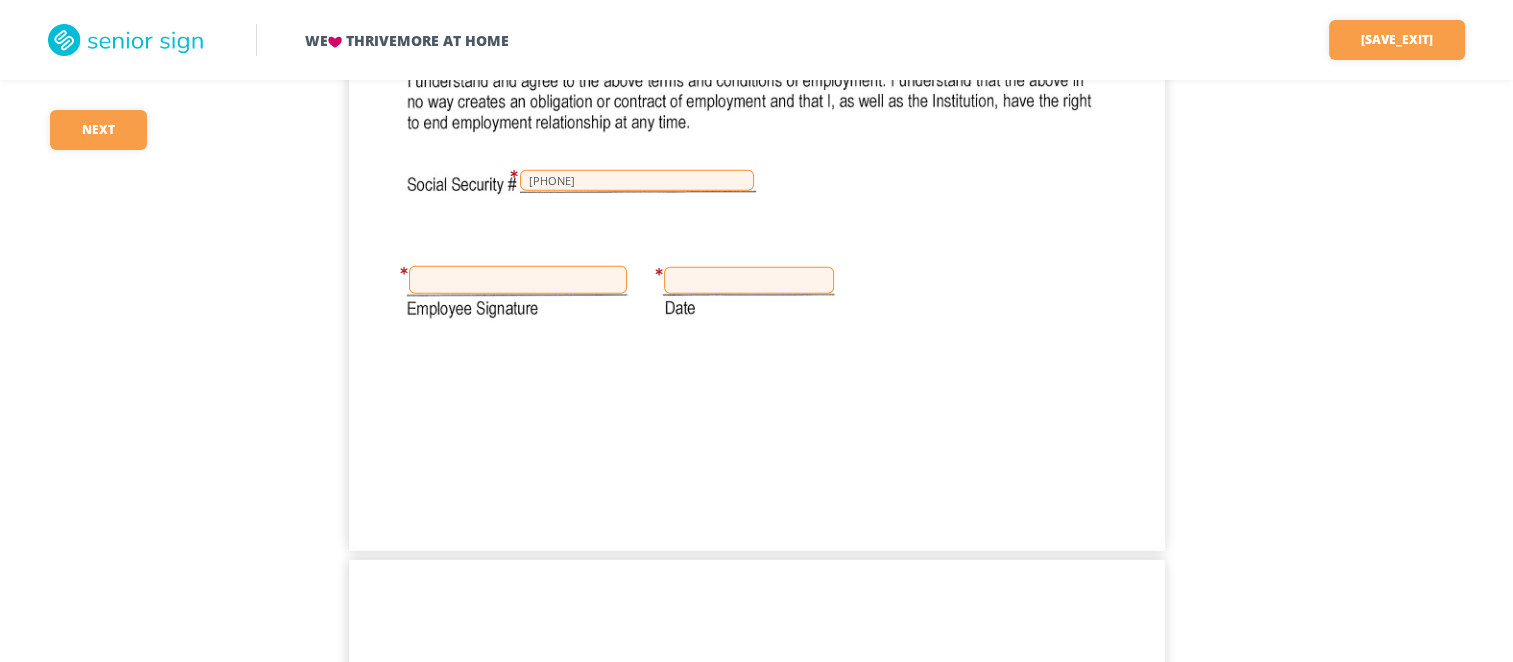 scroll, scrollTop: 20915, scrollLeft: 0, axis: vertical 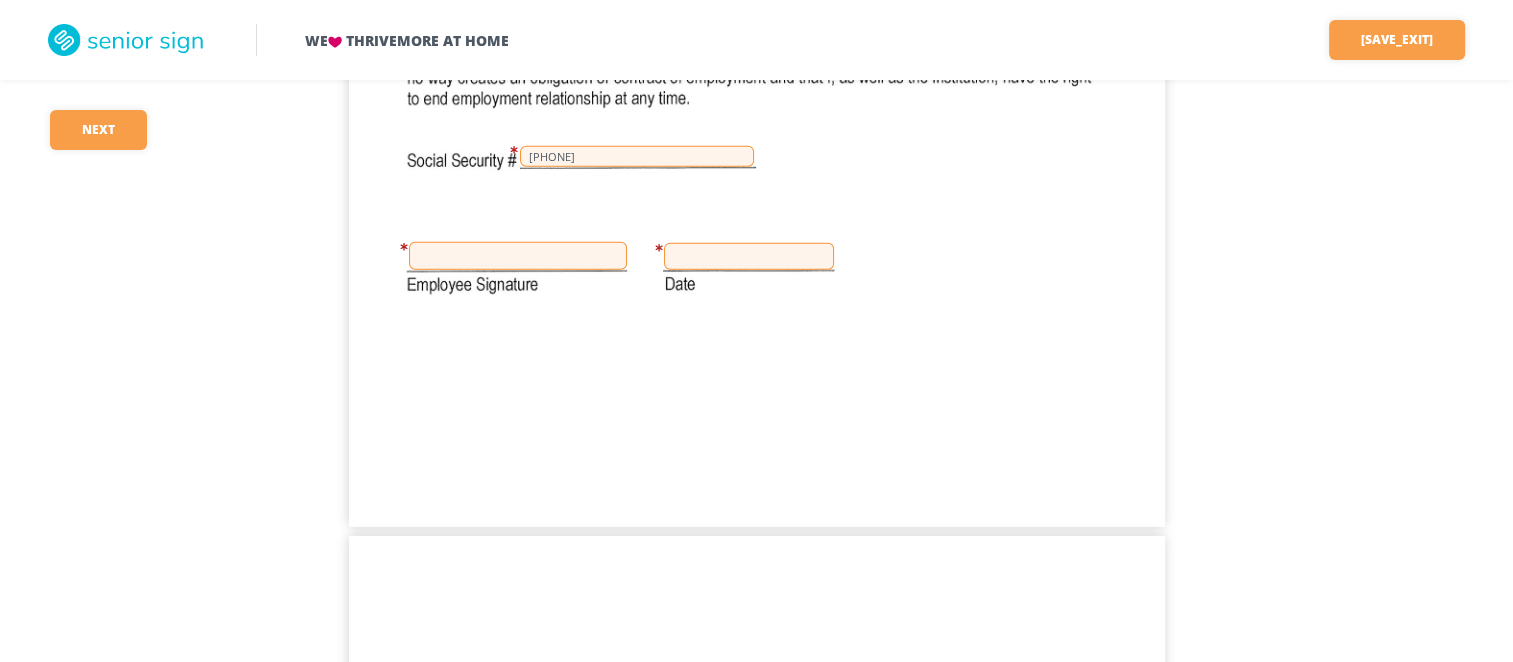 click at bounding box center (518, 256) 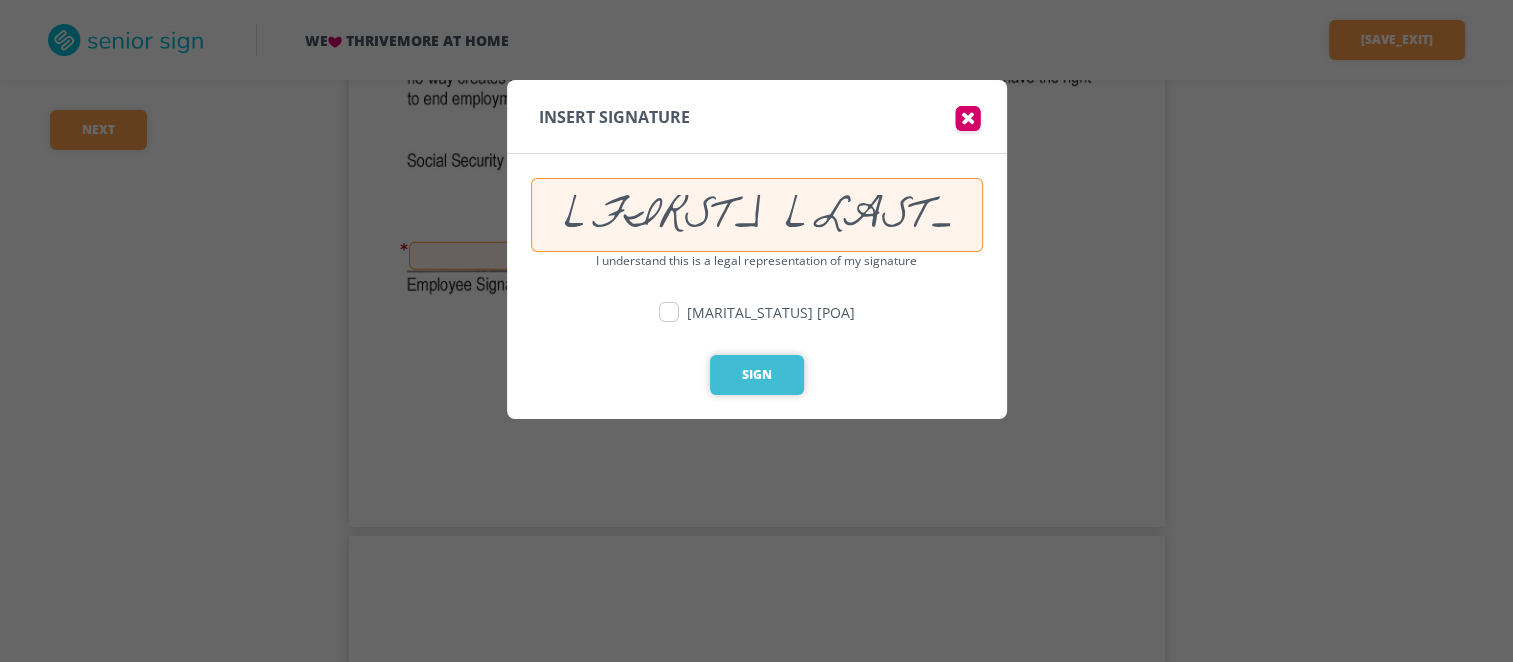 click on "Sign" at bounding box center (757, 375) 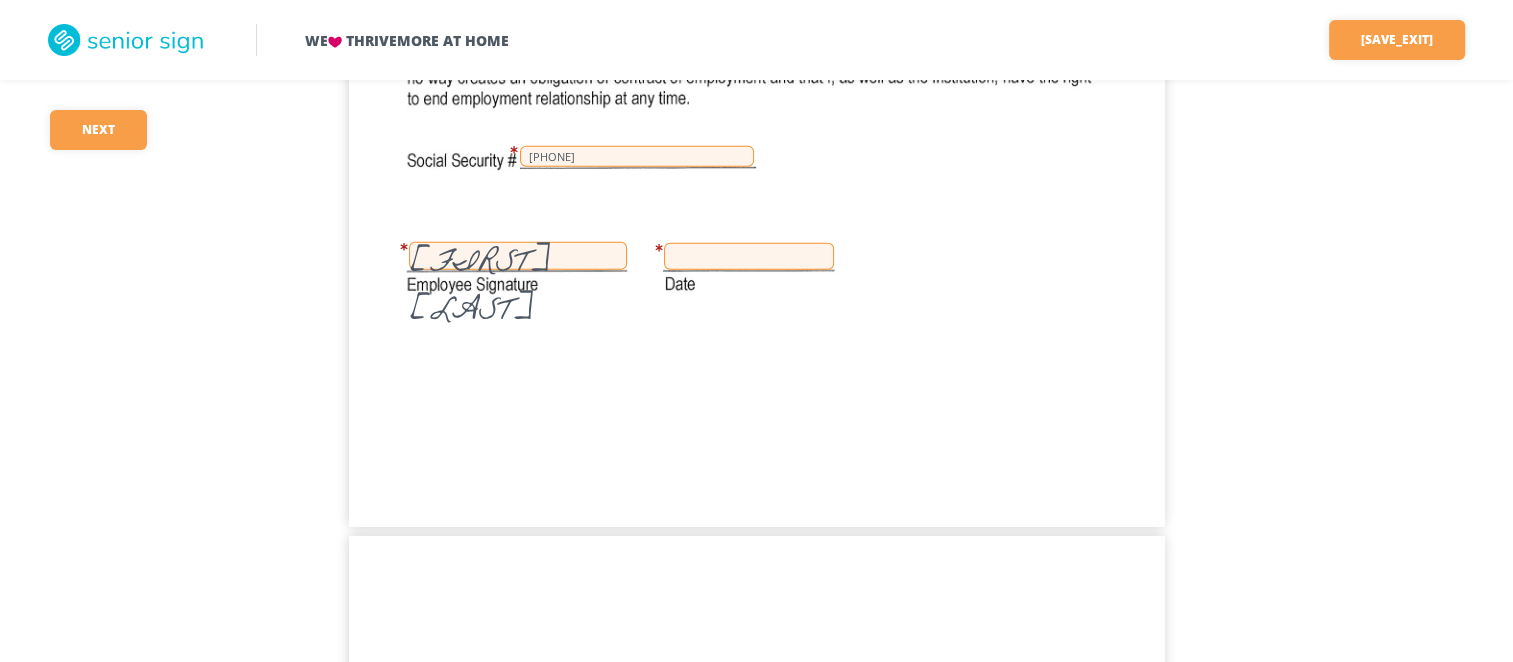 click at bounding box center [749, 256] 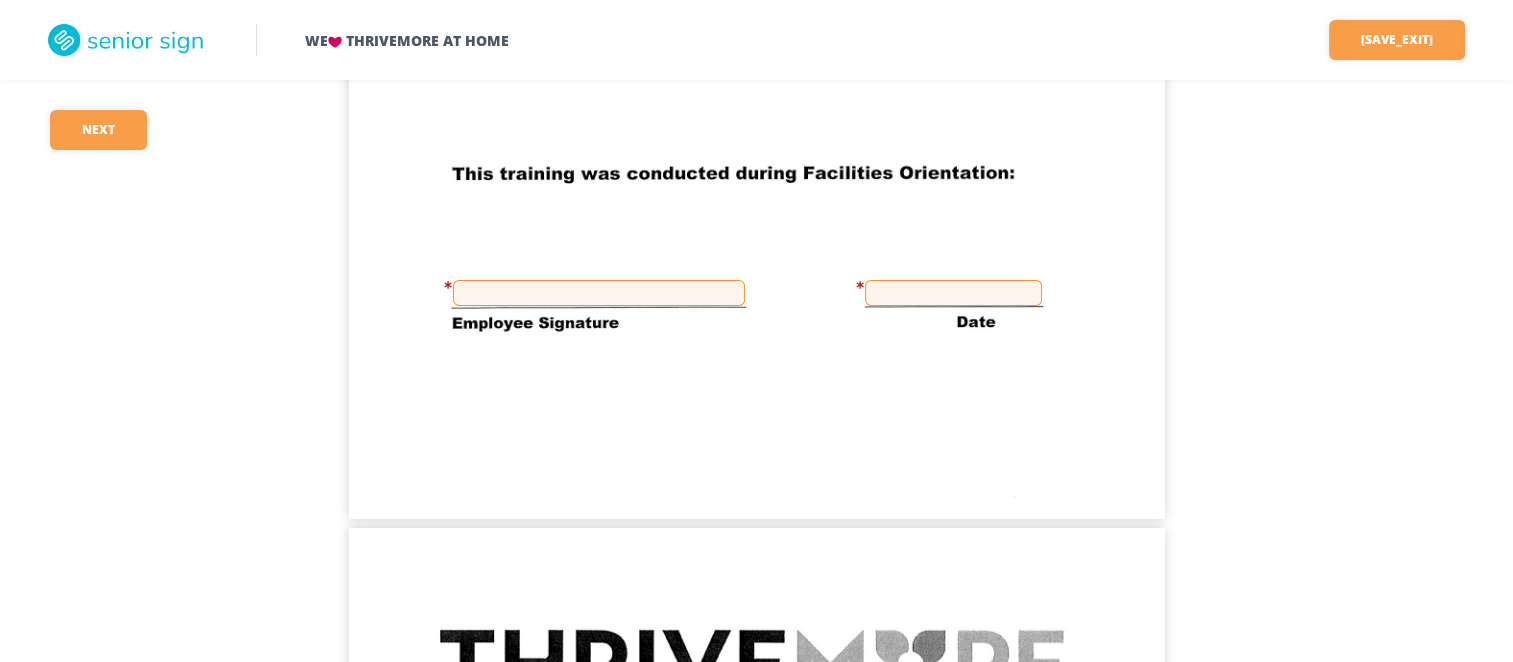 scroll, scrollTop: 21993, scrollLeft: 0, axis: vertical 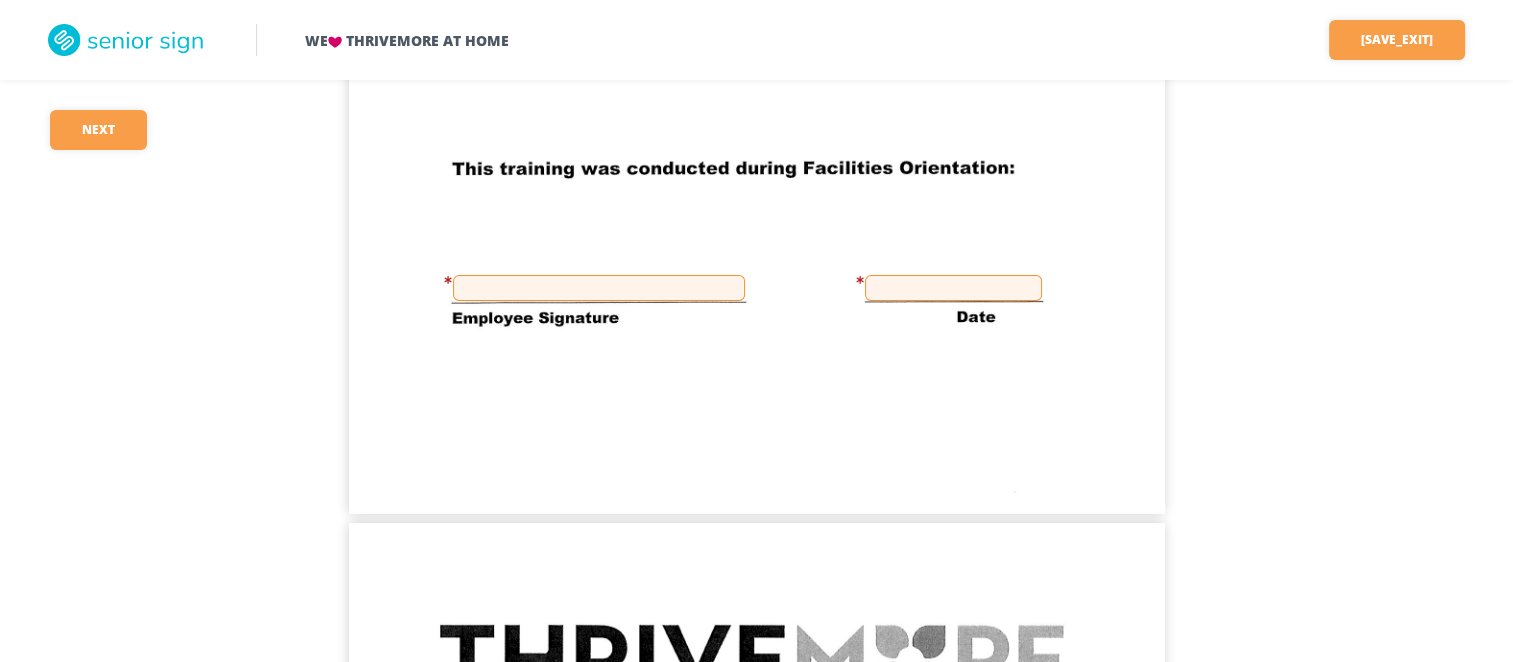 click at bounding box center [599, 288] 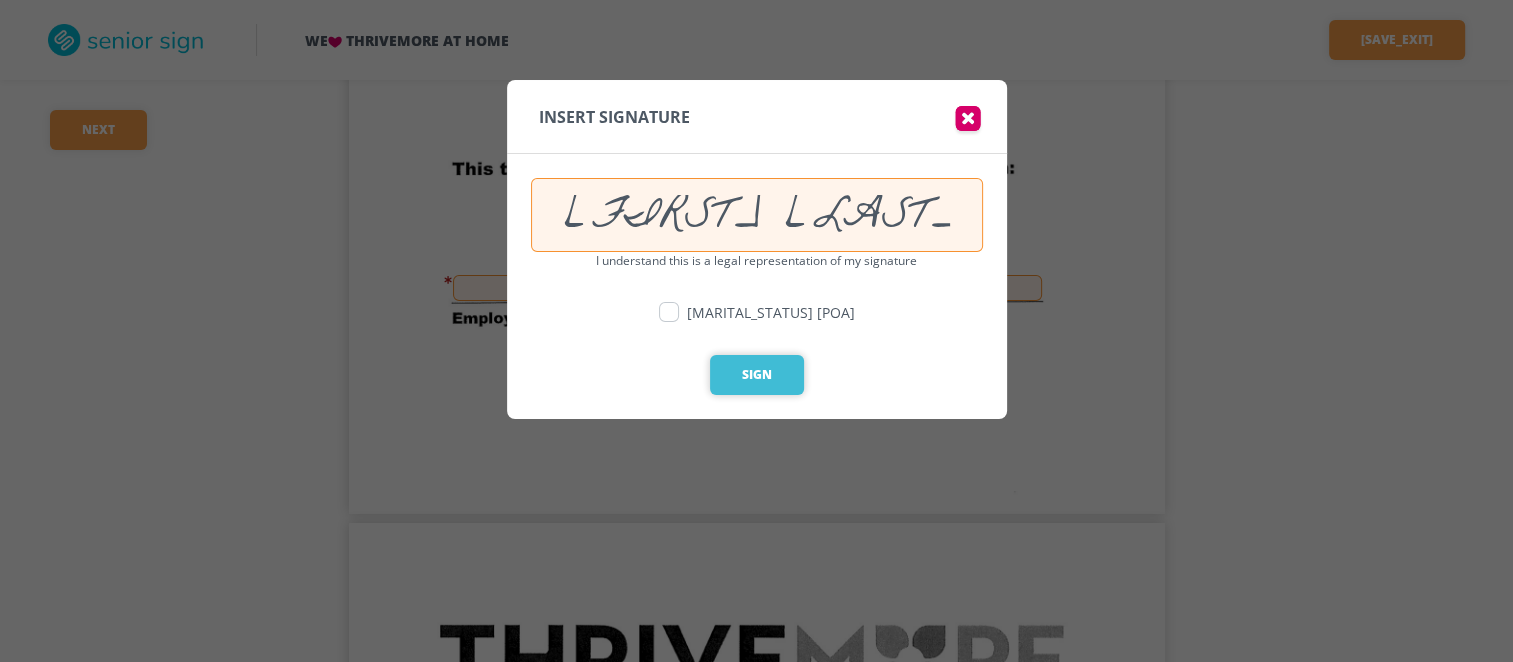 drag, startPoint x: 770, startPoint y: 380, endPoint x: 737, endPoint y: 361, distance: 38.078865 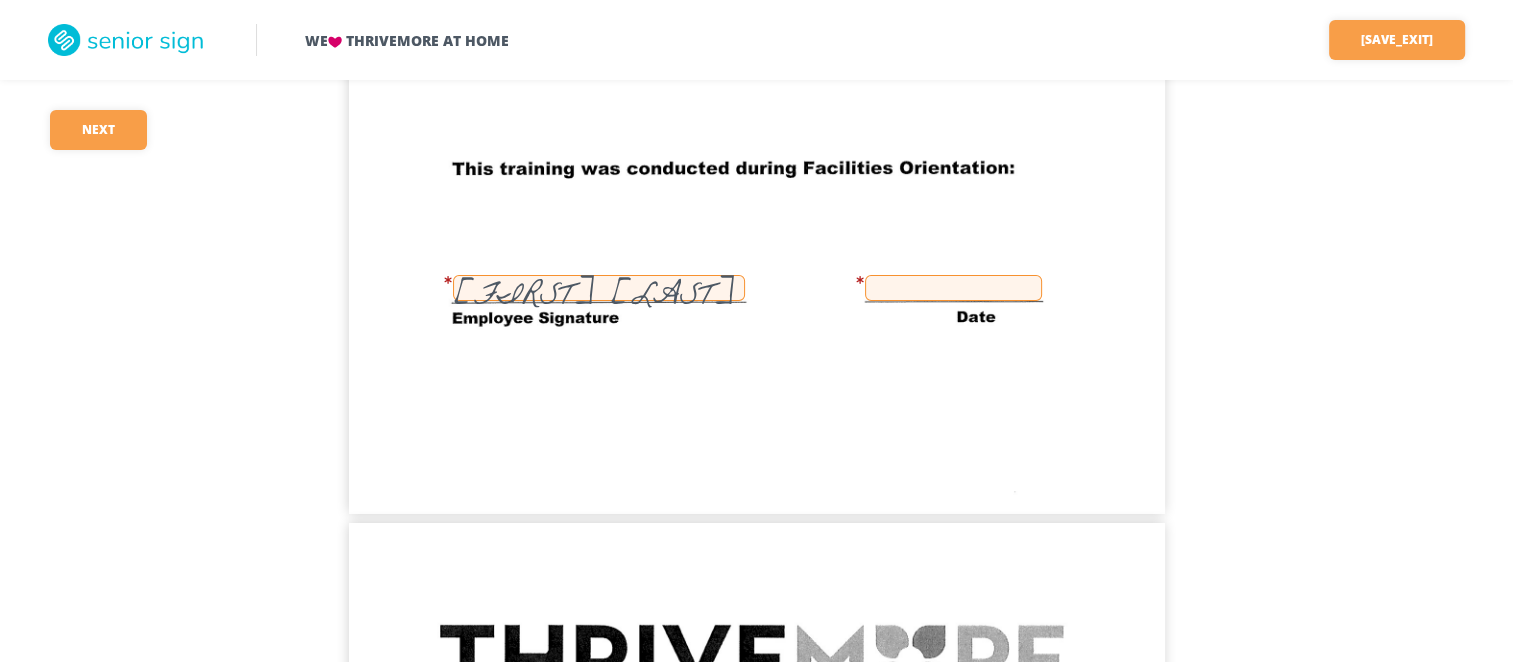click on "[FIRST] [LAST] [FIRST] [LAST]" at bounding box center [757, -14] 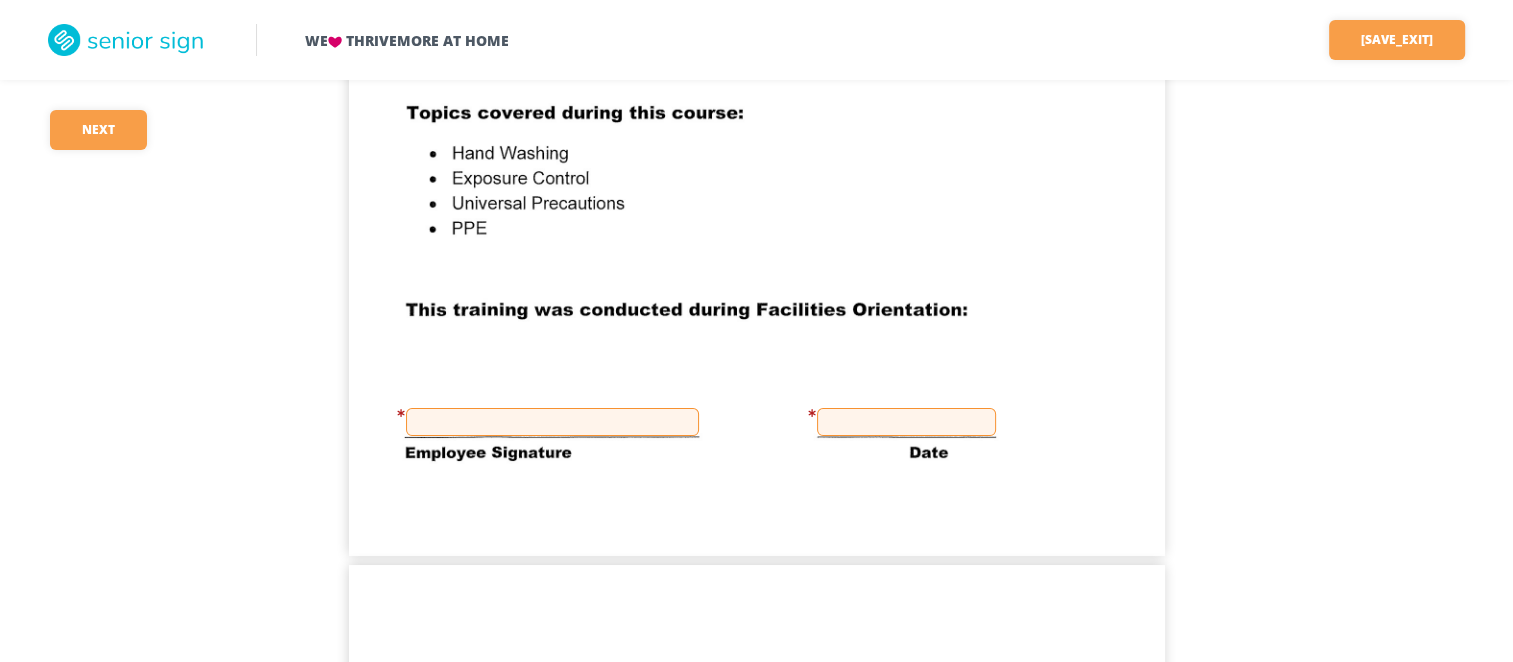 scroll, scrollTop: 23016, scrollLeft: 0, axis: vertical 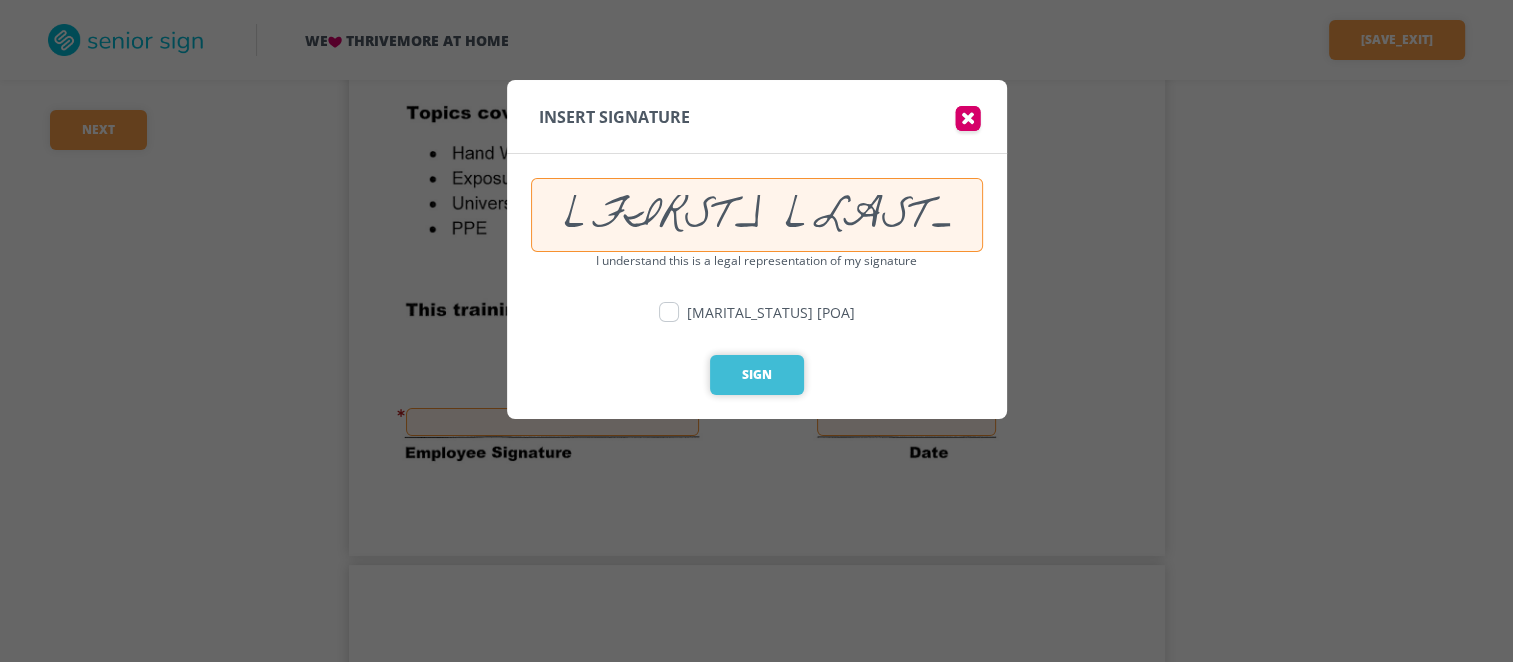 click on "Sign" at bounding box center [757, 375] 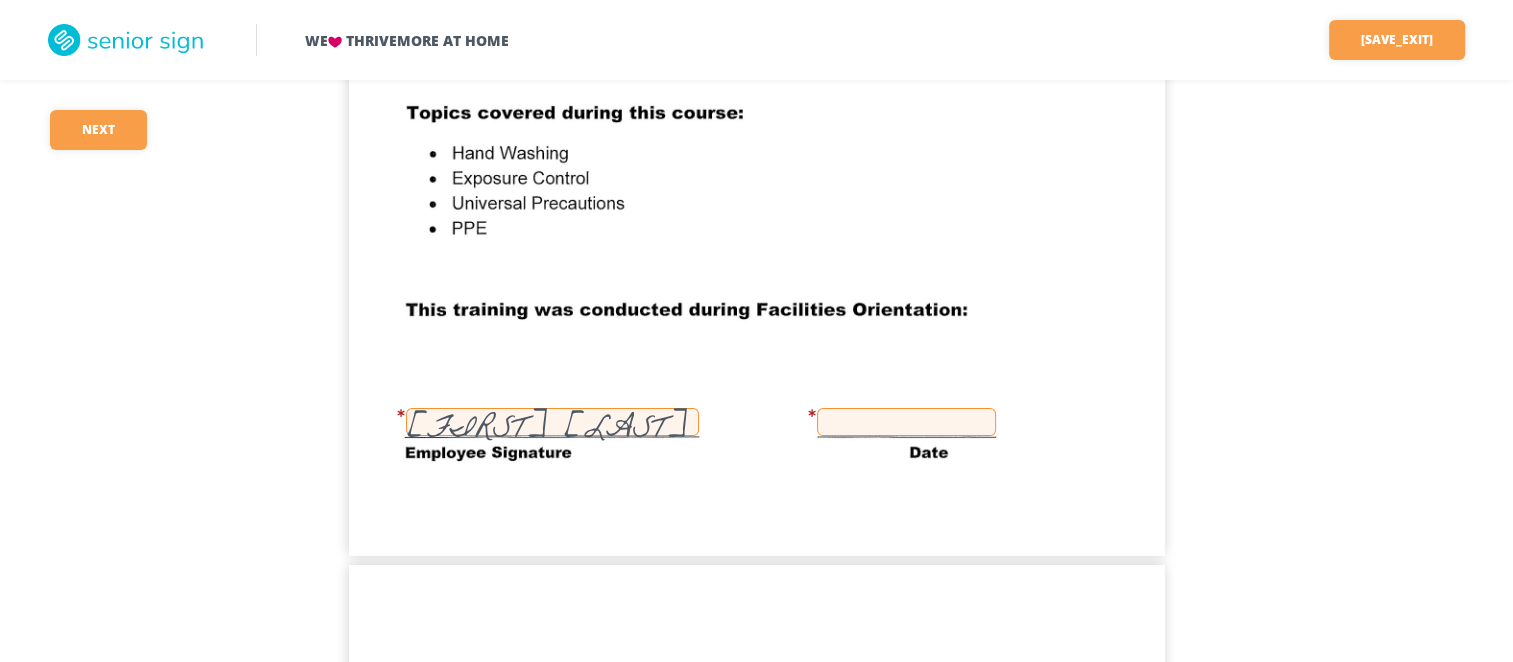 click at bounding box center (906, 422) 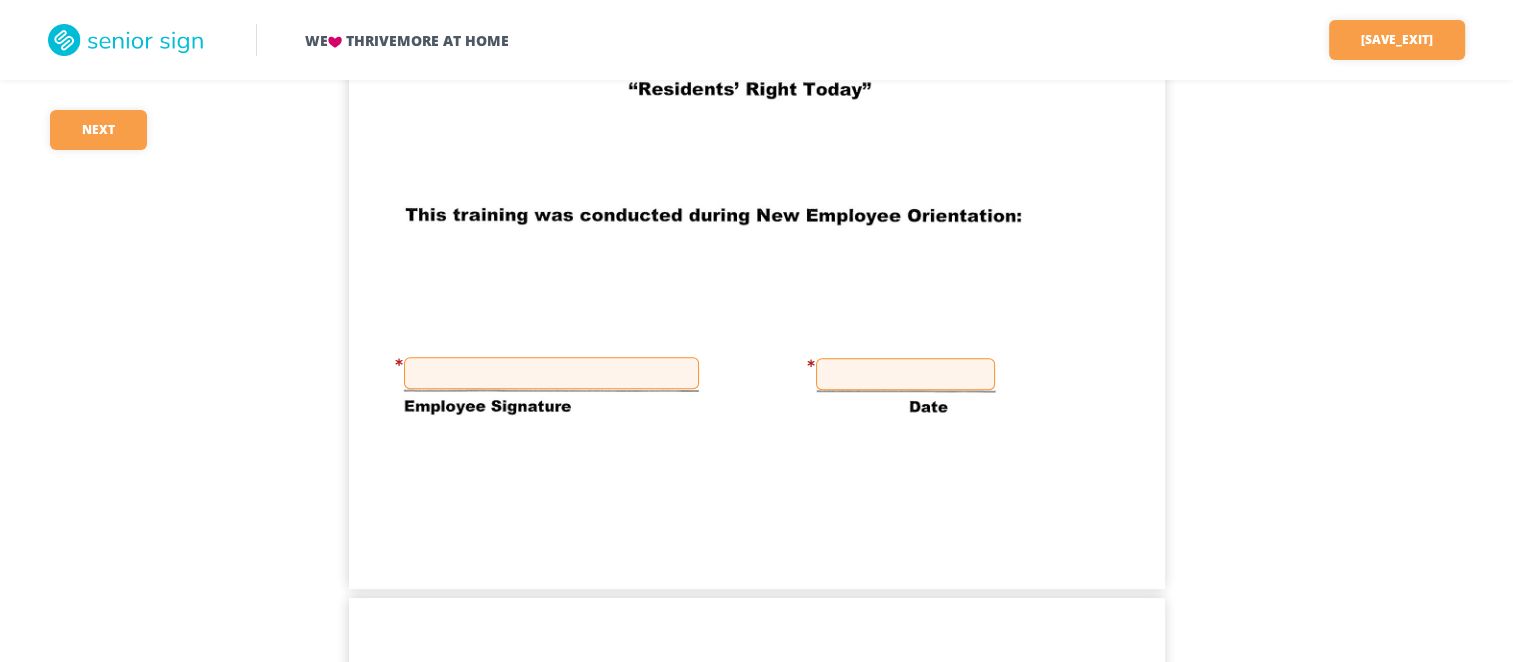 scroll, scrollTop: 24048, scrollLeft: 0, axis: vertical 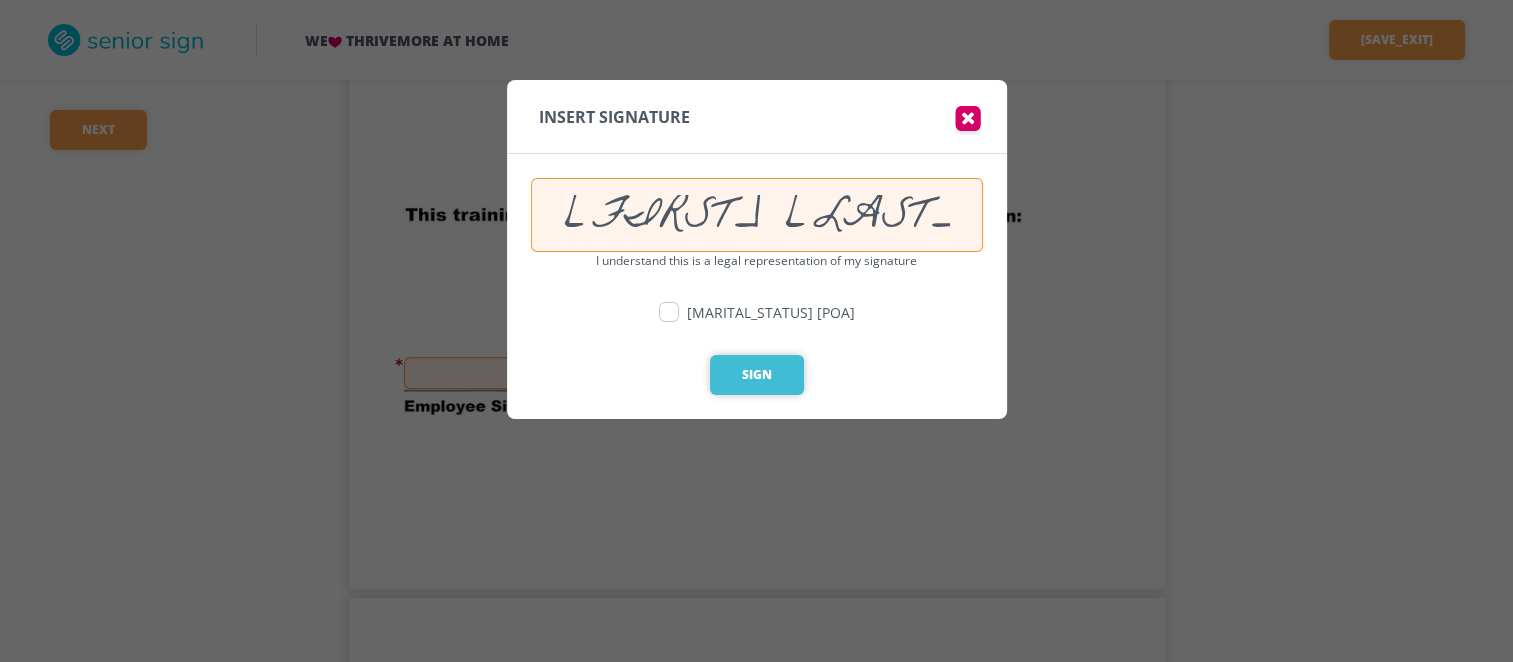 click on "Sign" at bounding box center [757, 375] 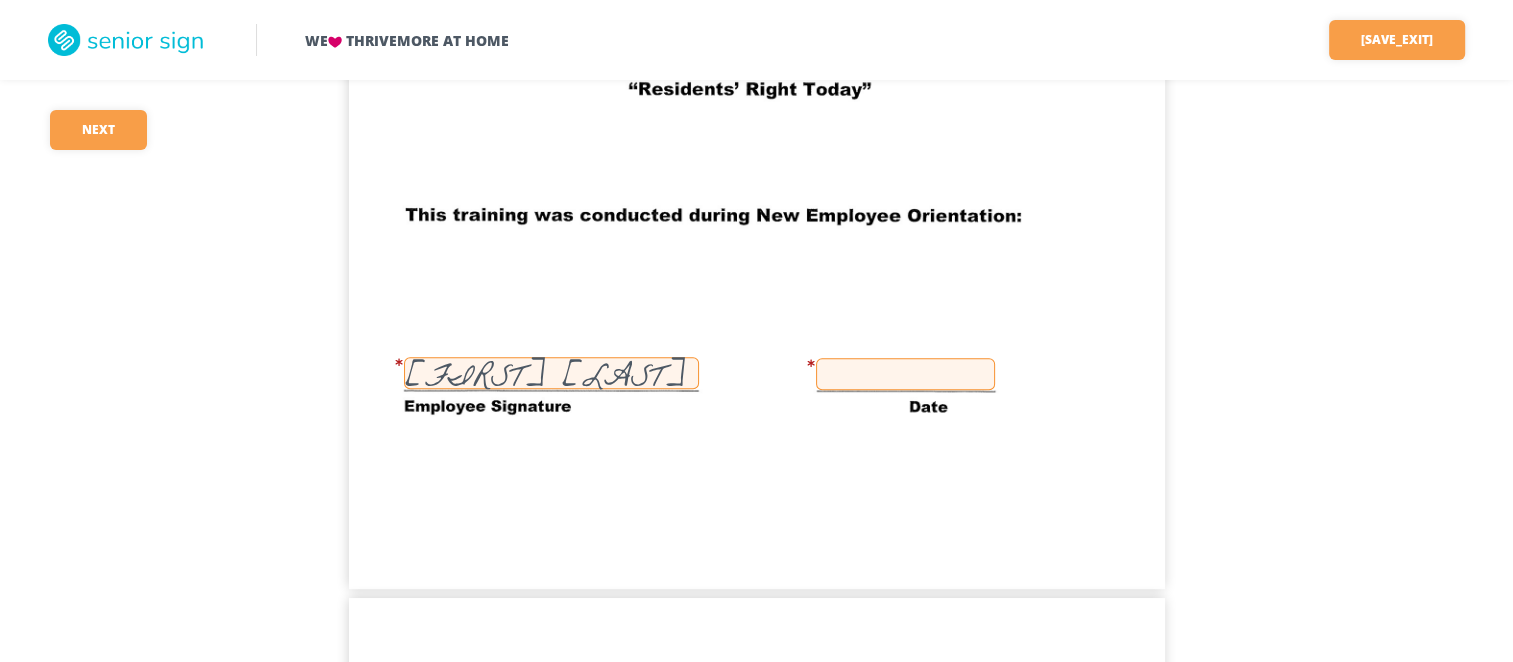 click at bounding box center [905, 374] 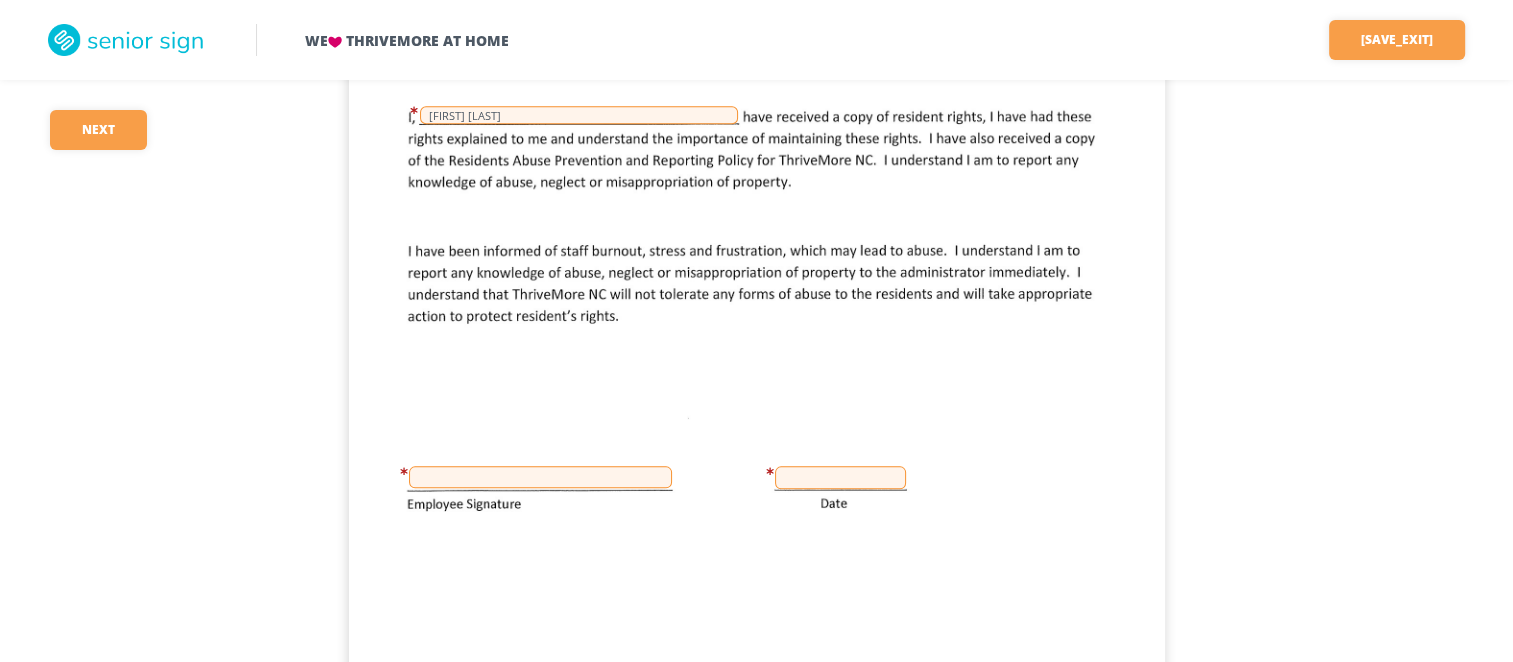 scroll, scrollTop: 25012, scrollLeft: 0, axis: vertical 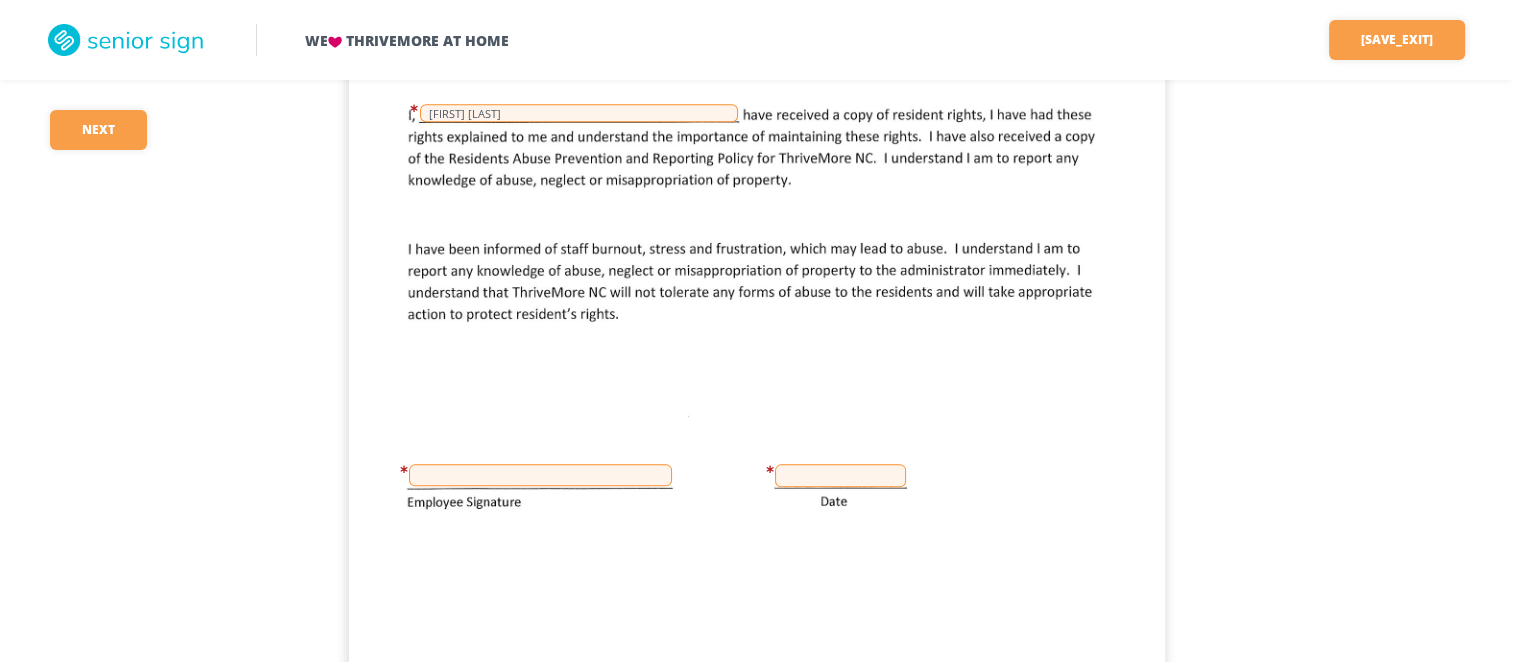 click at bounding box center (540, 475) 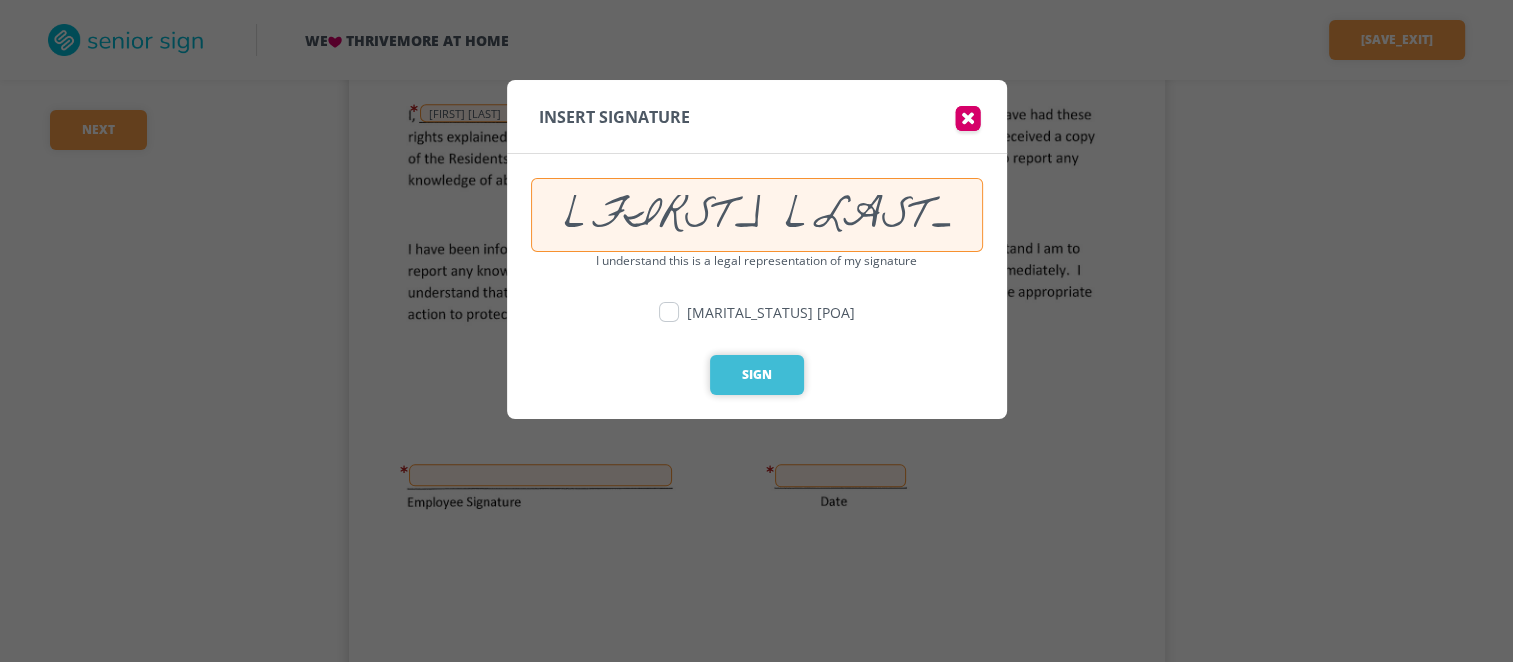 click on "Sign" at bounding box center (757, 375) 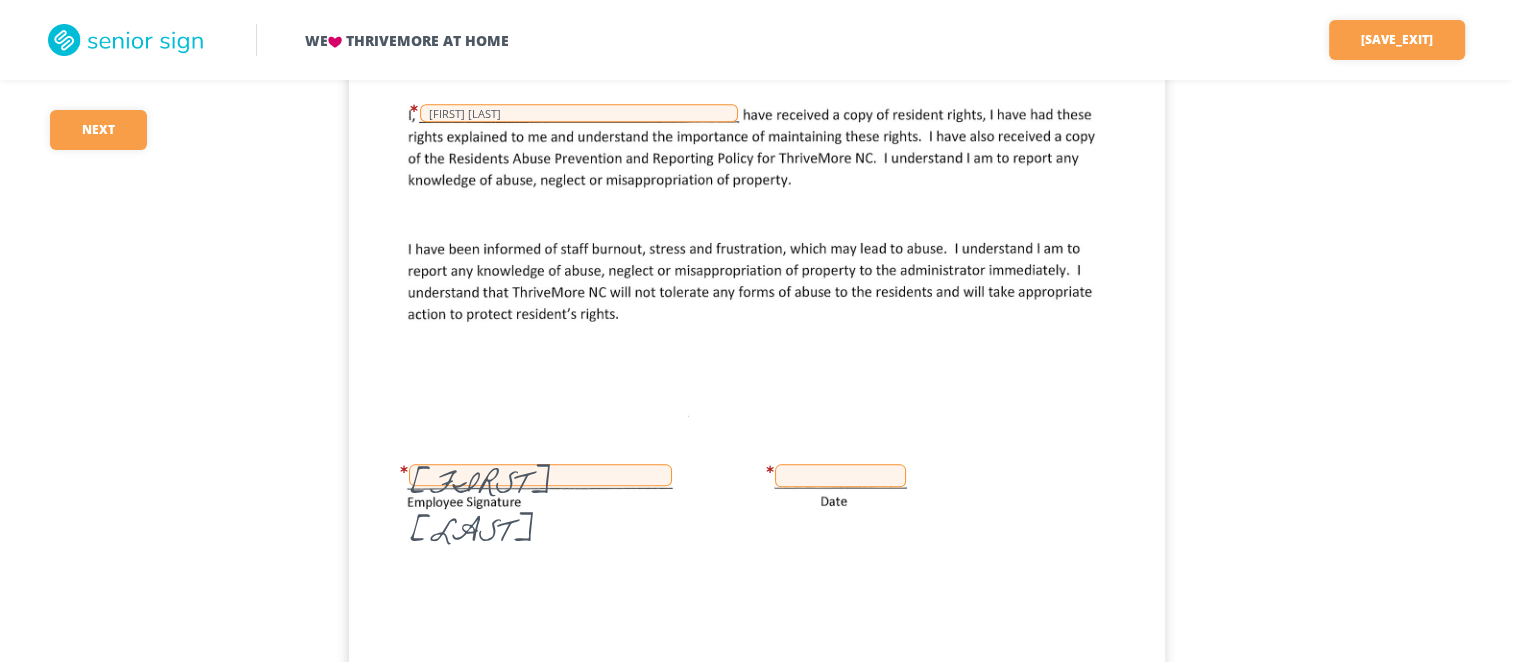 click at bounding box center [840, 475] 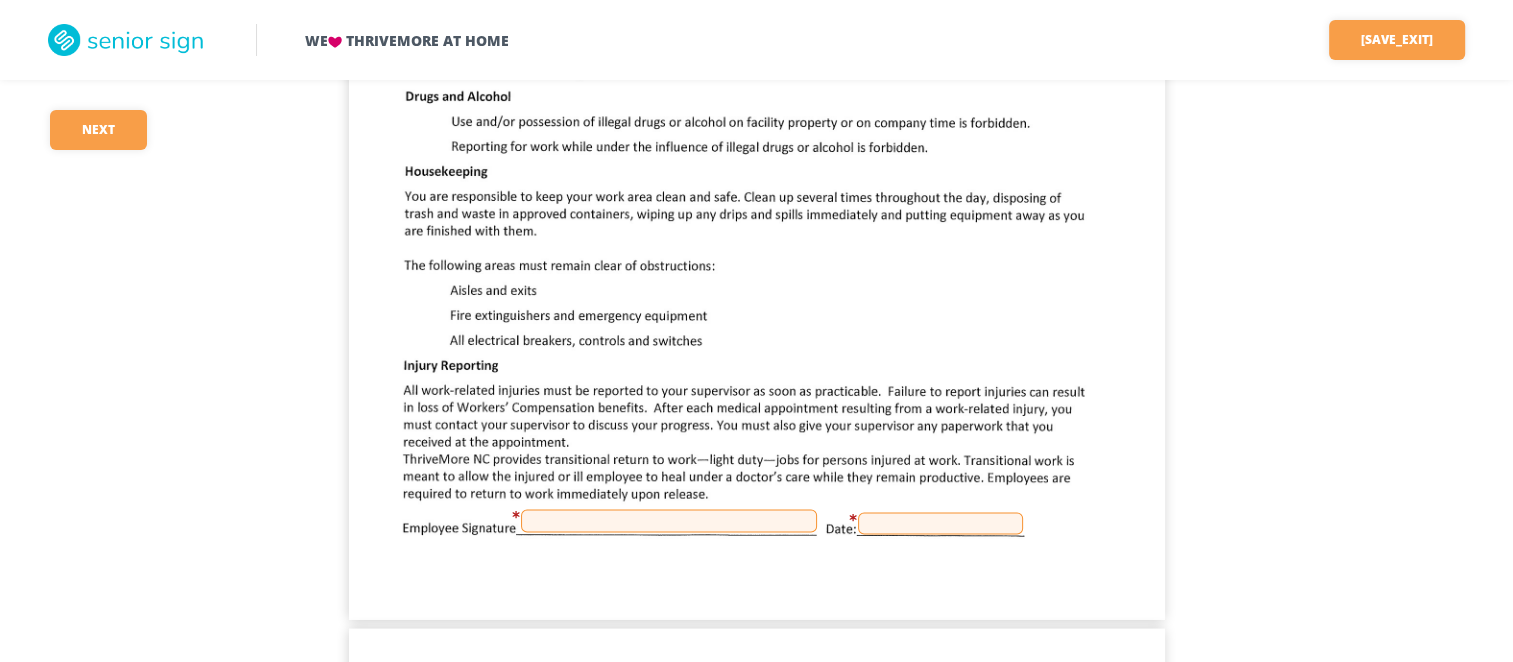 scroll, scrollTop: 26168, scrollLeft: 0, axis: vertical 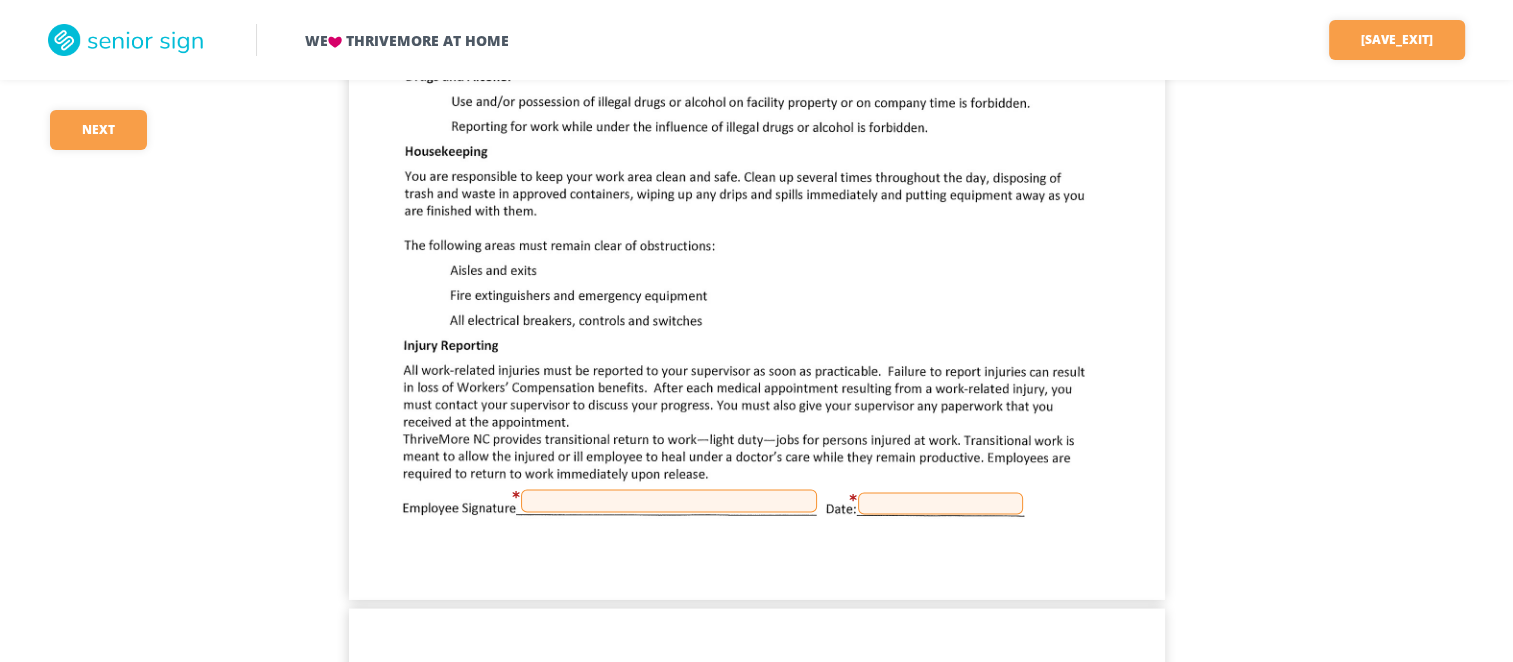 click at bounding box center [757, 71] 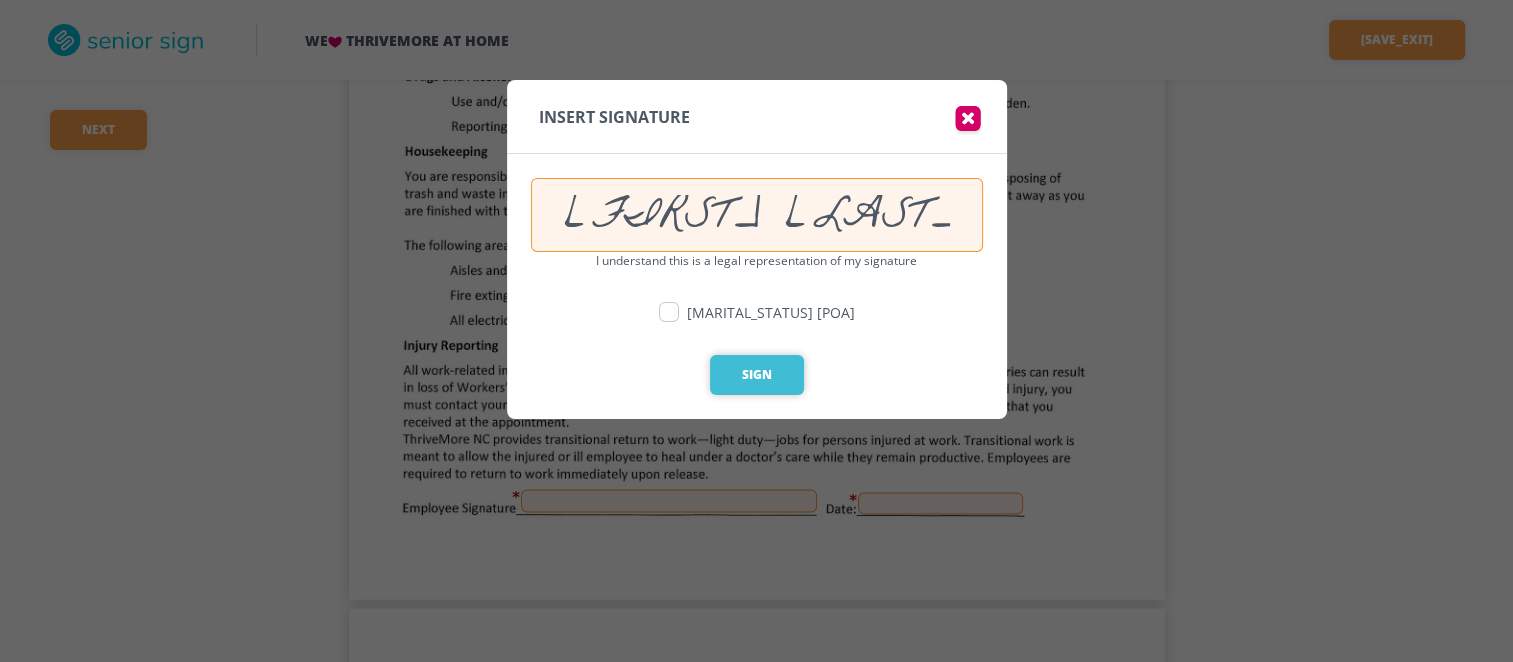 click on "Sign" at bounding box center [757, 375] 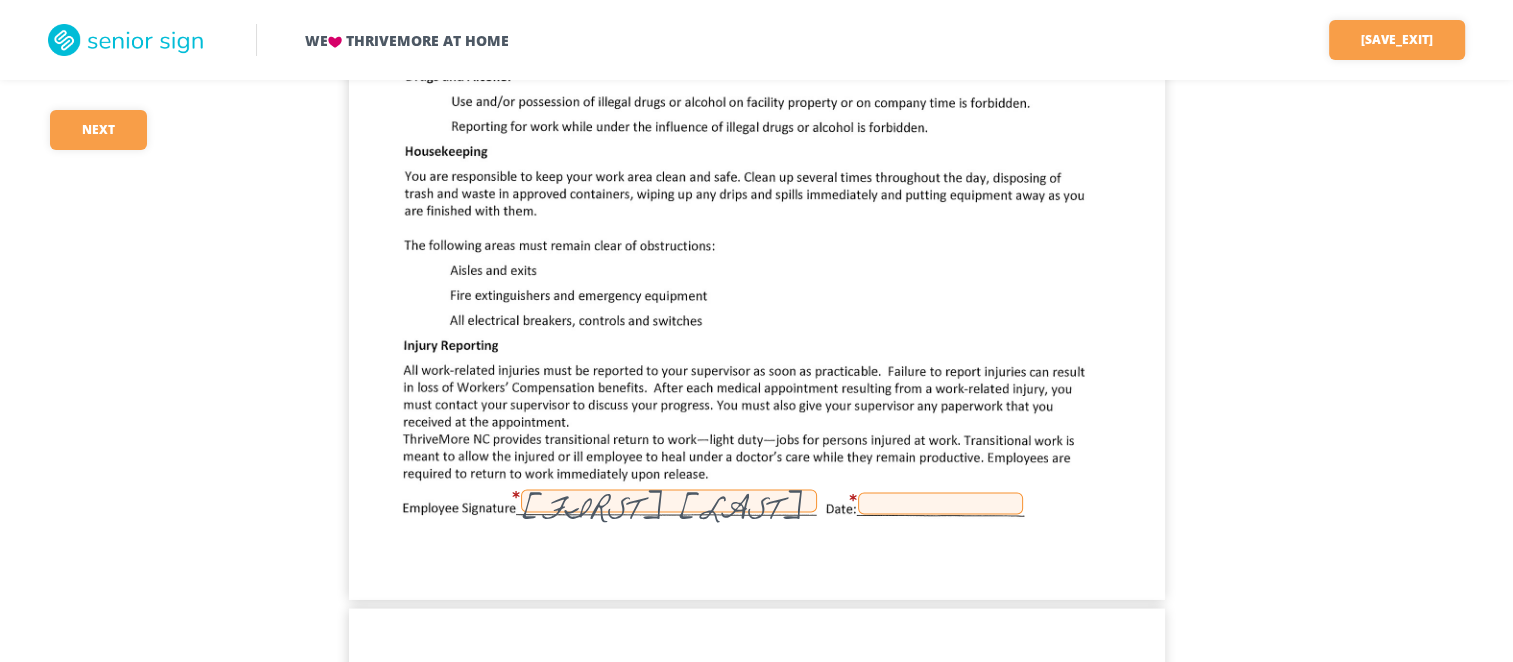 click at bounding box center (940, 503) 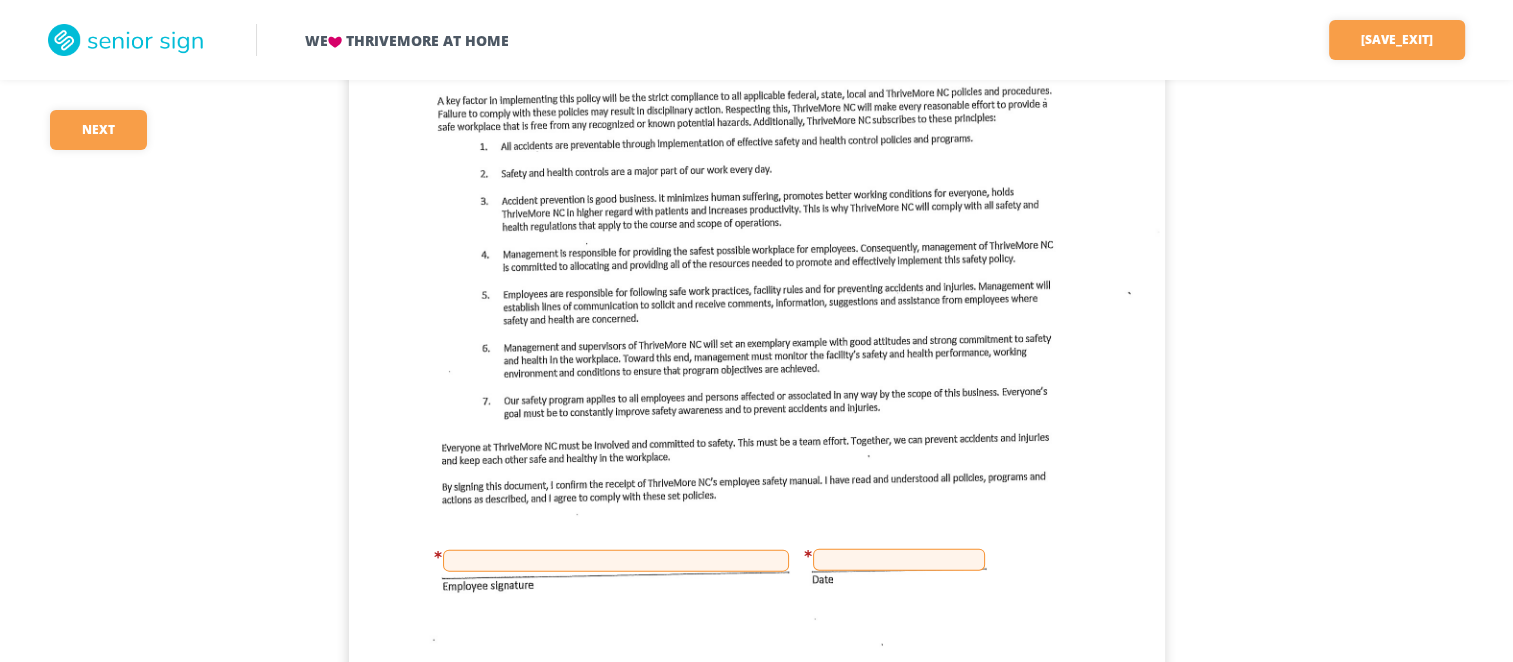 scroll, scrollTop: 27128, scrollLeft: 0, axis: vertical 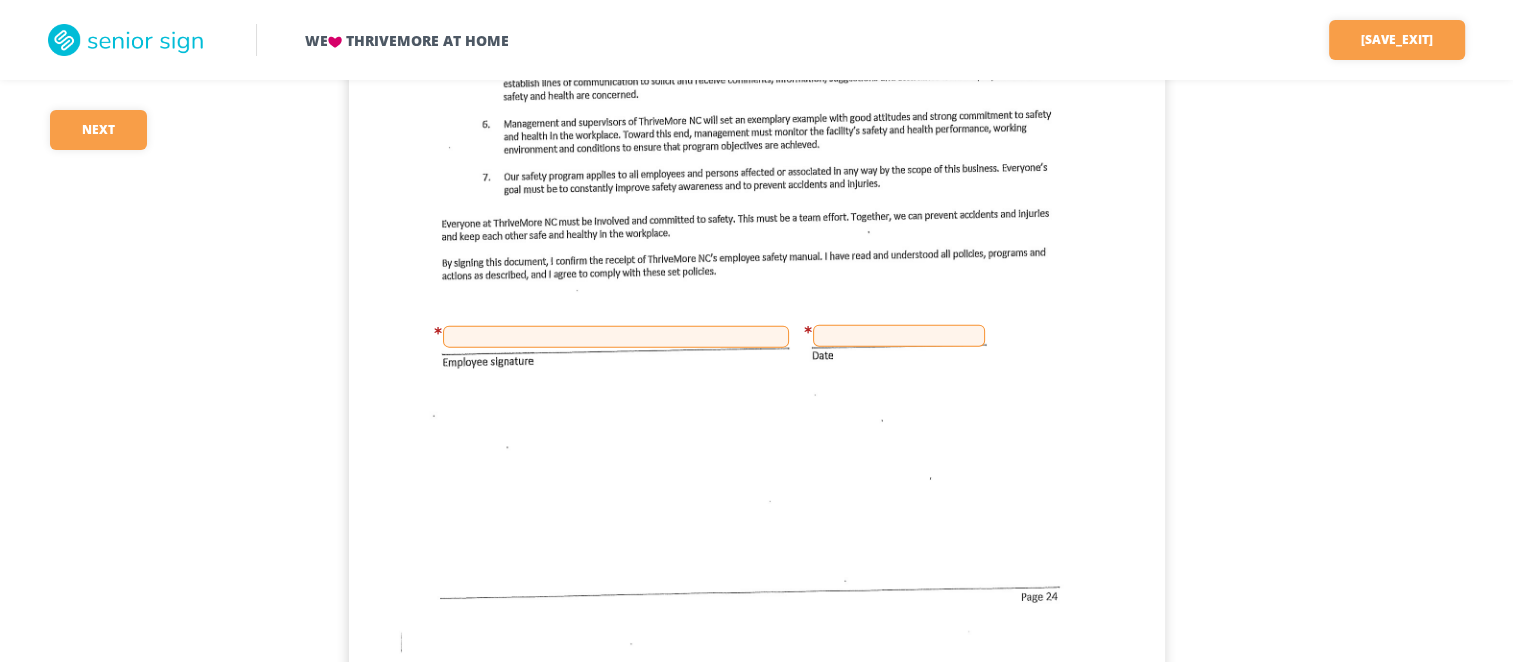 click at bounding box center [616, 337] 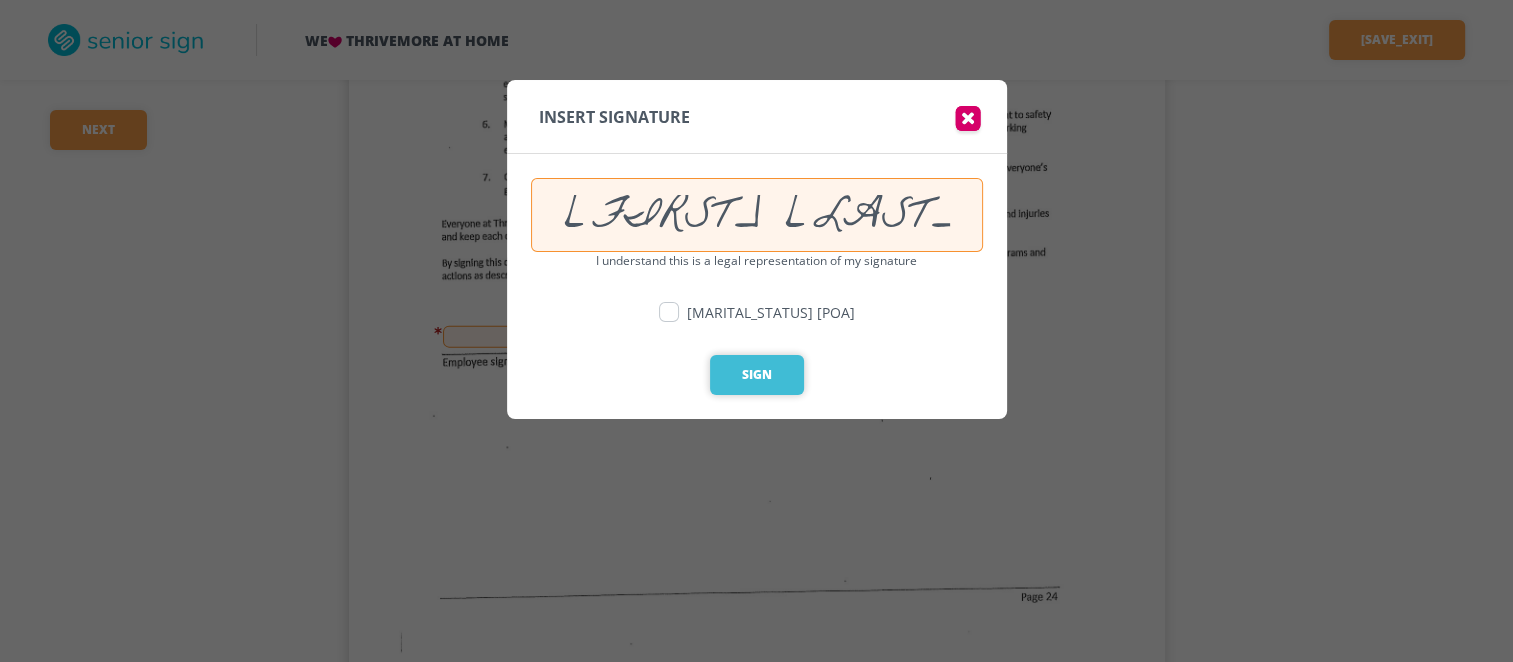 click on "Sign" at bounding box center (757, 375) 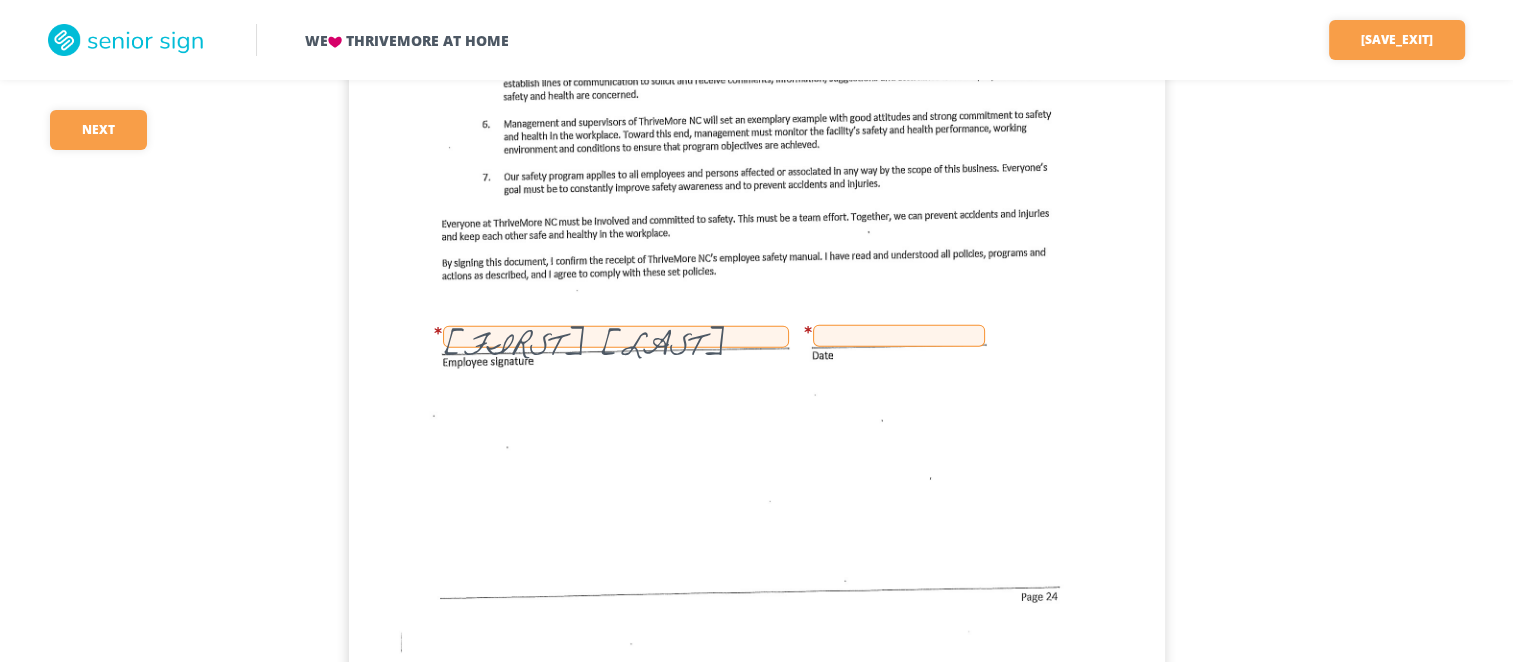 click at bounding box center [899, 336] 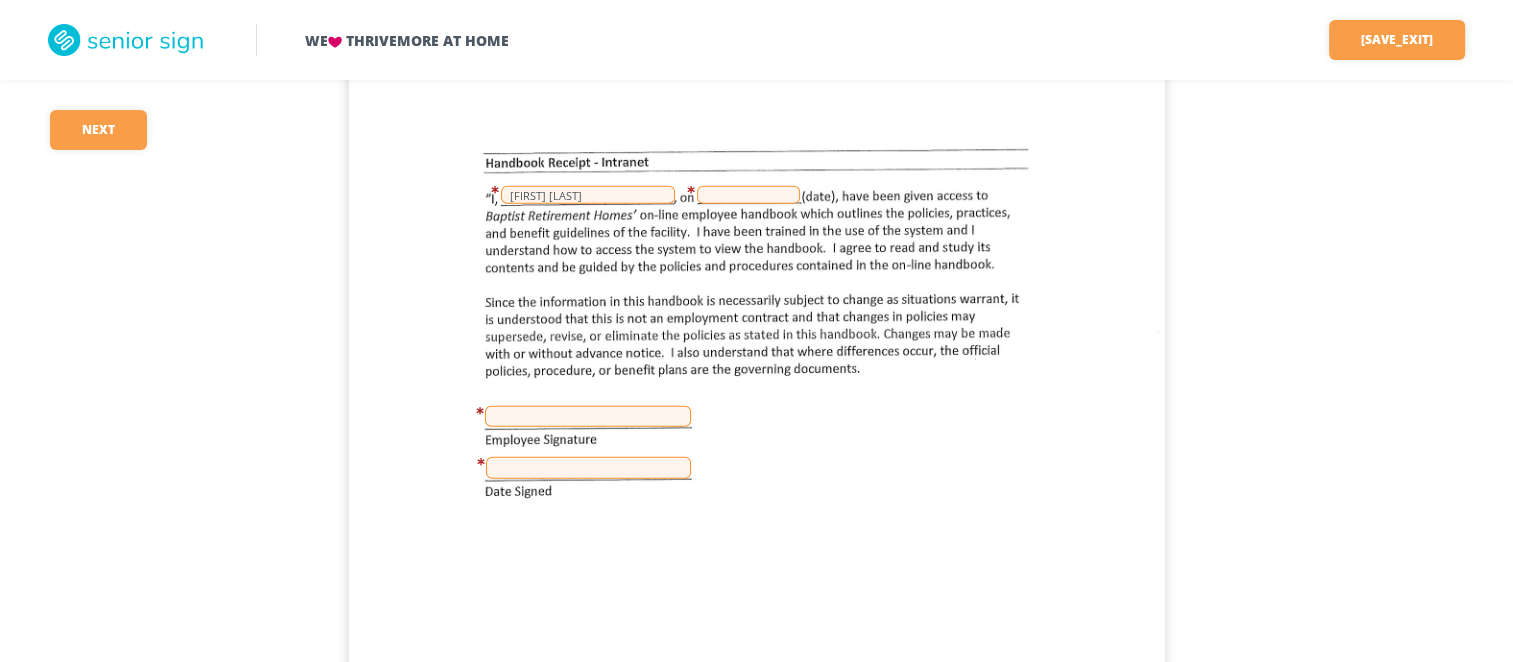 scroll, scrollTop: 27908, scrollLeft: 0, axis: vertical 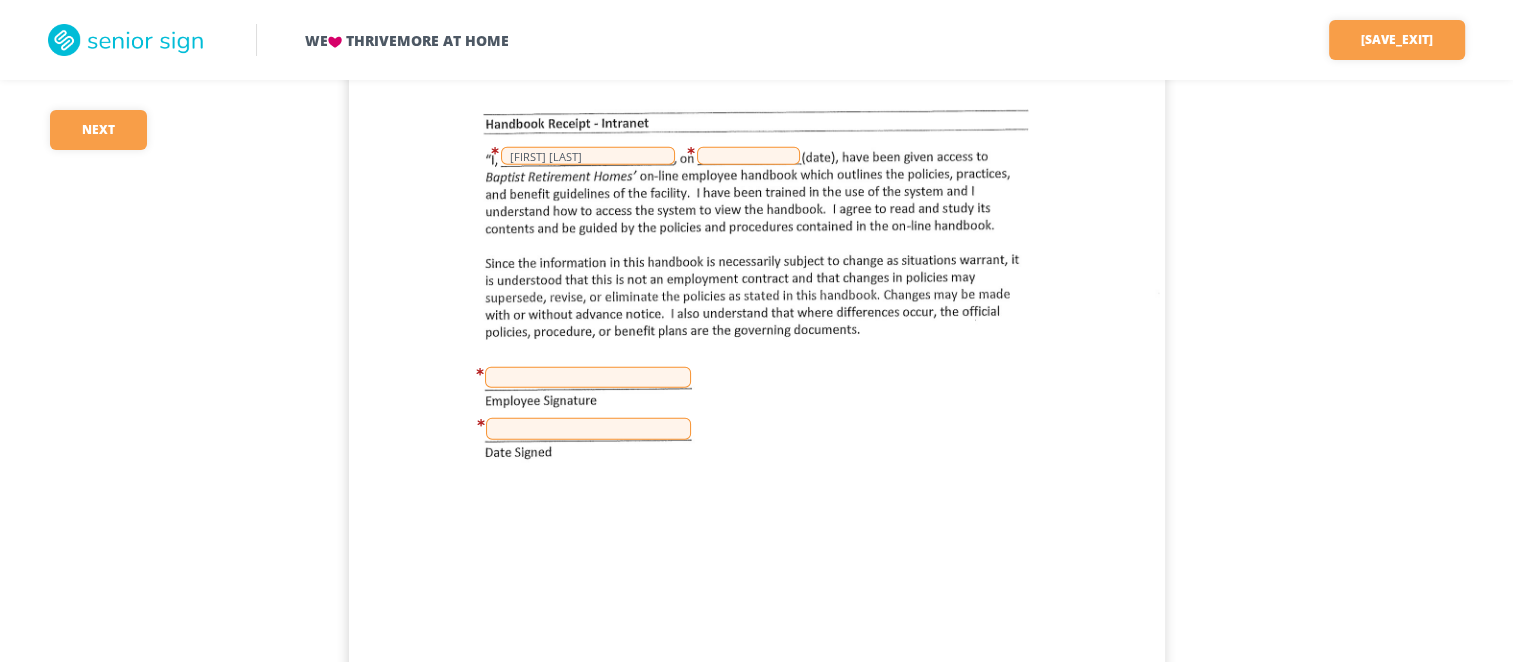 drag, startPoint x: 858, startPoint y: 472, endPoint x: 746, endPoint y: 169, distance: 323.03714 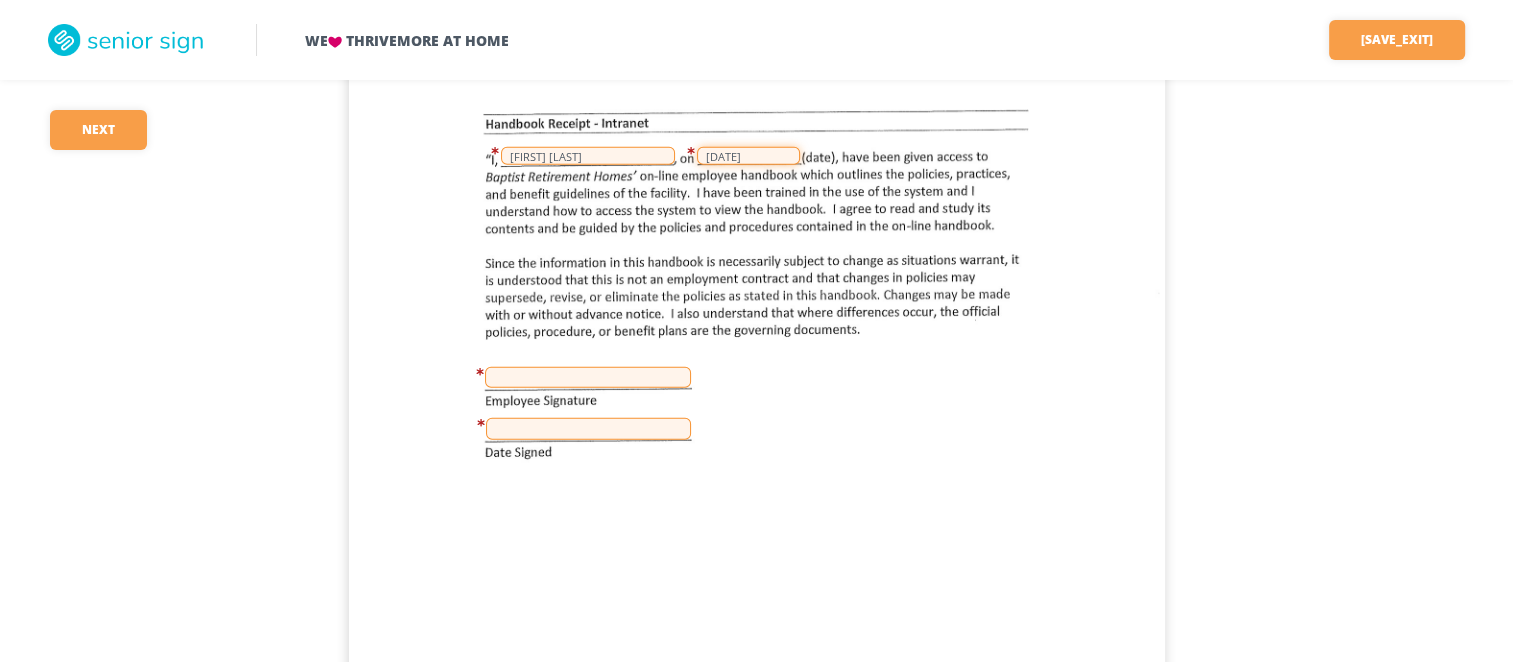click on "[DATE]" at bounding box center (748, 156) 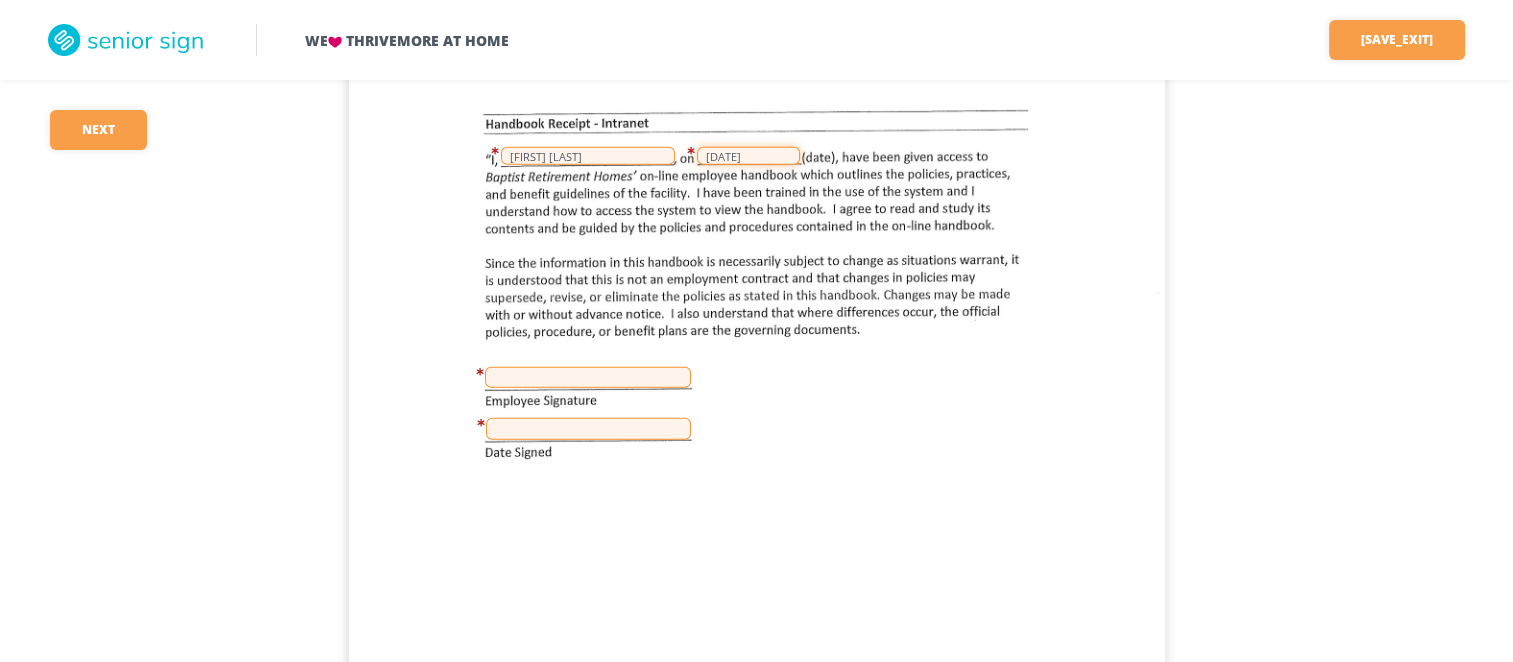 type on "[DATE]" 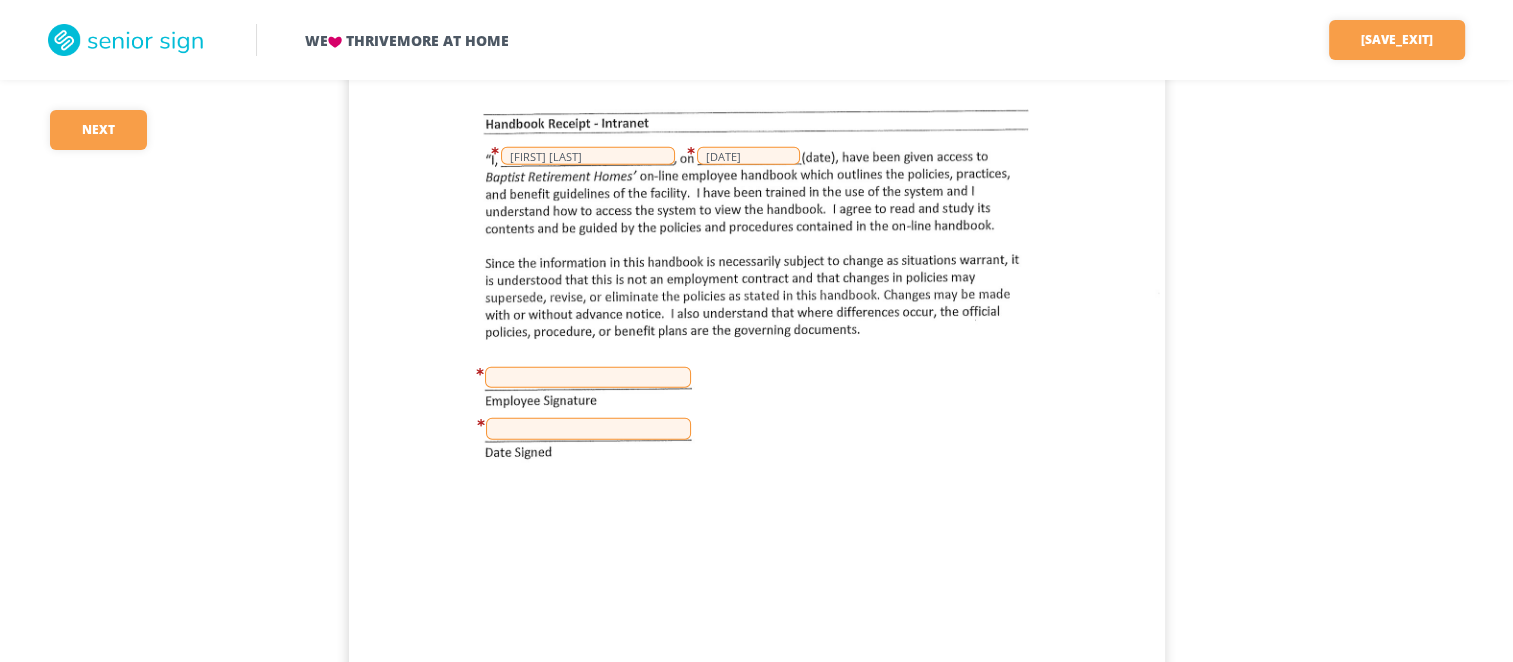 click at bounding box center (588, 377) 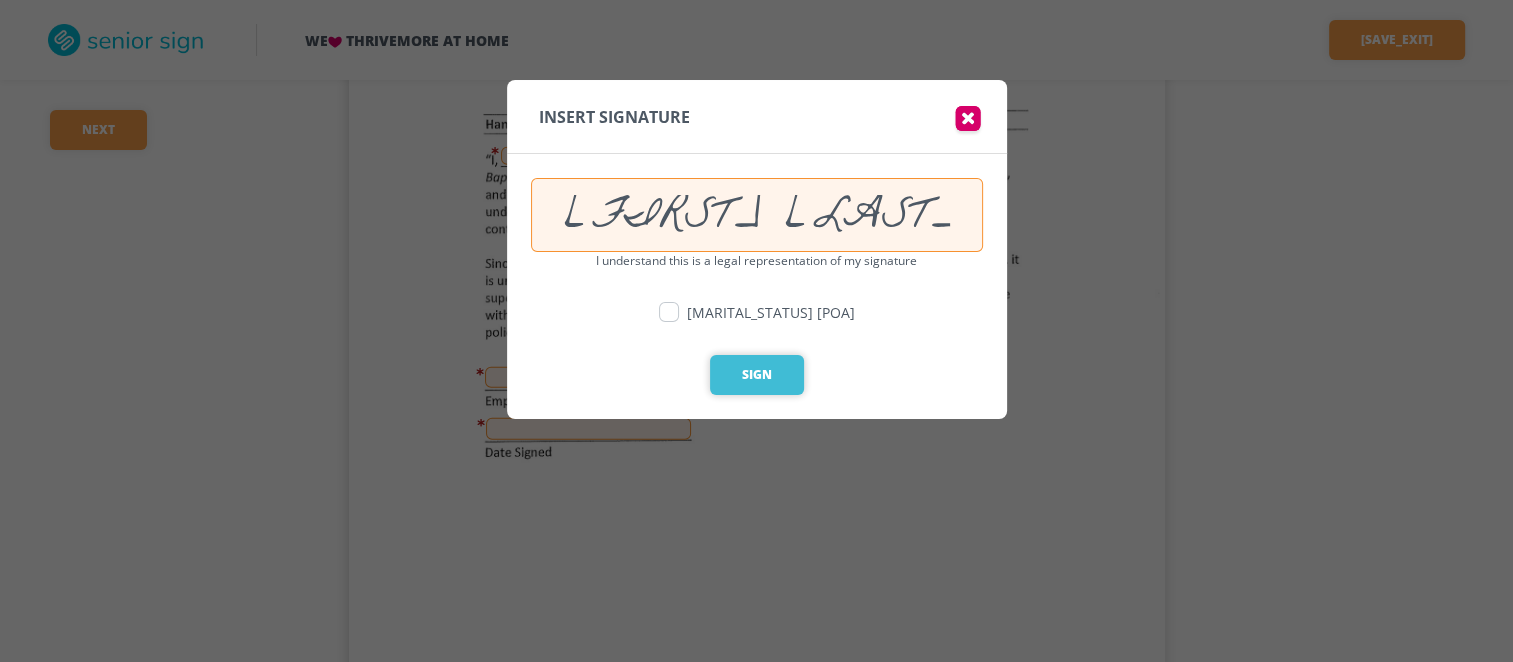 click on "Sign" at bounding box center (757, 375) 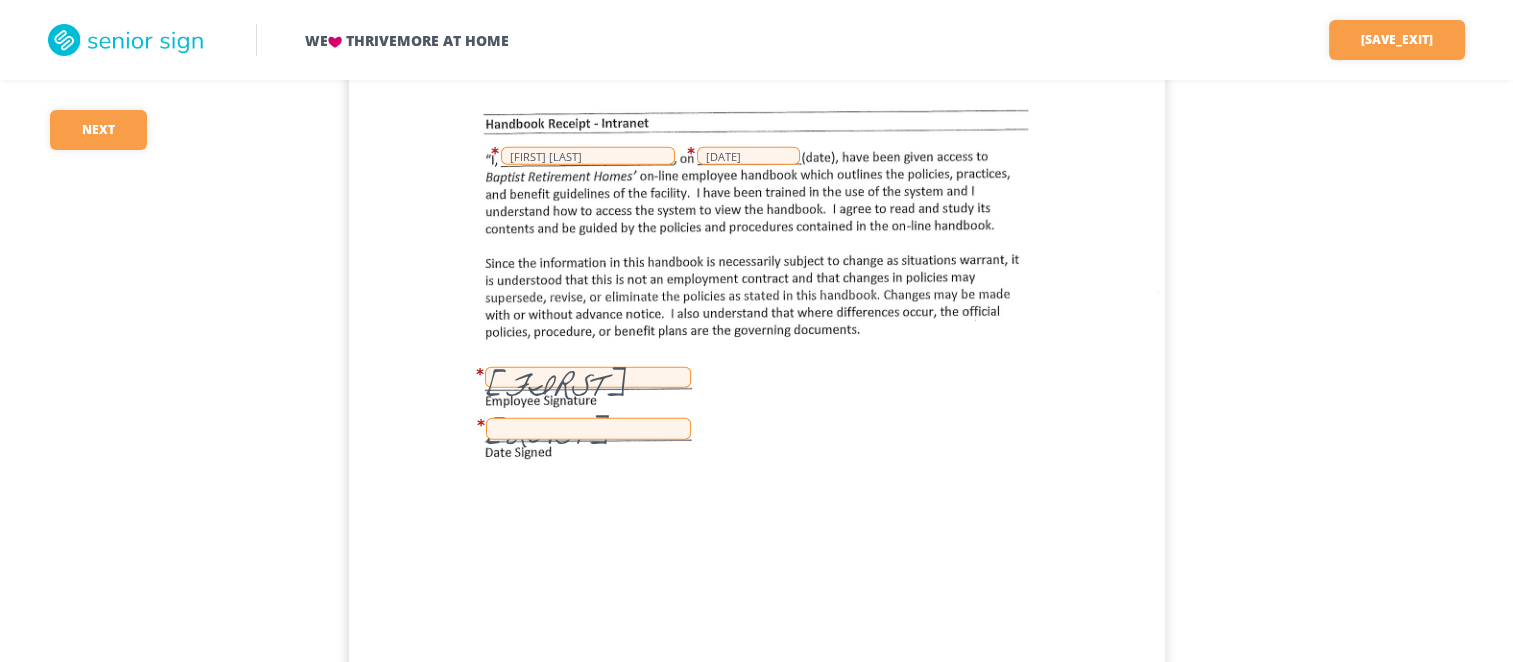 click on "[FIRST] [LAST]" at bounding box center [588, 377] 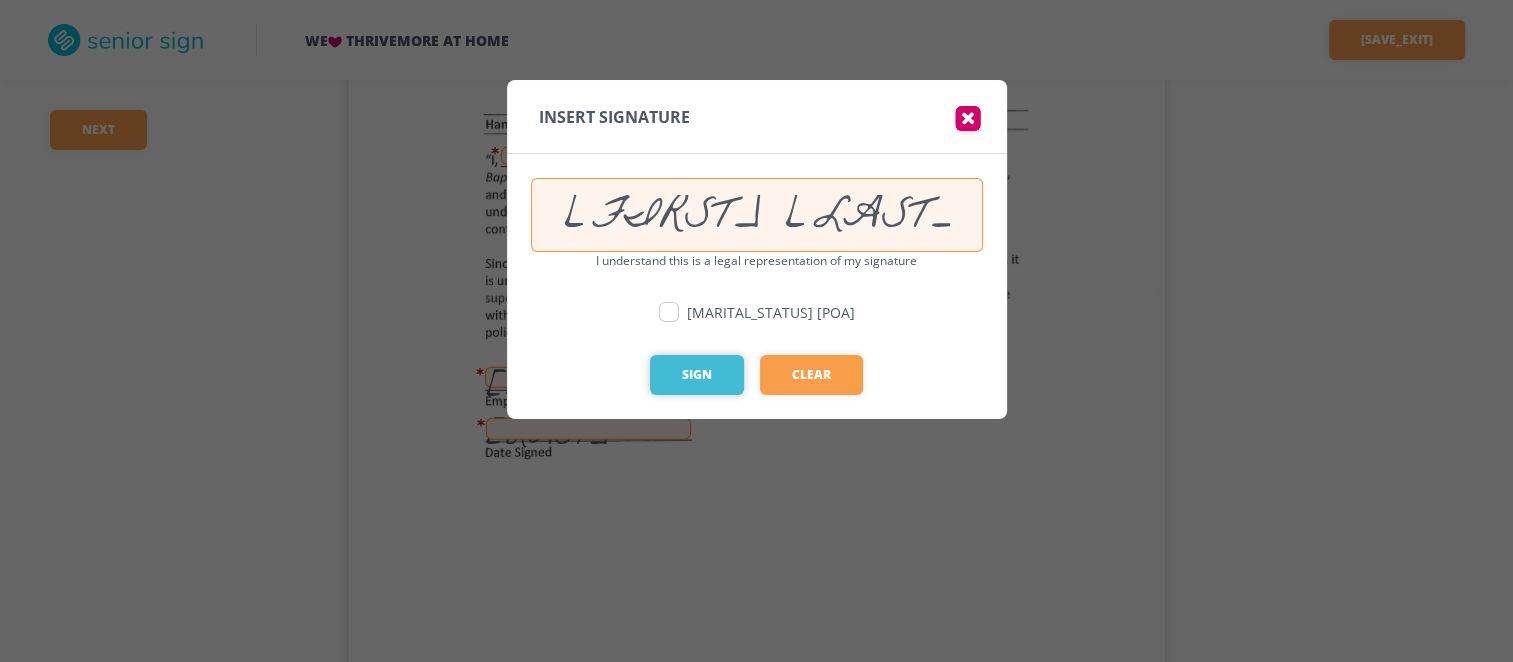 click on "Sign" at bounding box center (697, 375) 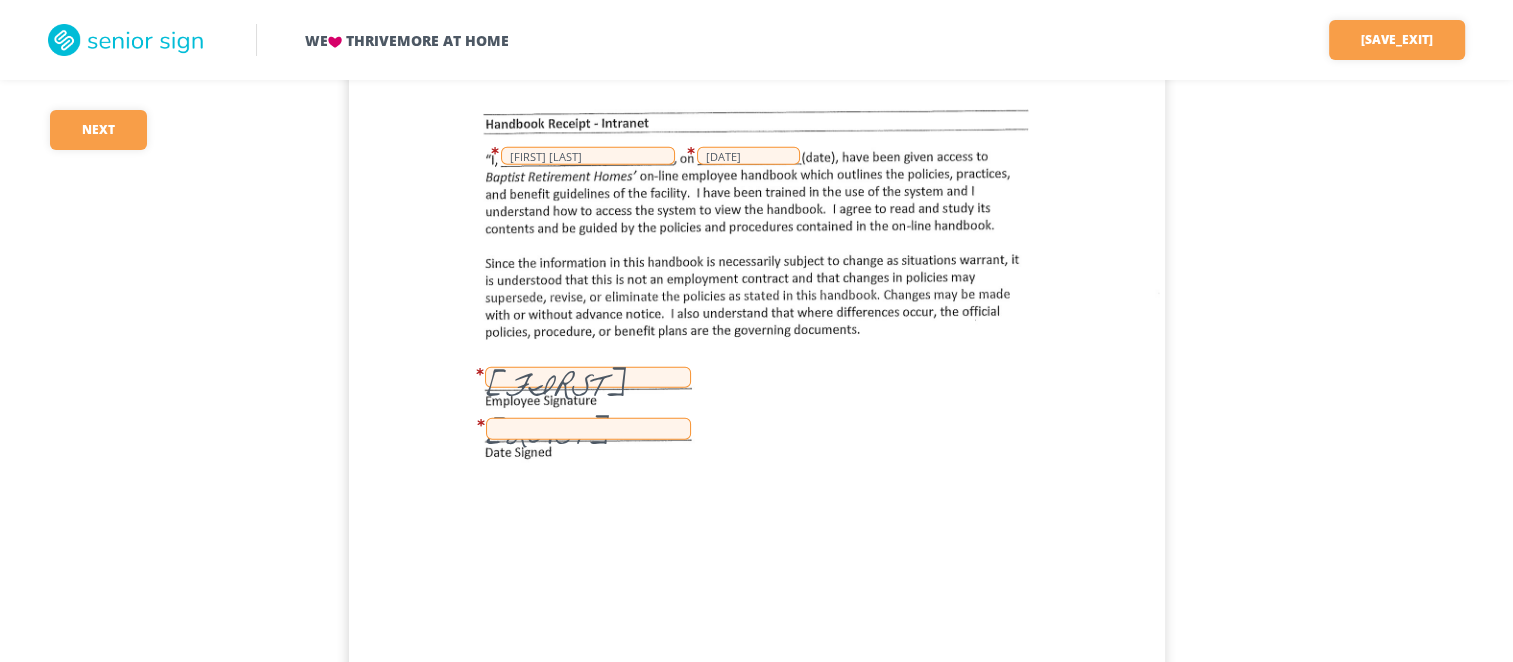click at bounding box center [588, 429] 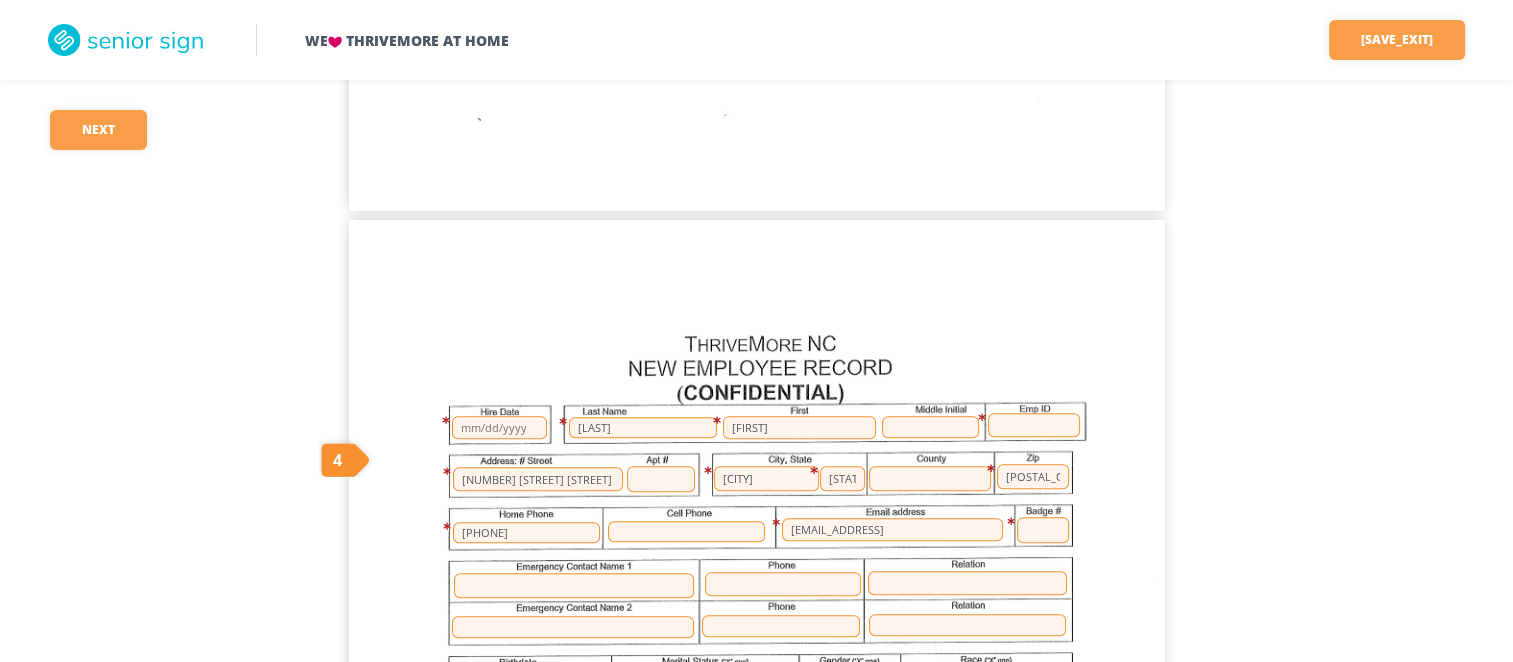 scroll, scrollTop: 998, scrollLeft: 0, axis: vertical 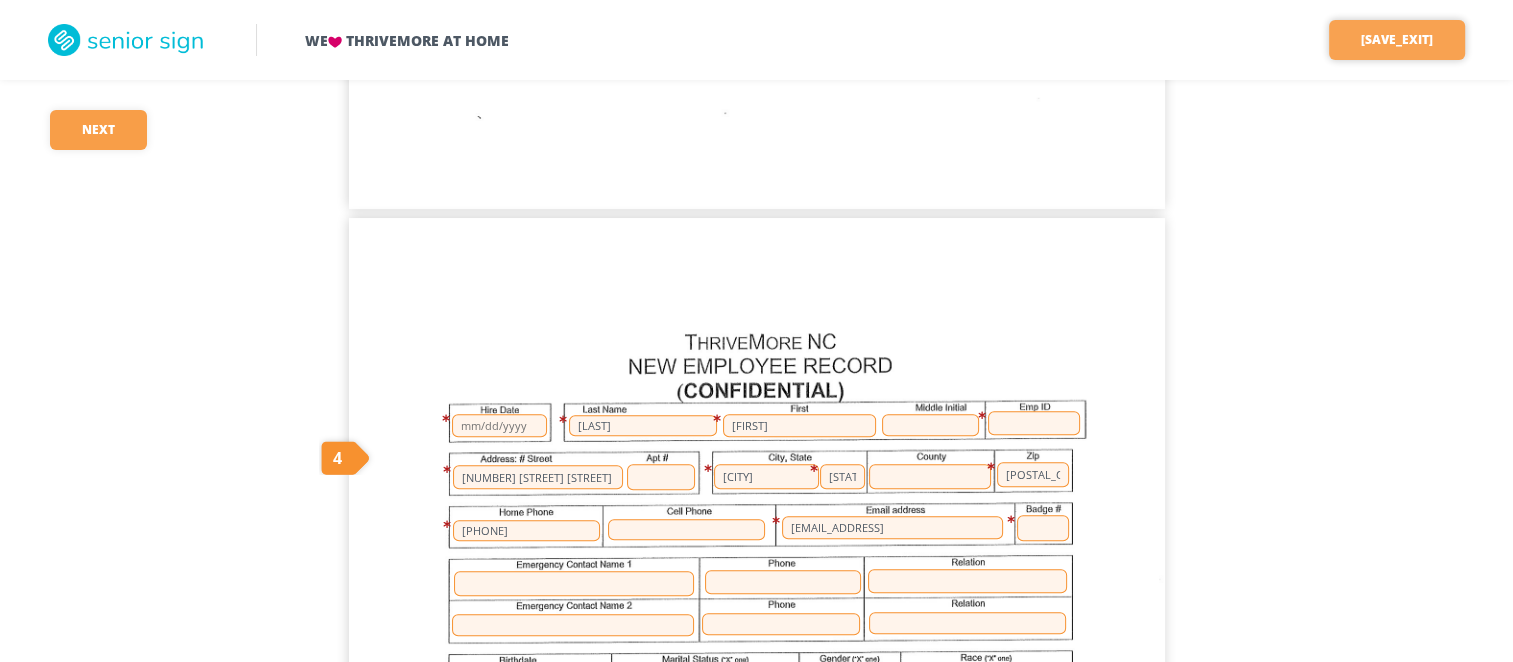 click on "[SAVE_EXIT]" at bounding box center (1397, 40) 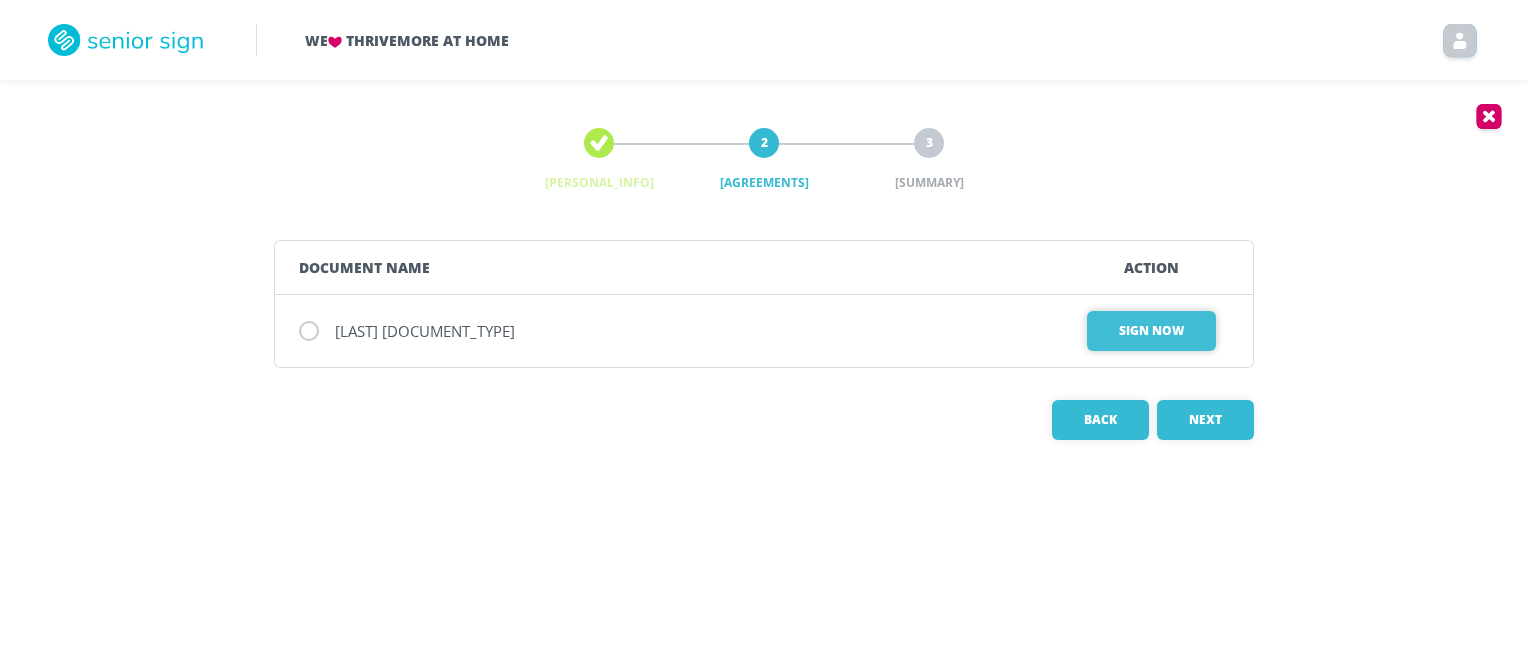 click on "Sign Now" at bounding box center [1151, 331] 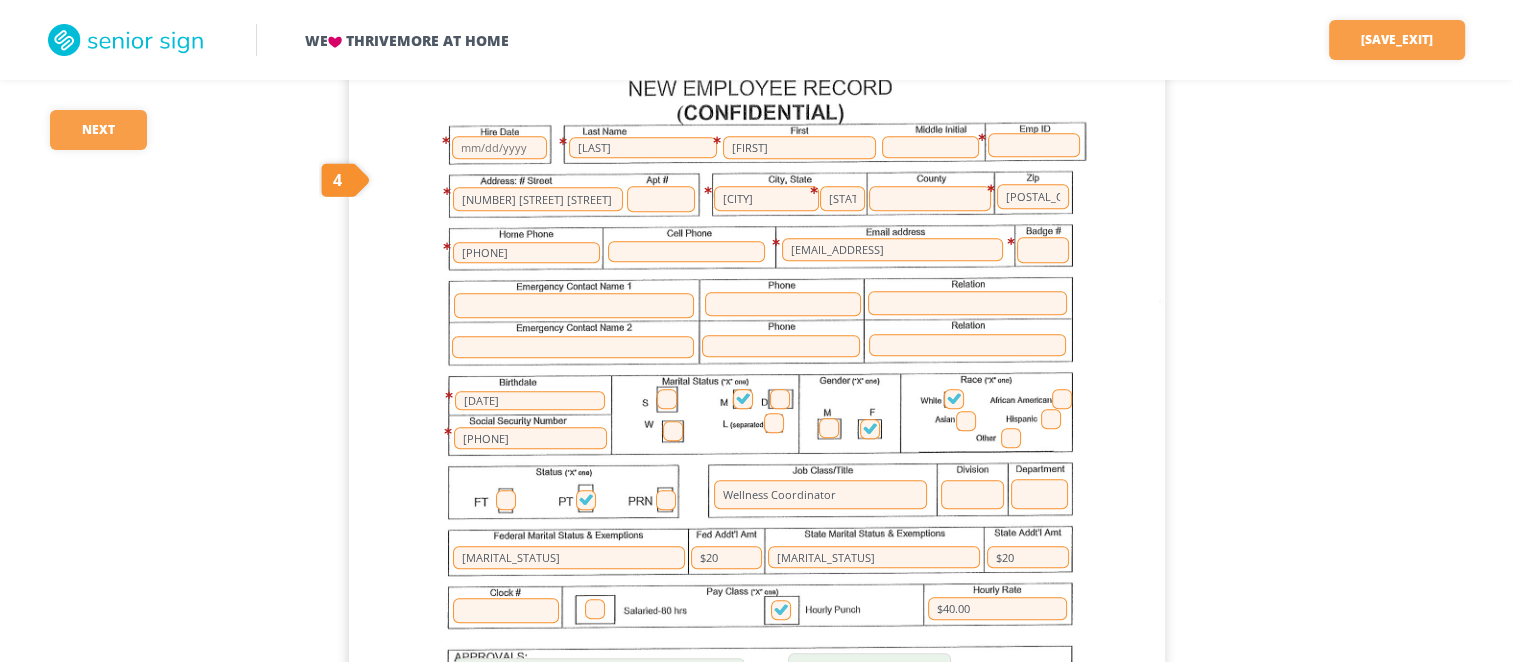 scroll, scrollTop: 1302, scrollLeft: 0, axis: vertical 